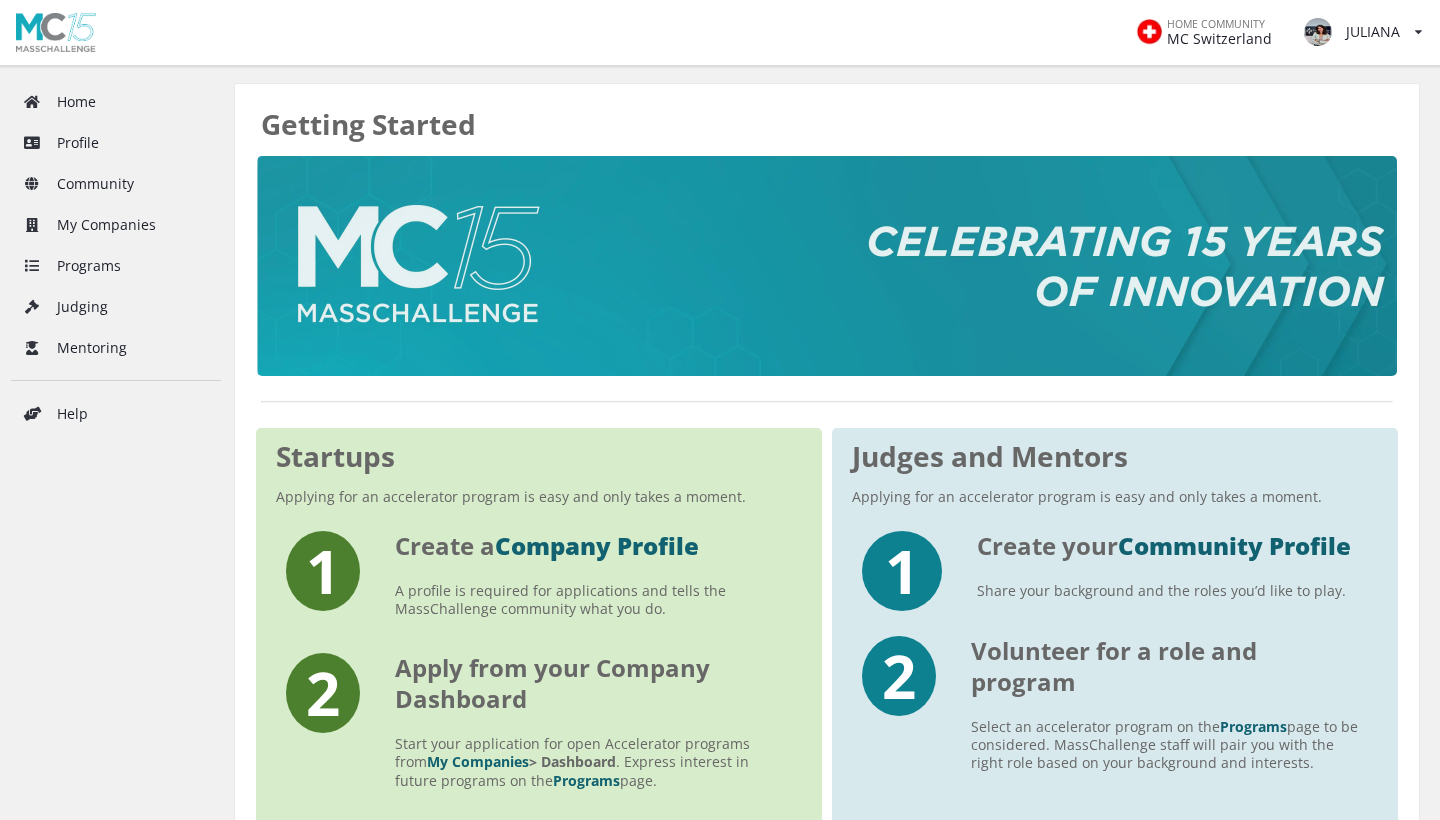 scroll, scrollTop: 0, scrollLeft: 0, axis: both 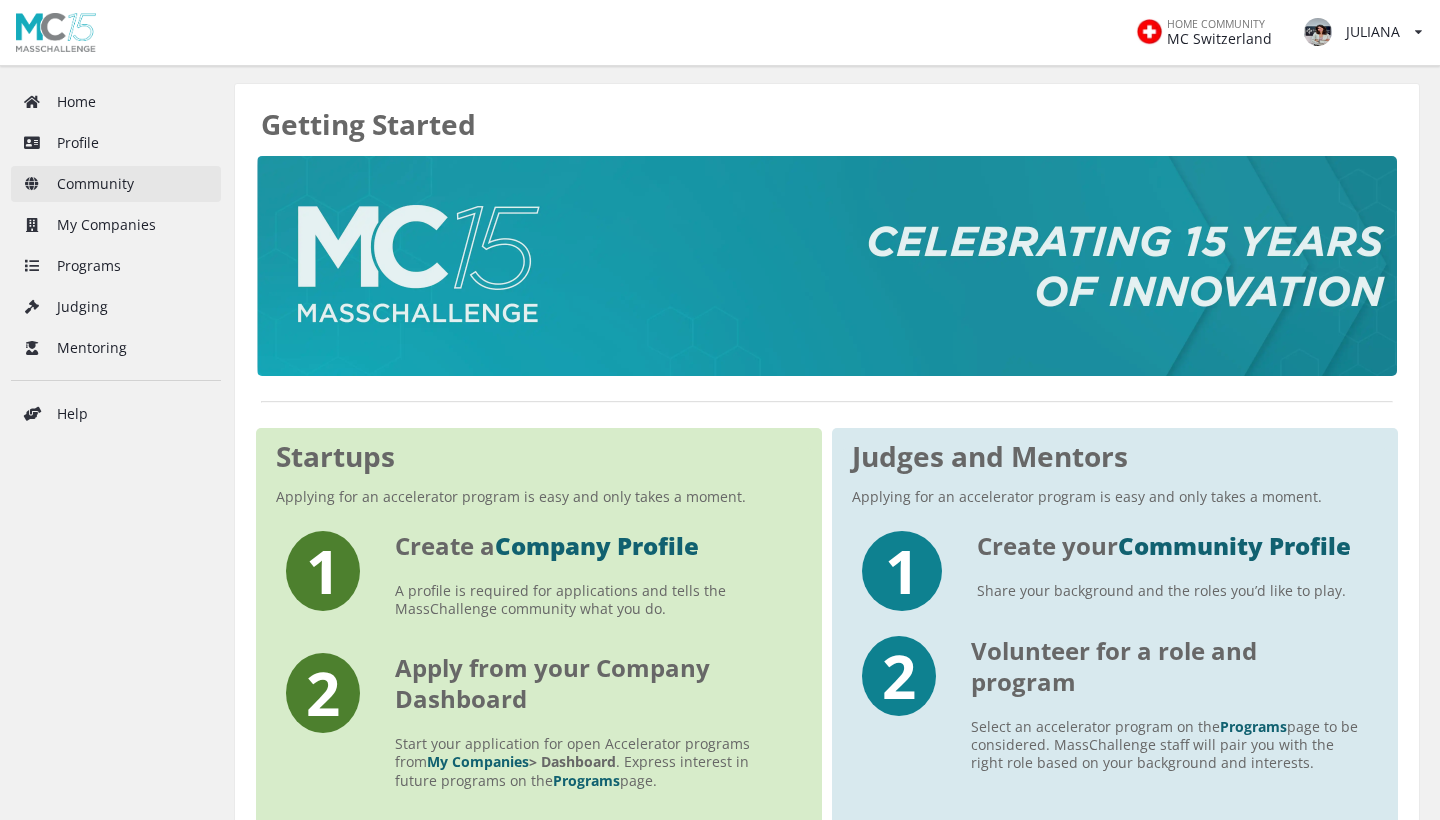 click on "Community" at bounding box center (116, 184) 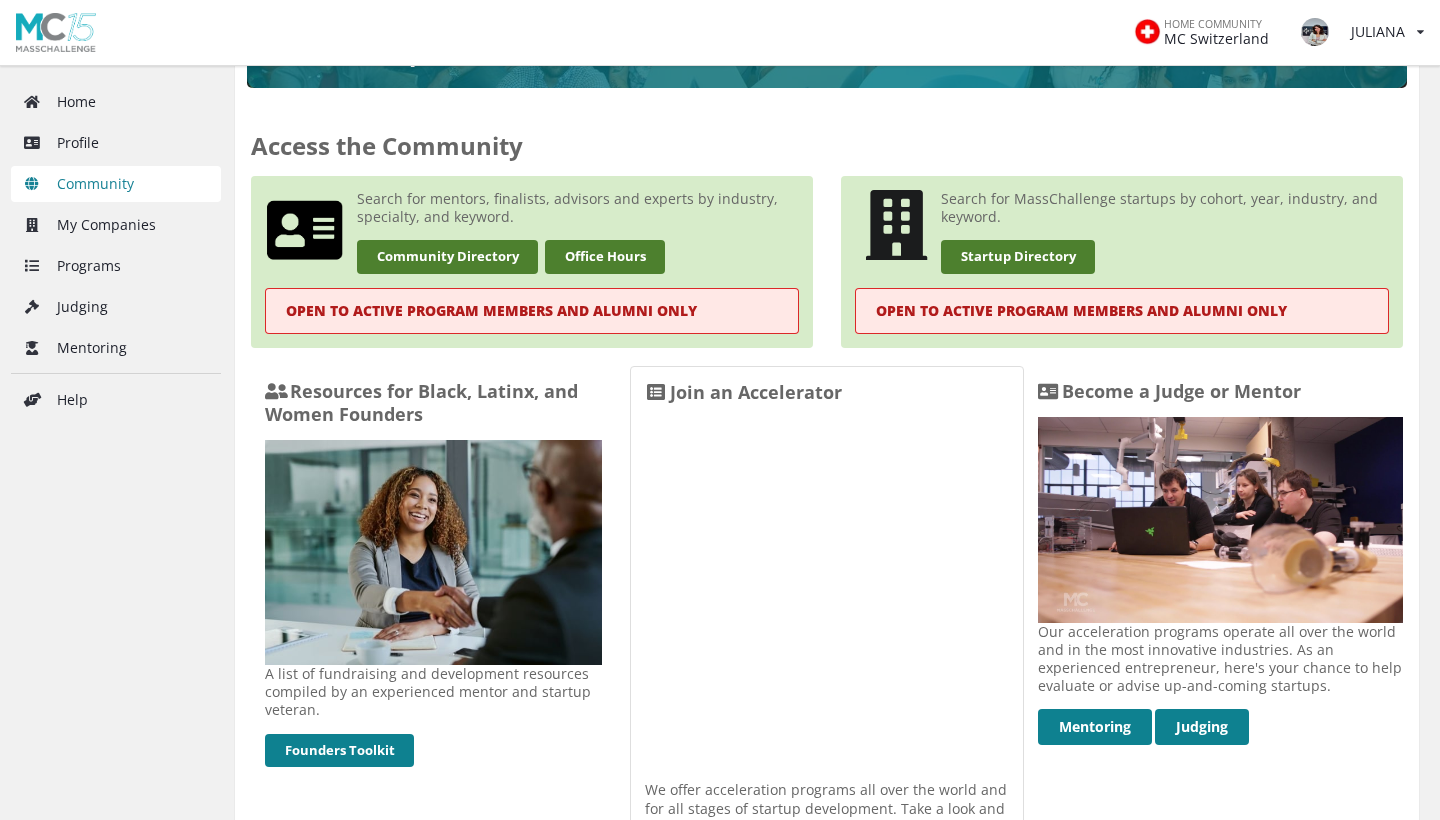 scroll, scrollTop: 357, scrollLeft: 0, axis: vertical 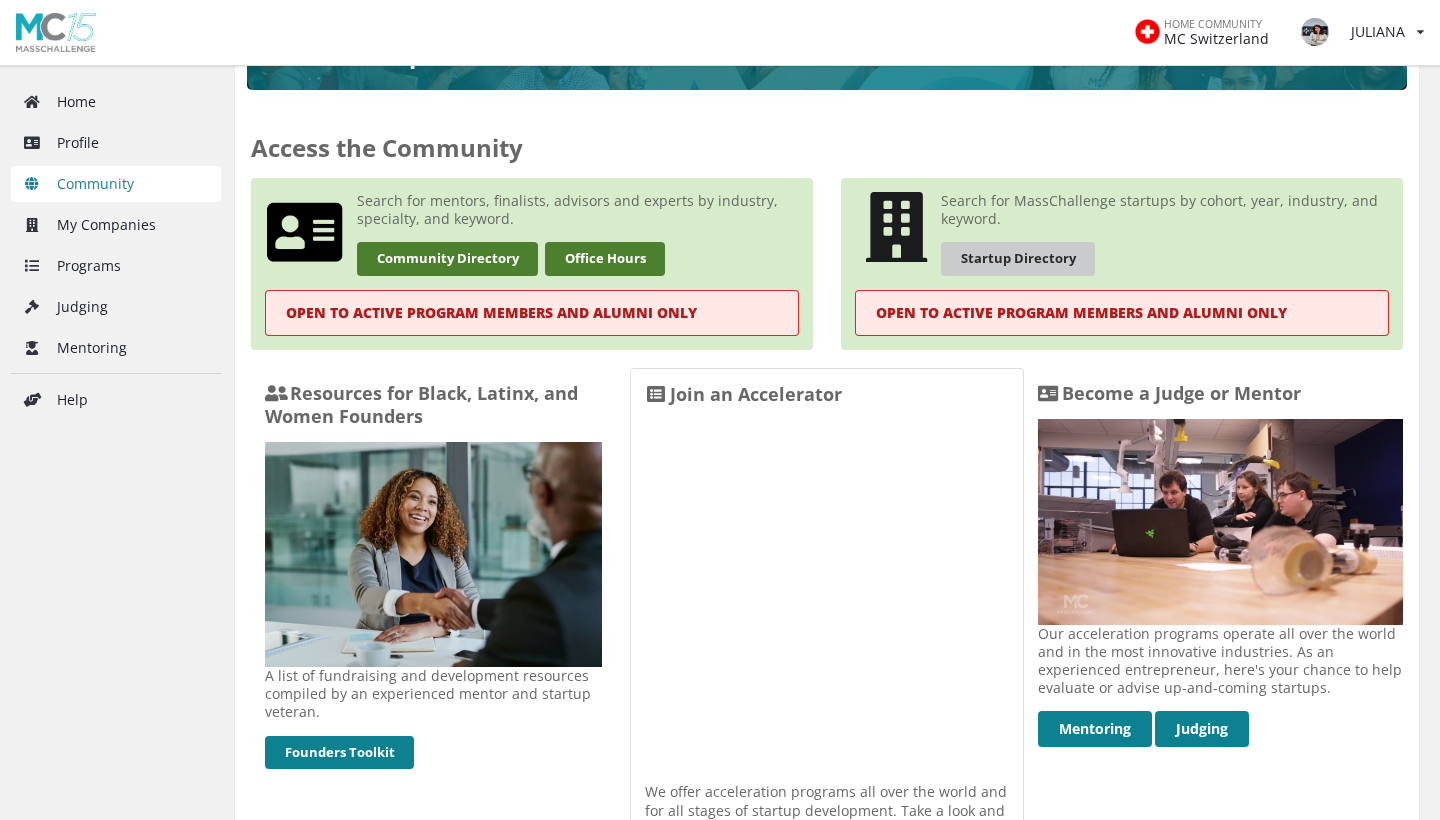 click on "Startup Directory" at bounding box center [1018, 258] 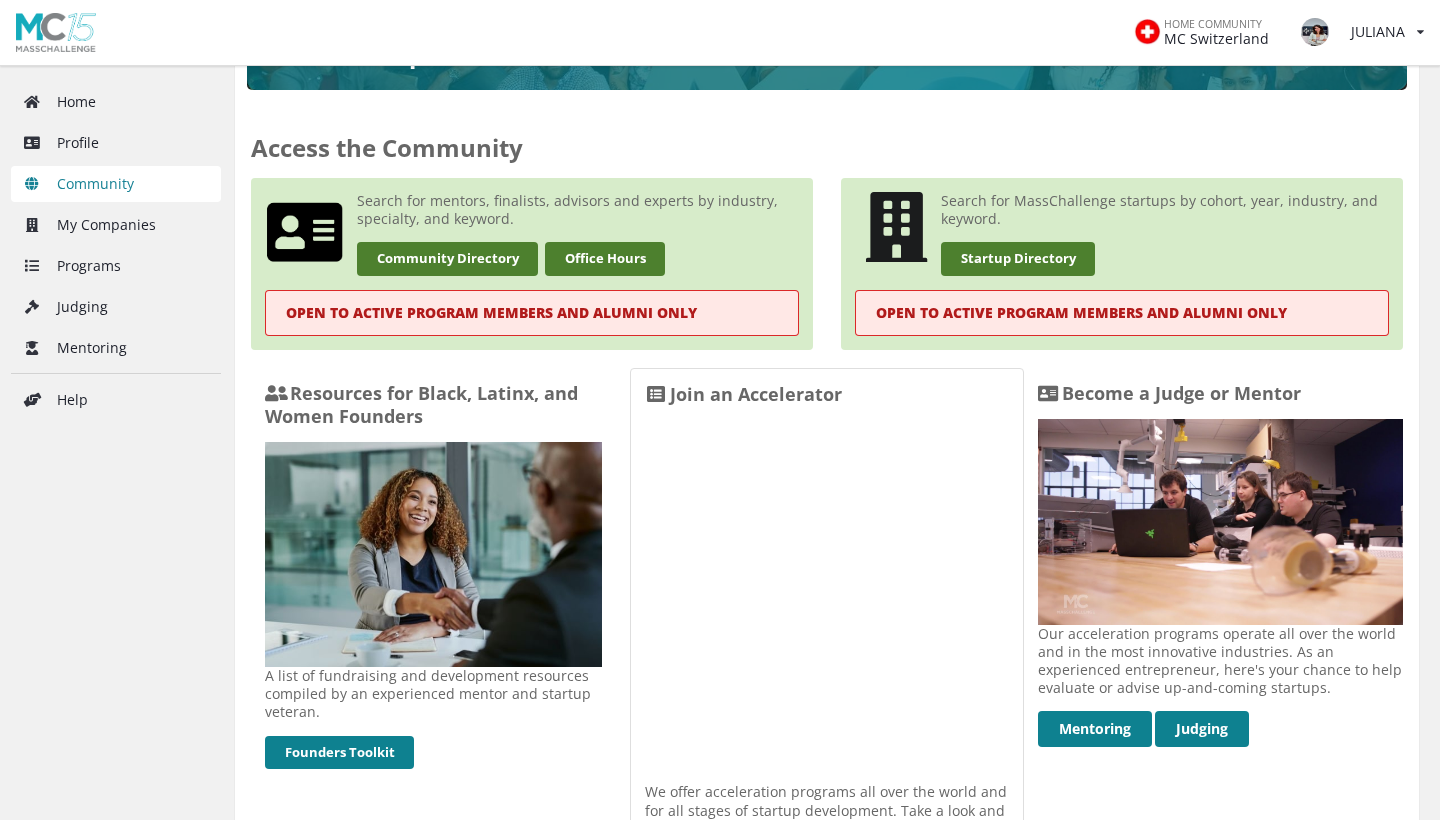click on "Search for mentors, finalists, advisors and experts by industry, specialty, and keyword." at bounding box center (532, 210) 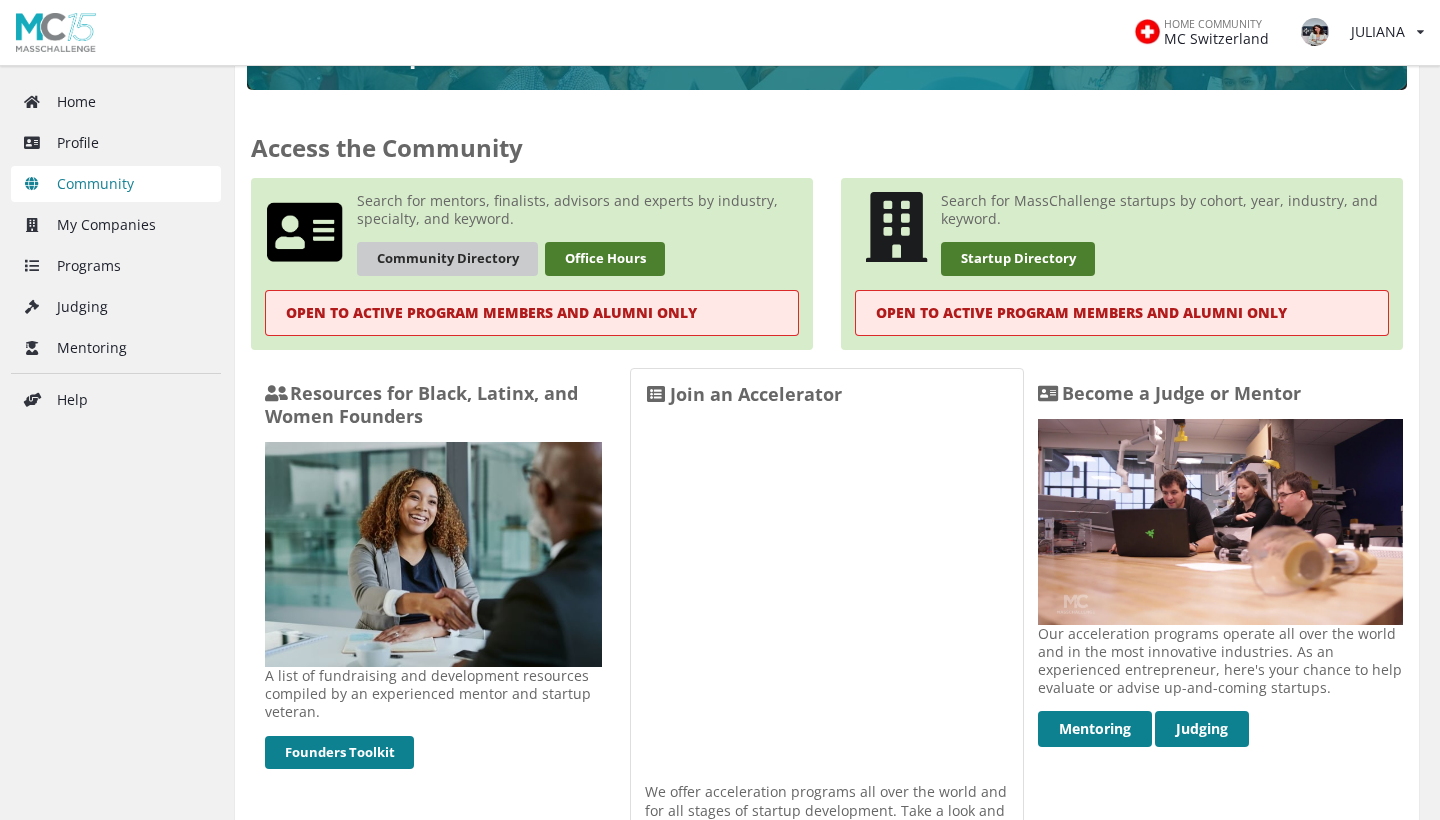 click on "Community Directory" at bounding box center (447, 258) 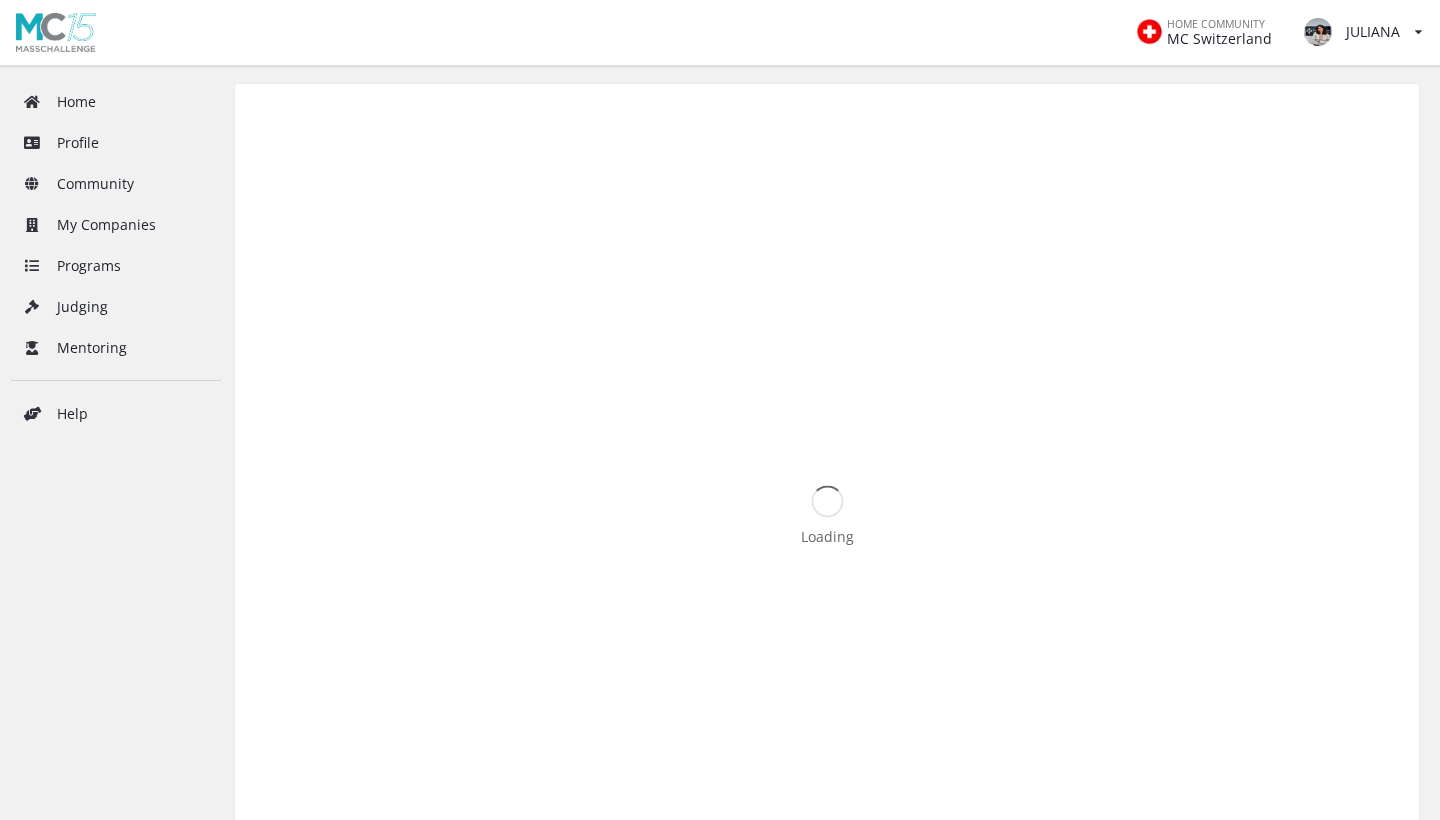 scroll, scrollTop: 0, scrollLeft: 0, axis: both 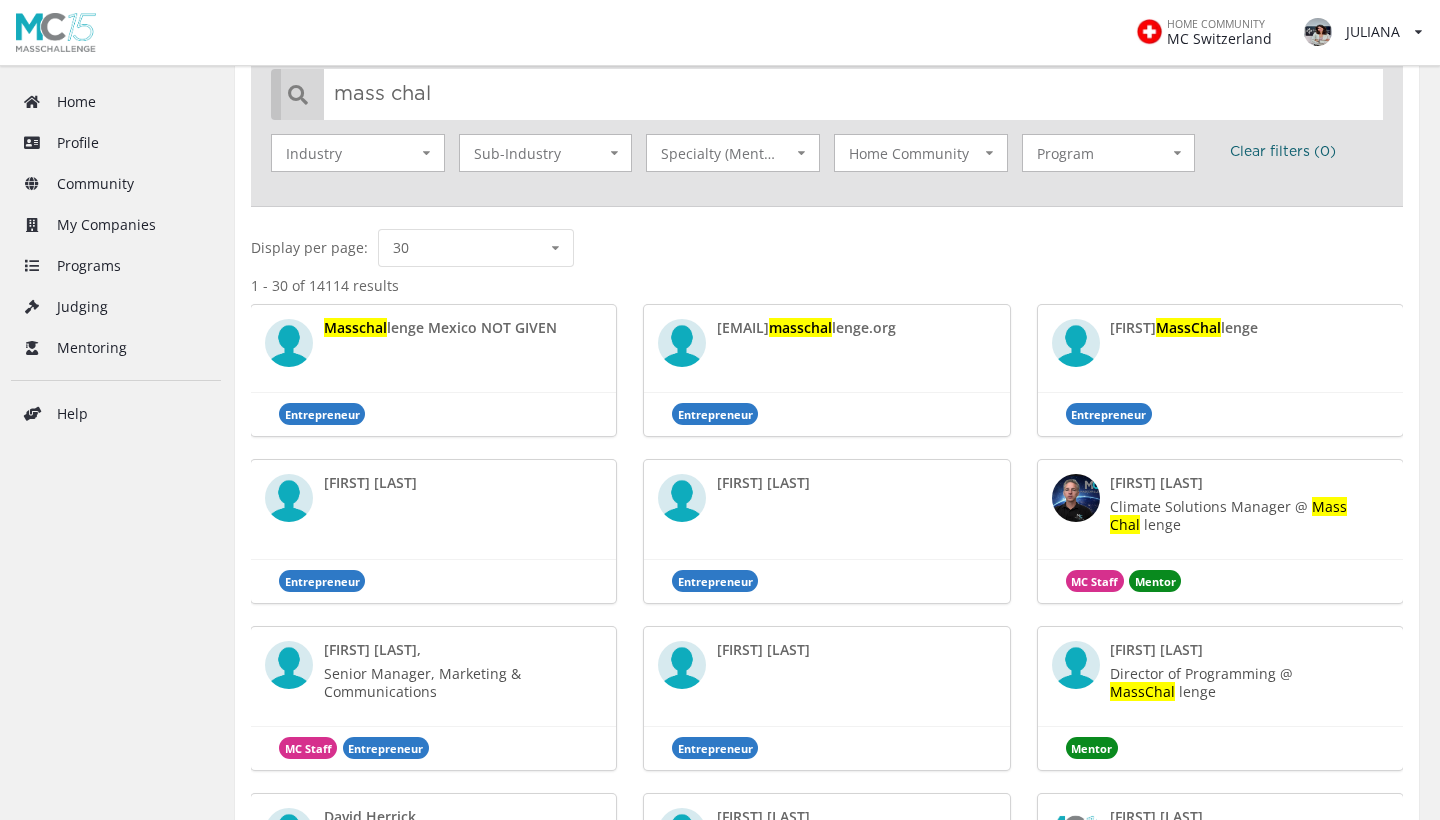 type on "mass chal" 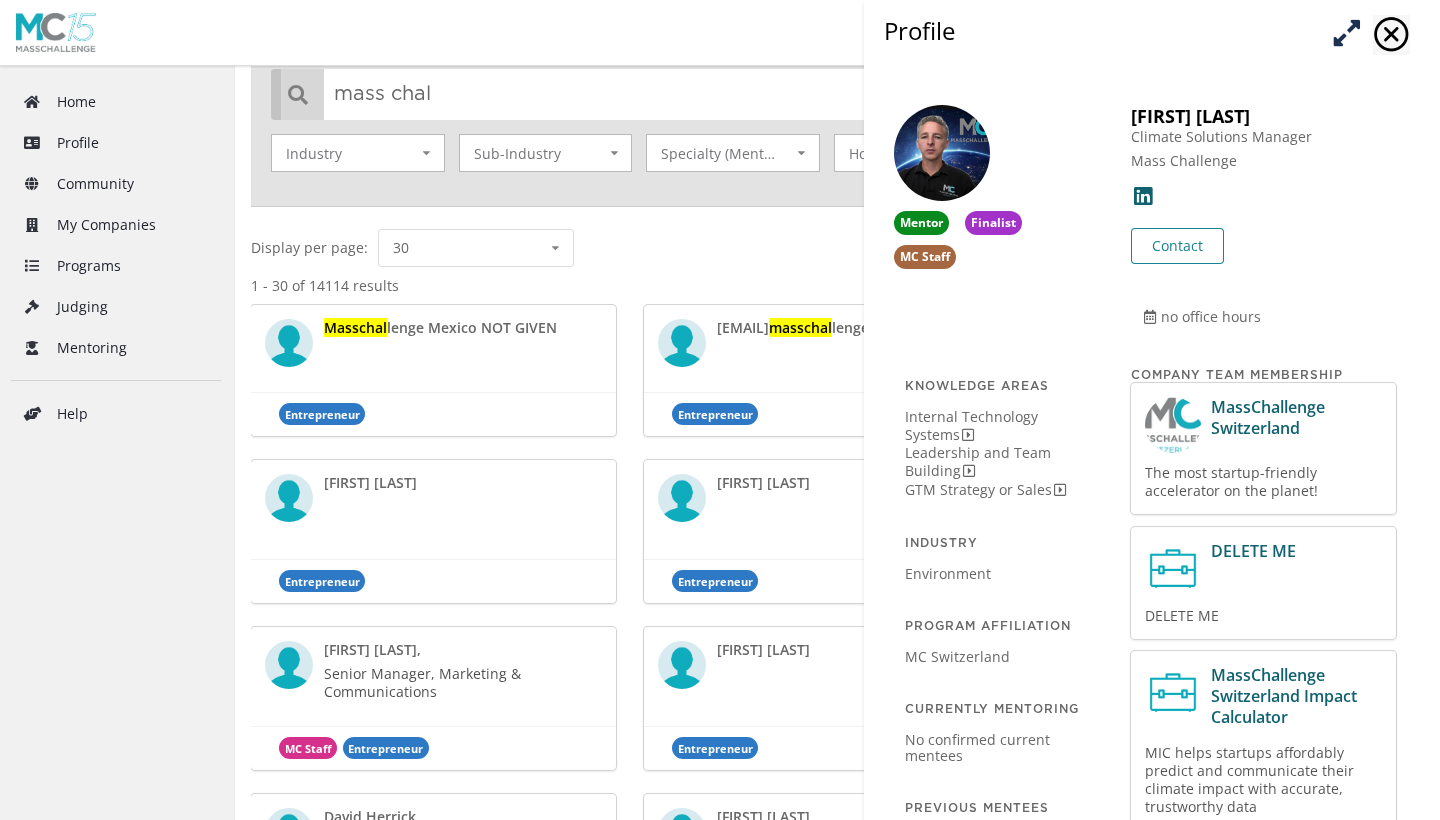 click on "[FIRST] [LAST]" at bounding box center (1270, 116) 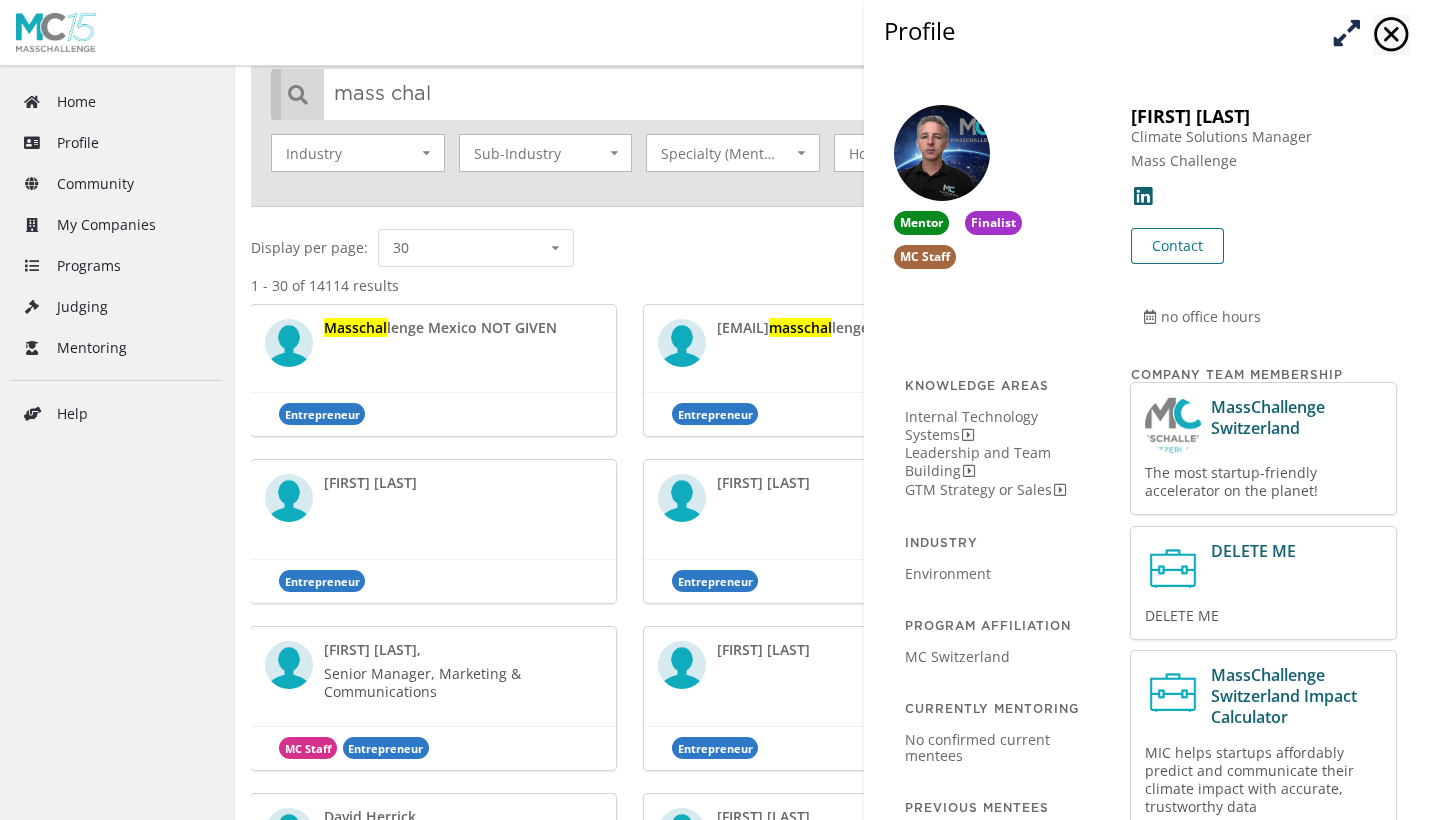 scroll, scrollTop: 52, scrollLeft: 0, axis: vertical 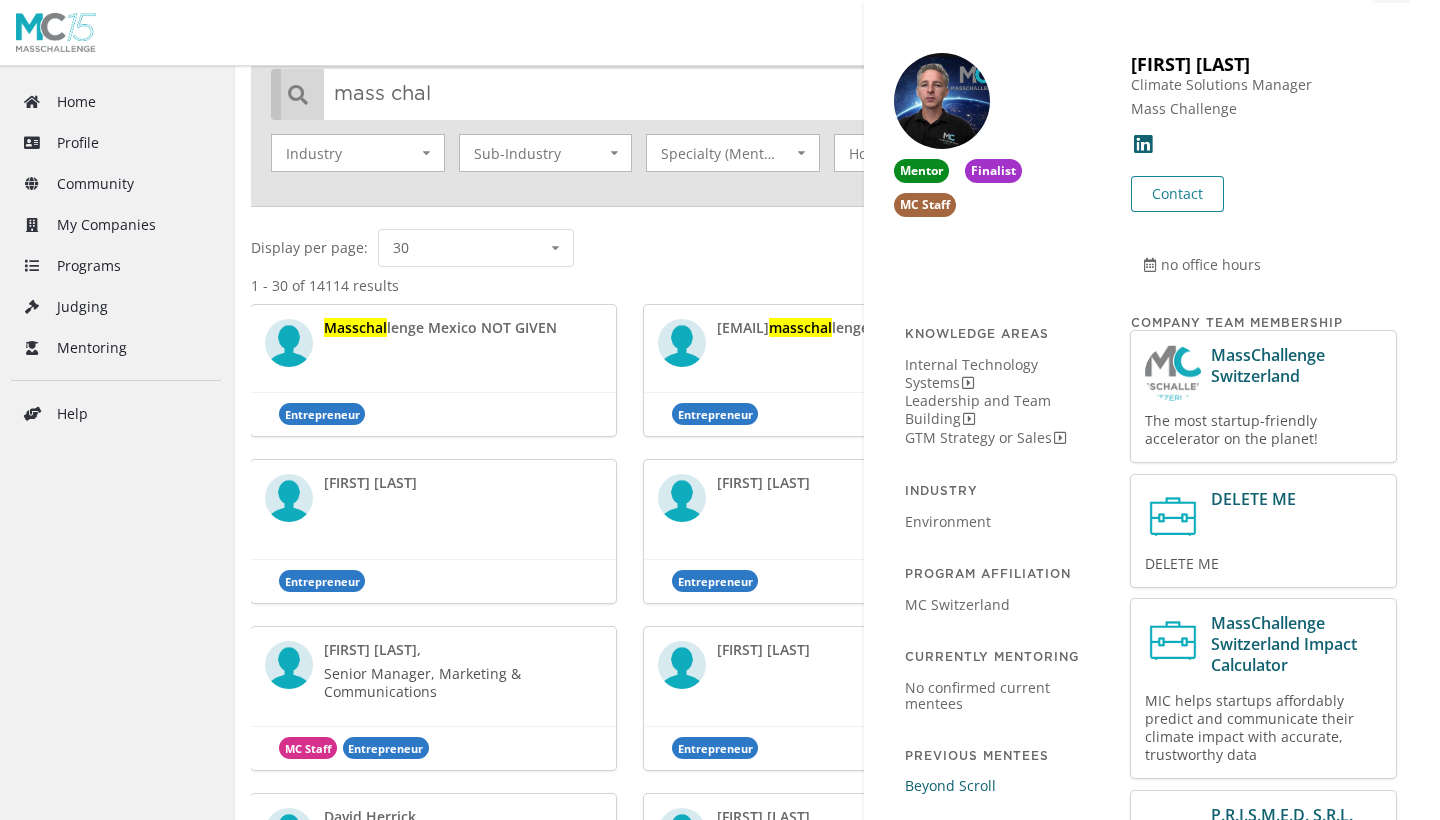 click on "Entrepreneur" at bounding box center (433, 414) 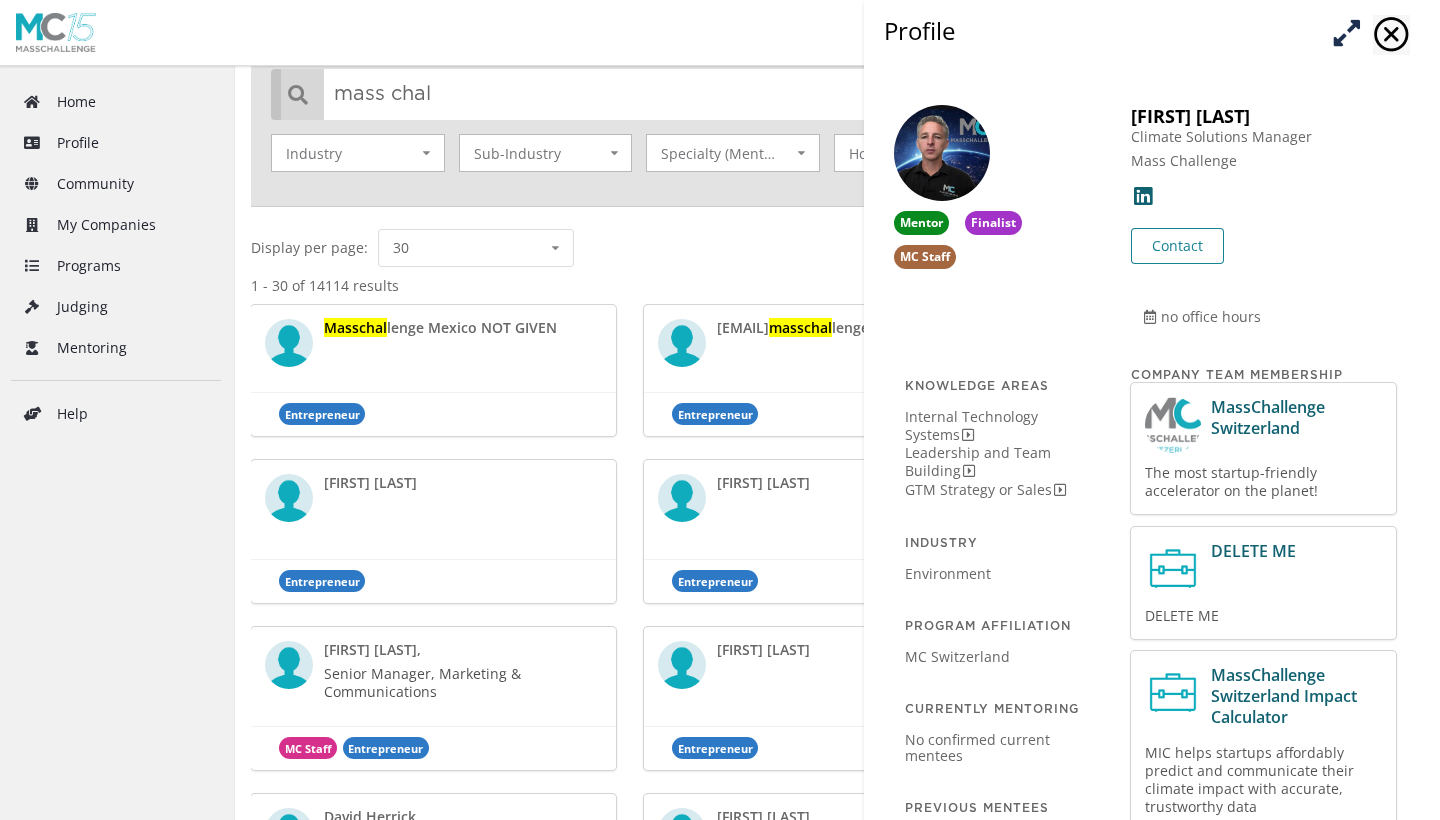 scroll, scrollTop: 0, scrollLeft: 0, axis: both 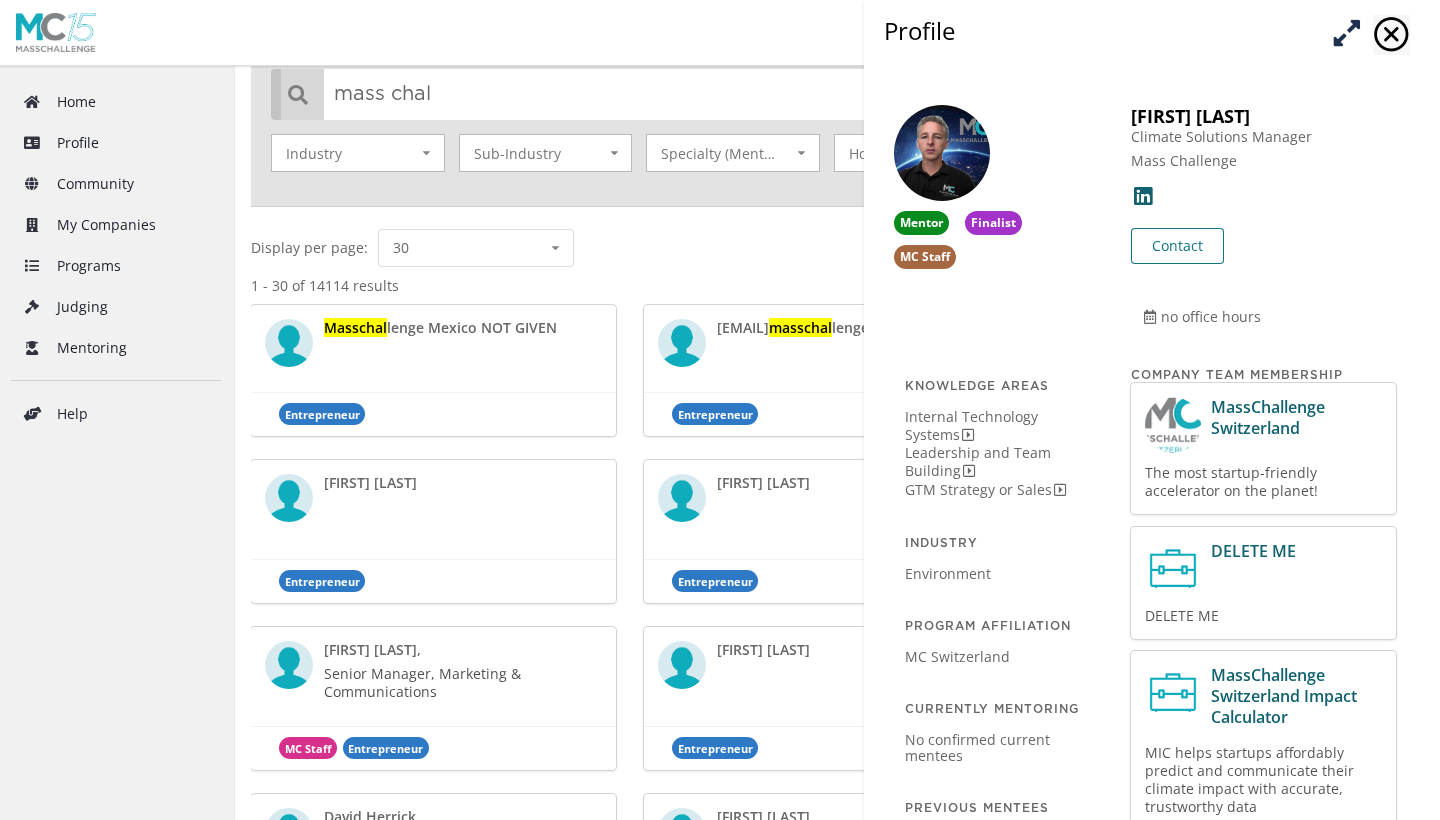 click on "Contact" at bounding box center (1177, 246) 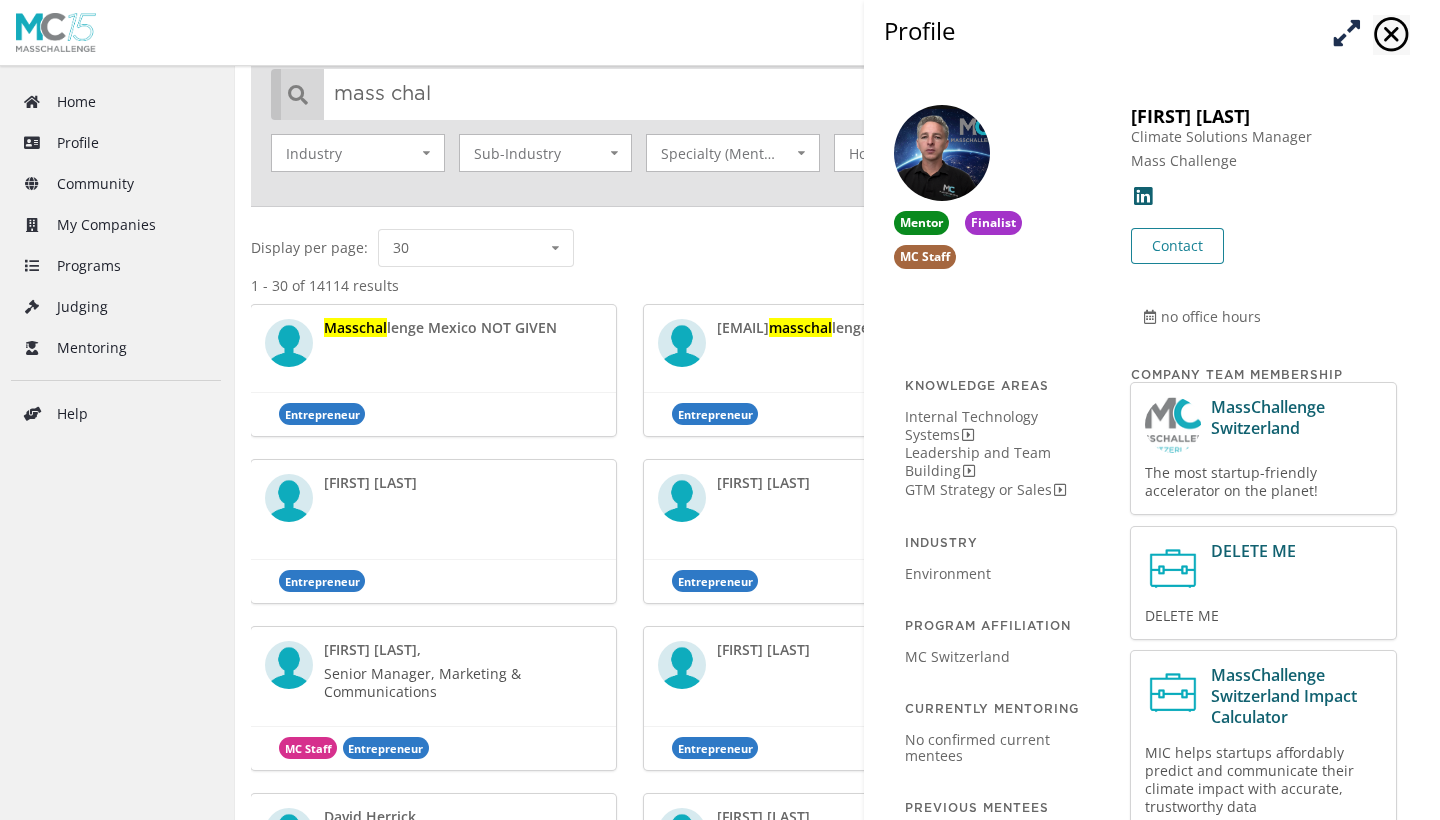 click on "Contact" at bounding box center [1177, 246] 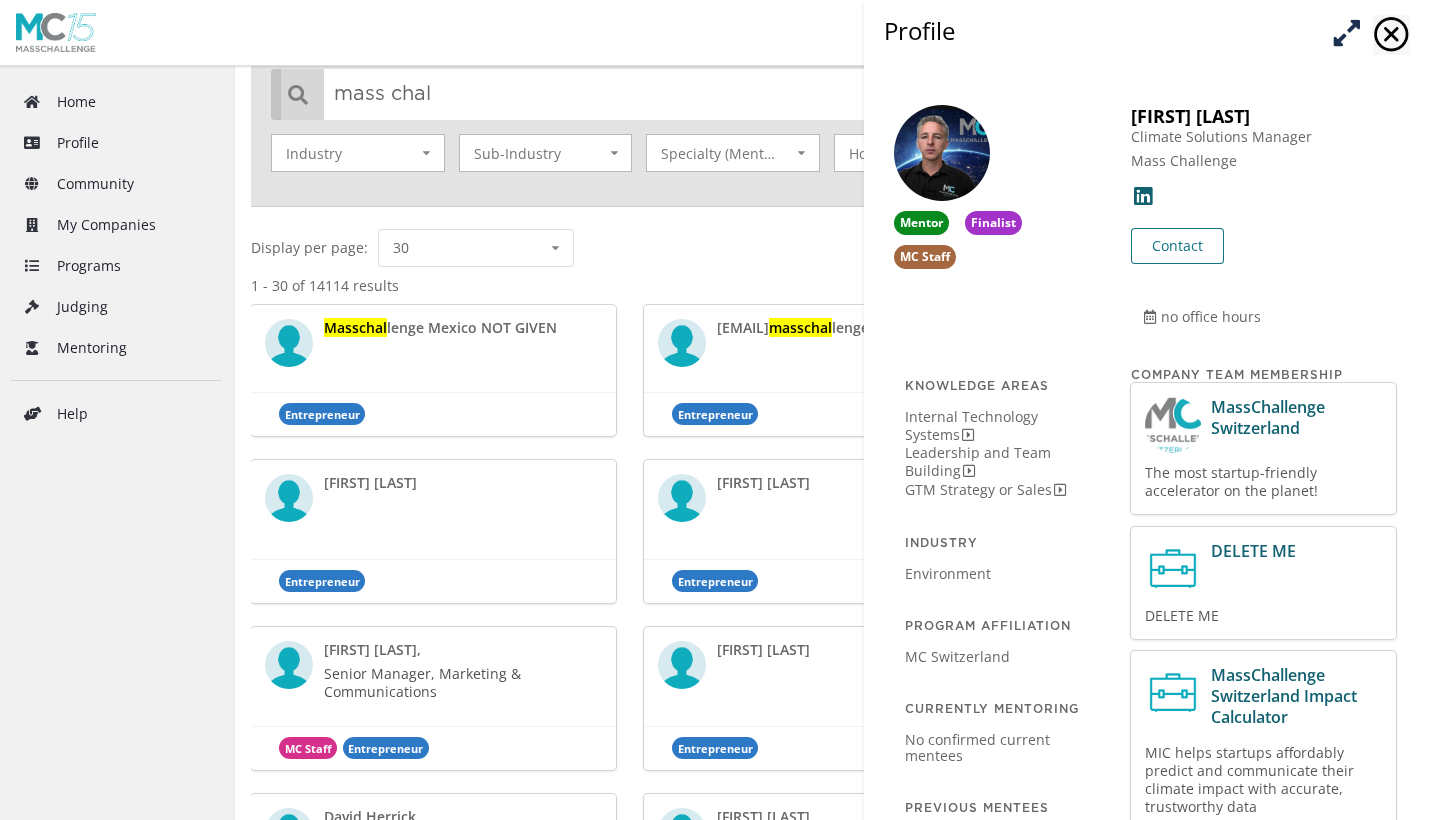 click on "Contact" at bounding box center (1177, 246) 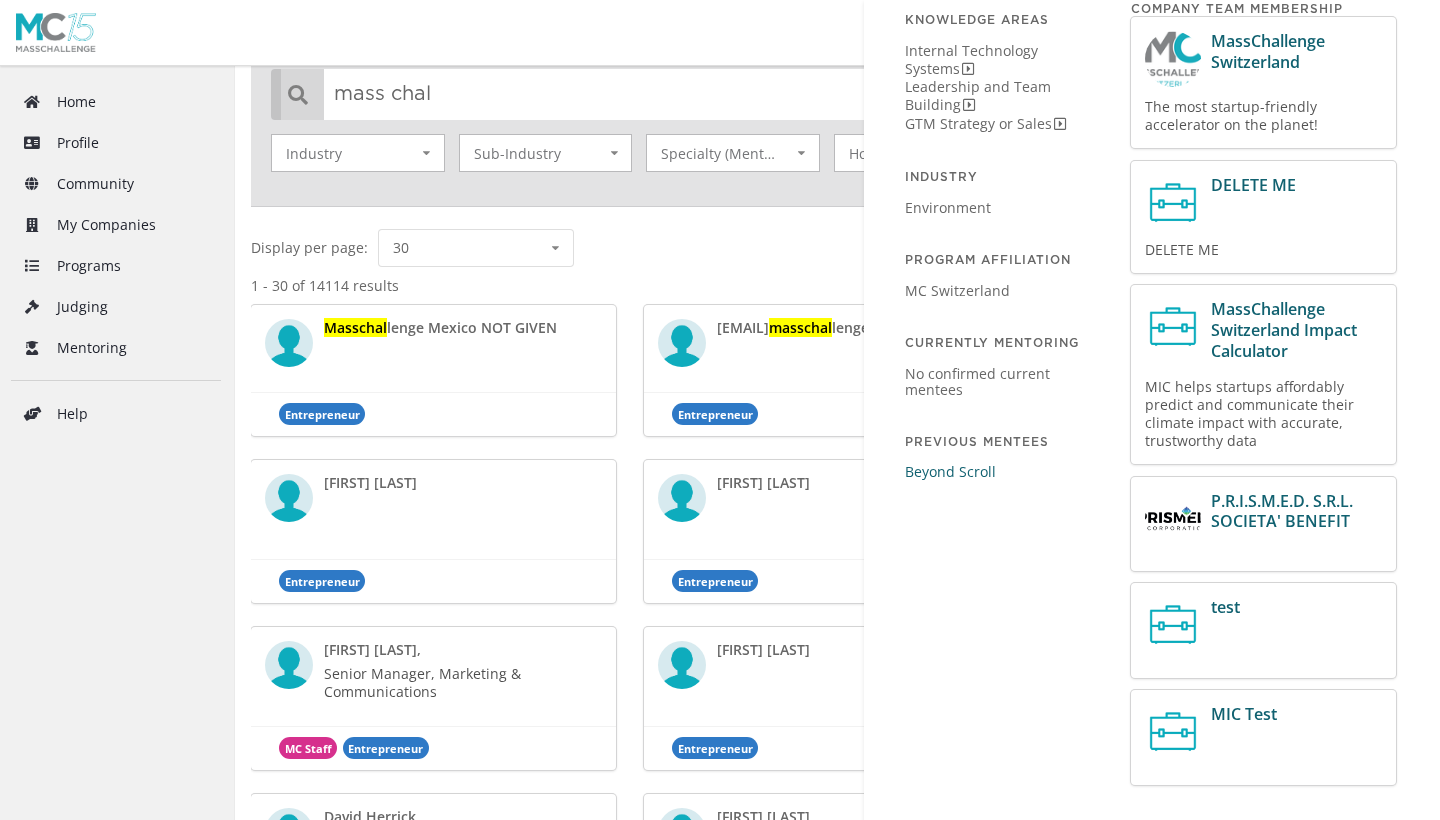 scroll, scrollTop: 351, scrollLeft: 0, axis: vertical 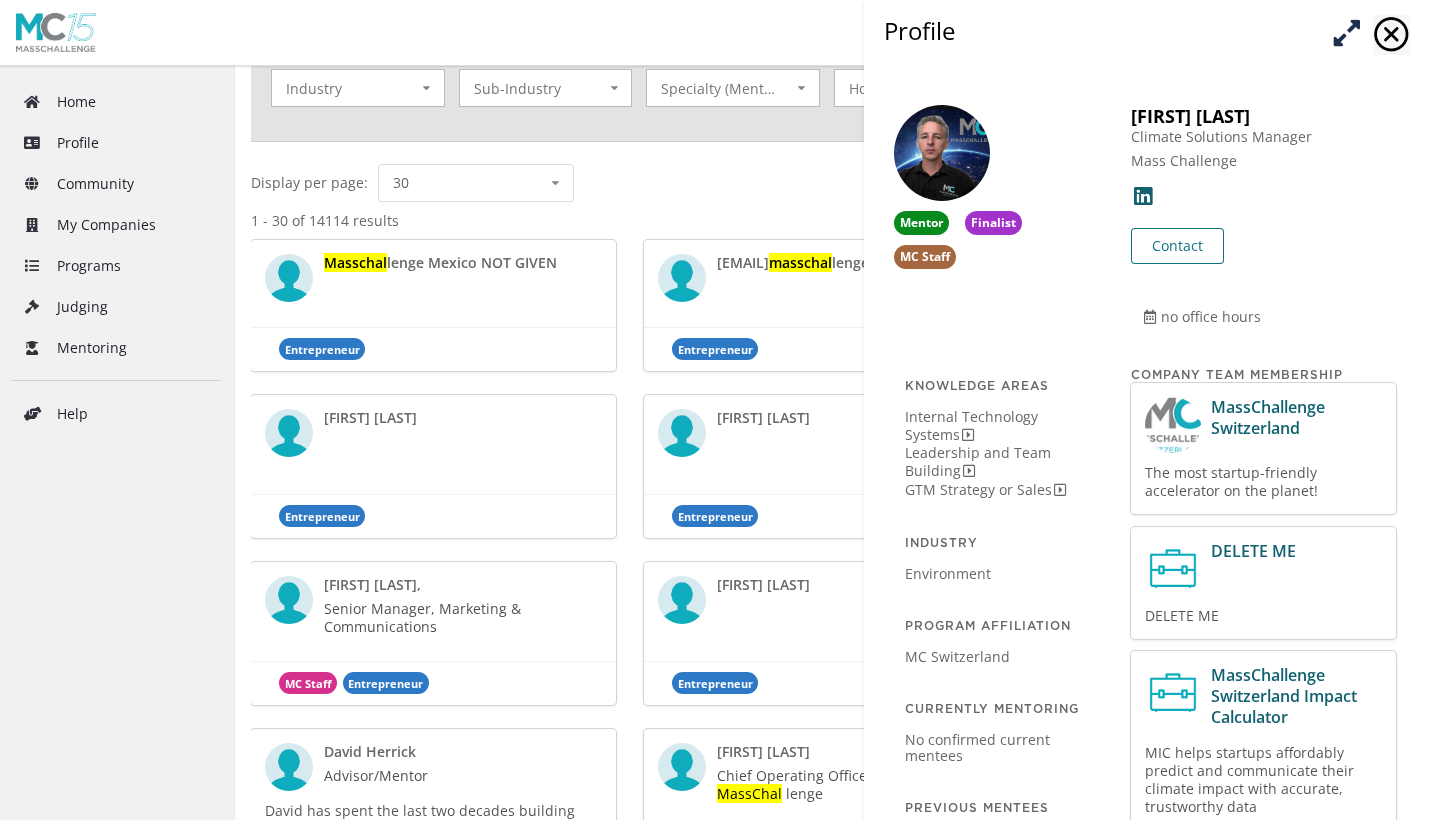 click on "Contact" at bounding box center (1177, 246) 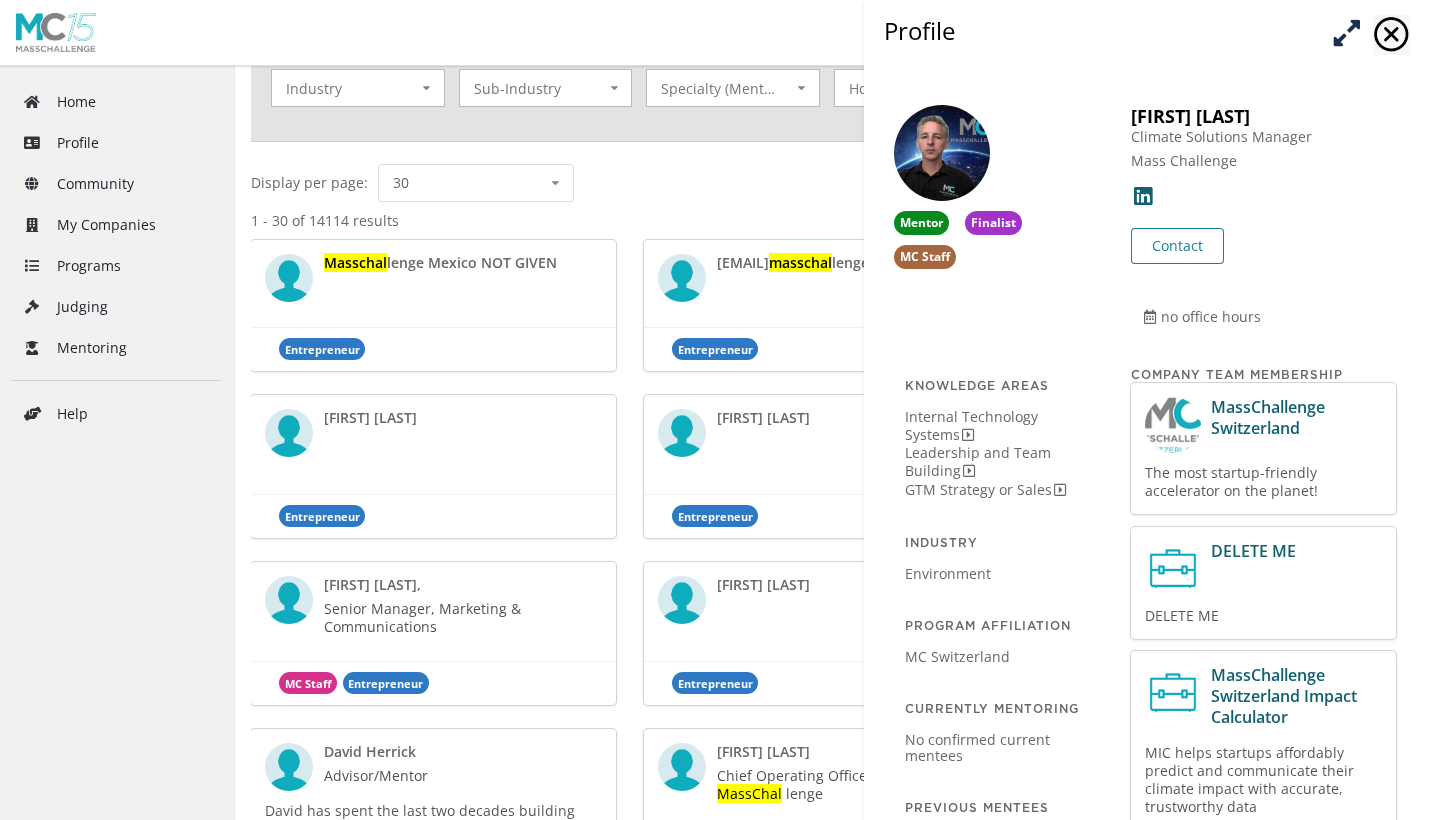click on "Display per page:   30 10 30 50 70 100" at bounding box center (827, 183) 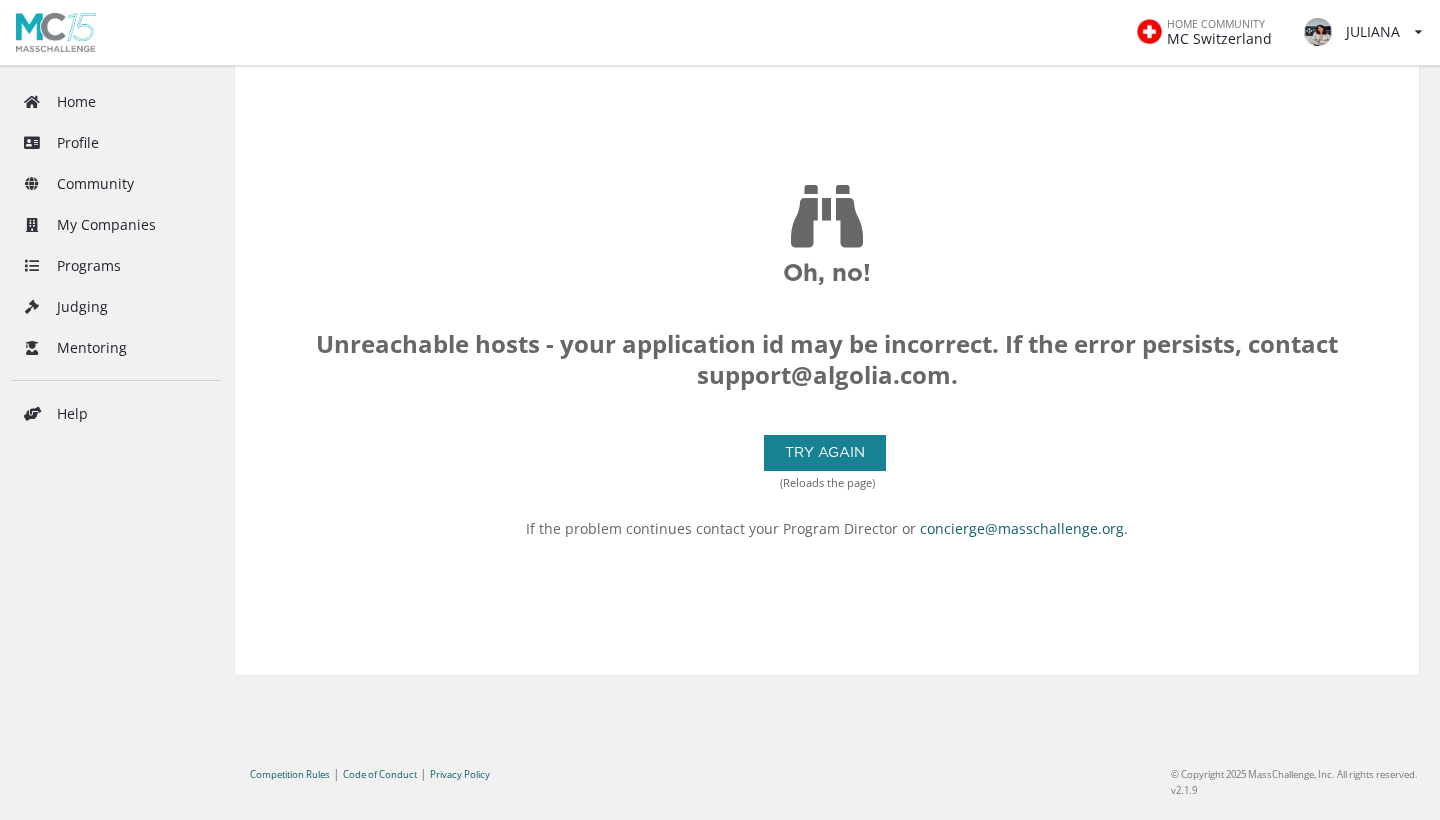 click on "Oh, no! Unreachable hosts - your application id may be incorrect. If the error persists, contact support@algolia.com. Try again (Reloads the page) If the problem continues contact your Program Director or   concierge@masschallenge.org ." at bounding box center (827, 359) 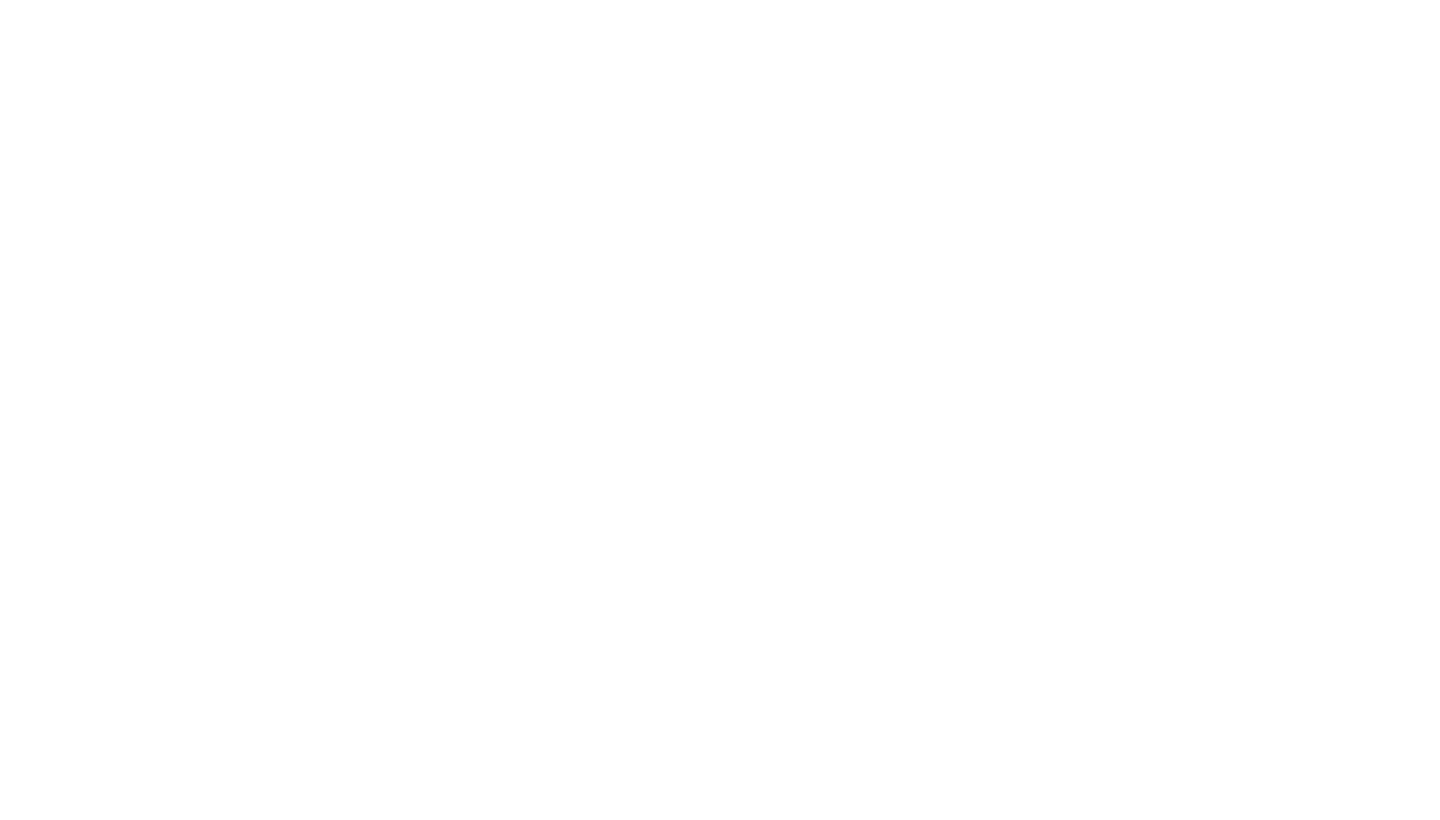 scroll, scrollTop: 0, scrollLeft: 0, axis: both 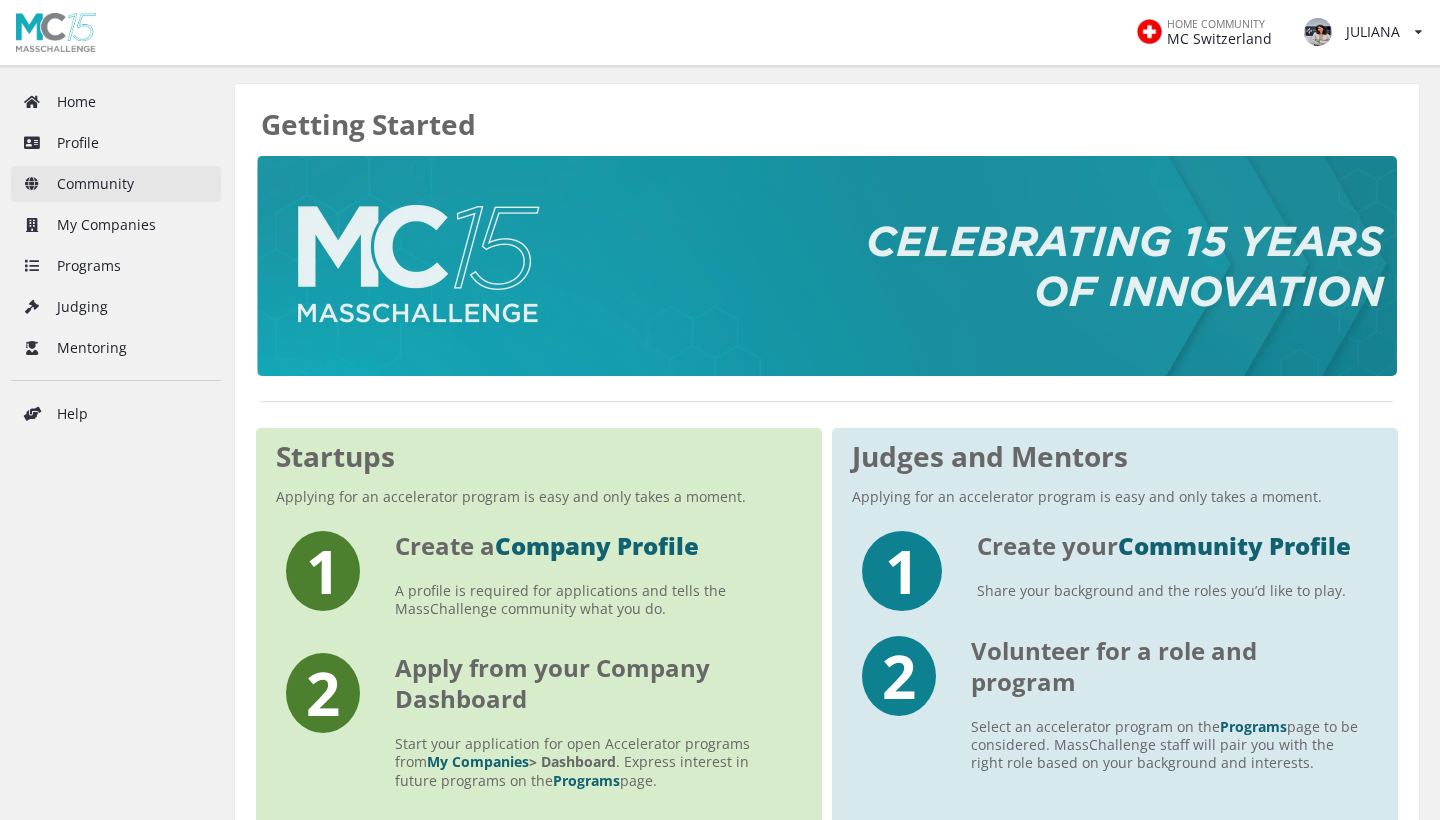 click on "Community" at bounding box center [116, 184] 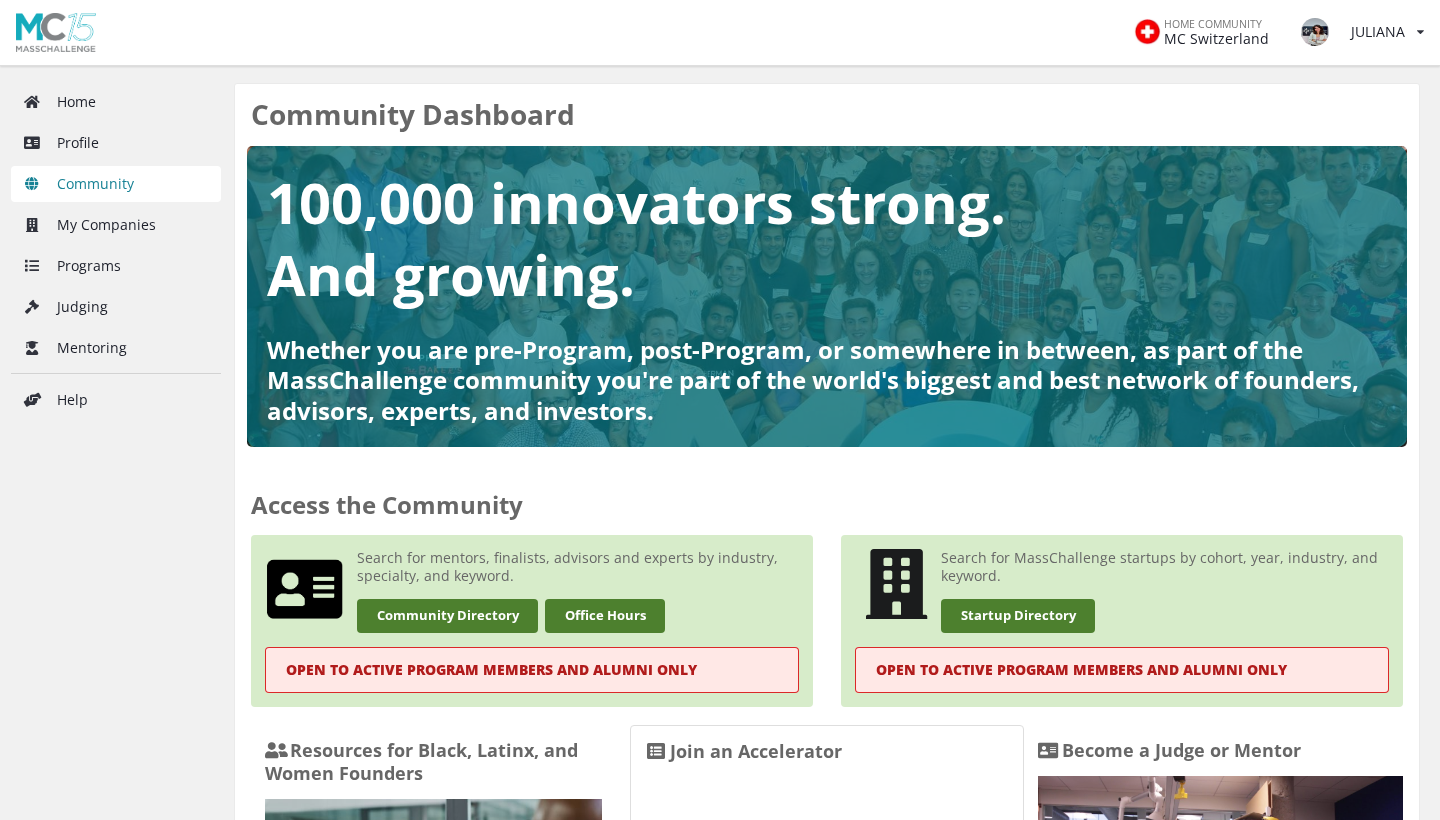 scroll, scrollTop: 0, scrollLeft: 0, axis: both 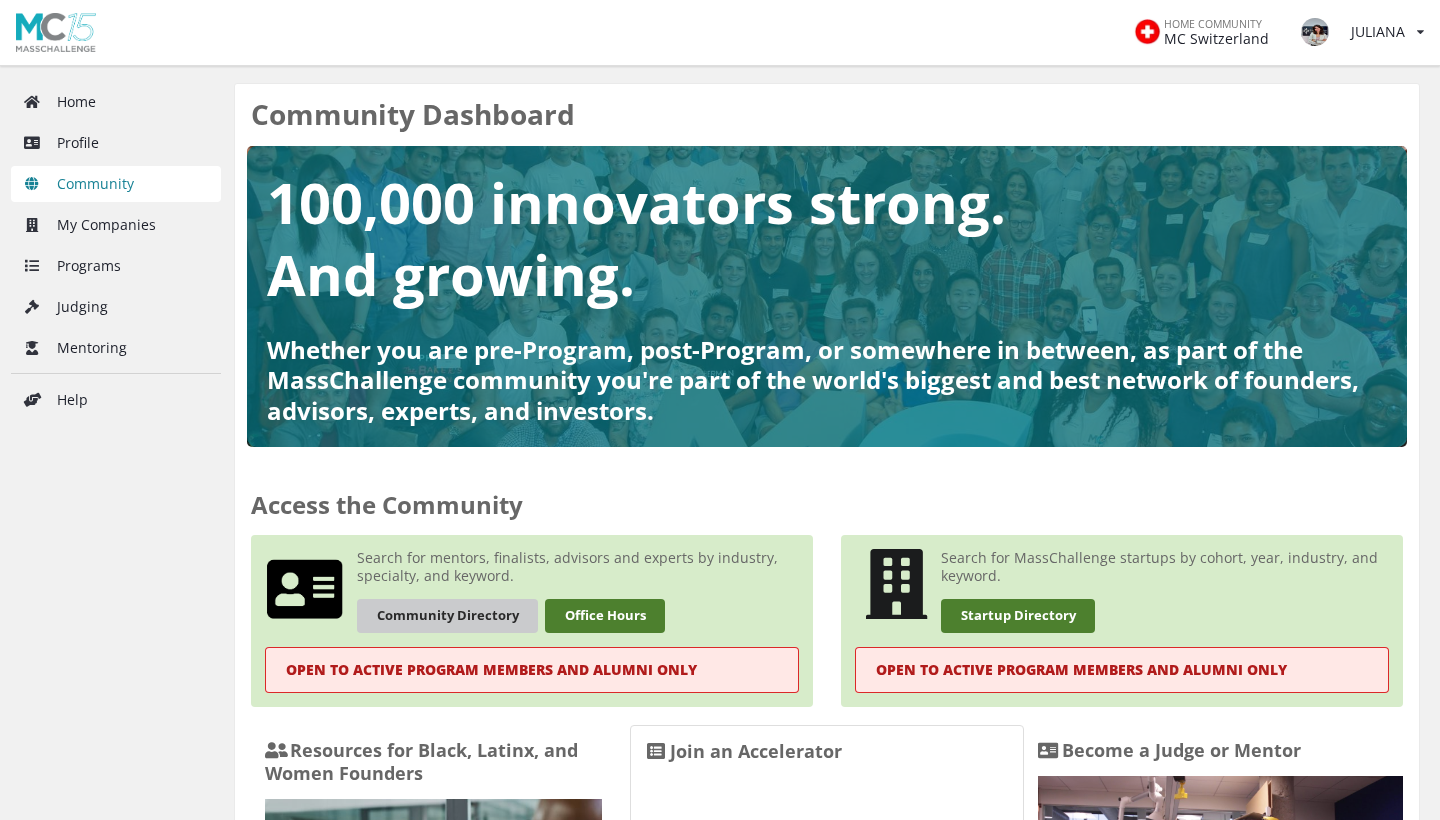 click on "Community Directory" at bounding box center (447, 615) 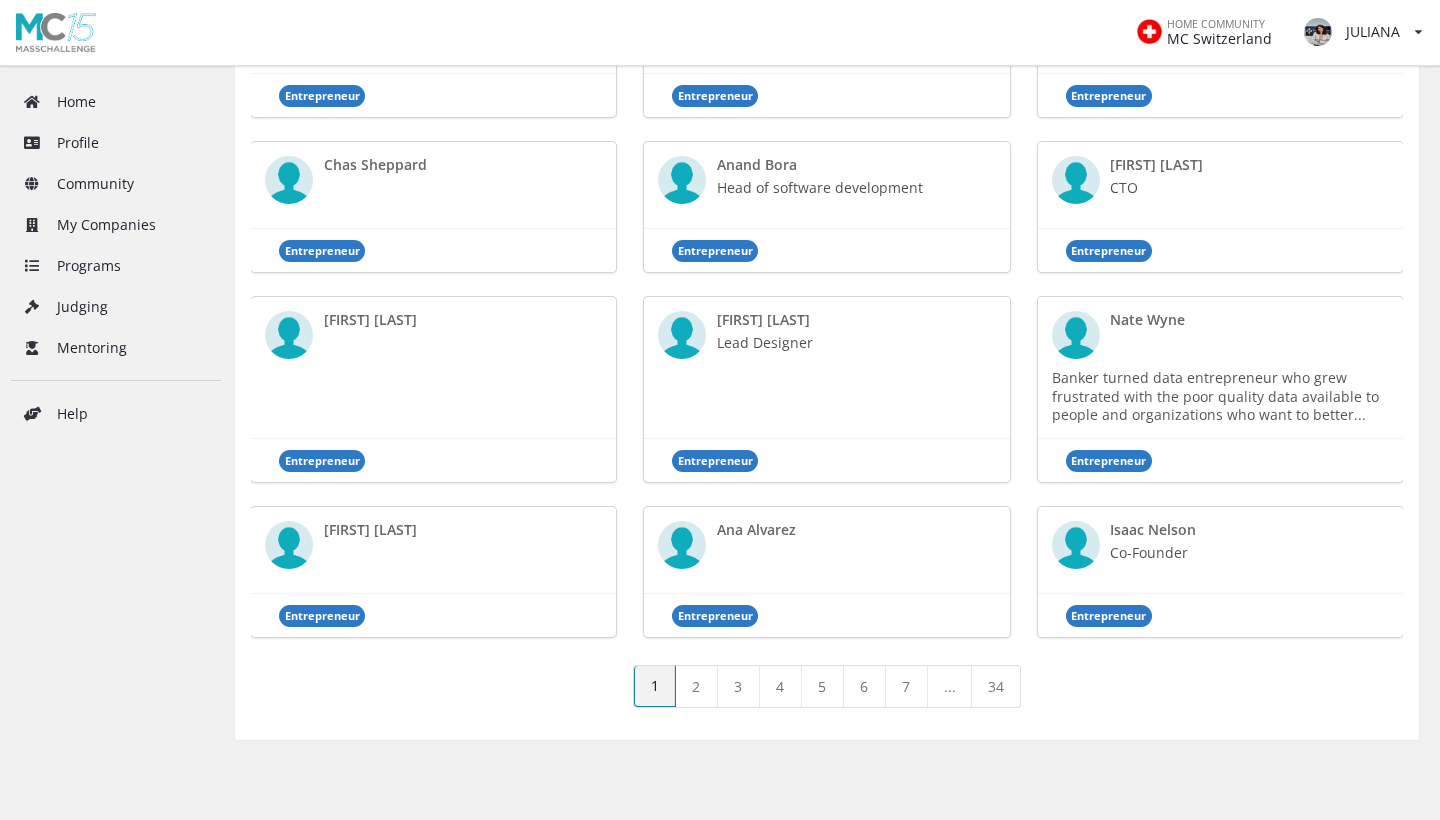 scroll, scrollTop: 1700, scrollLeft: 0, axis: vertical 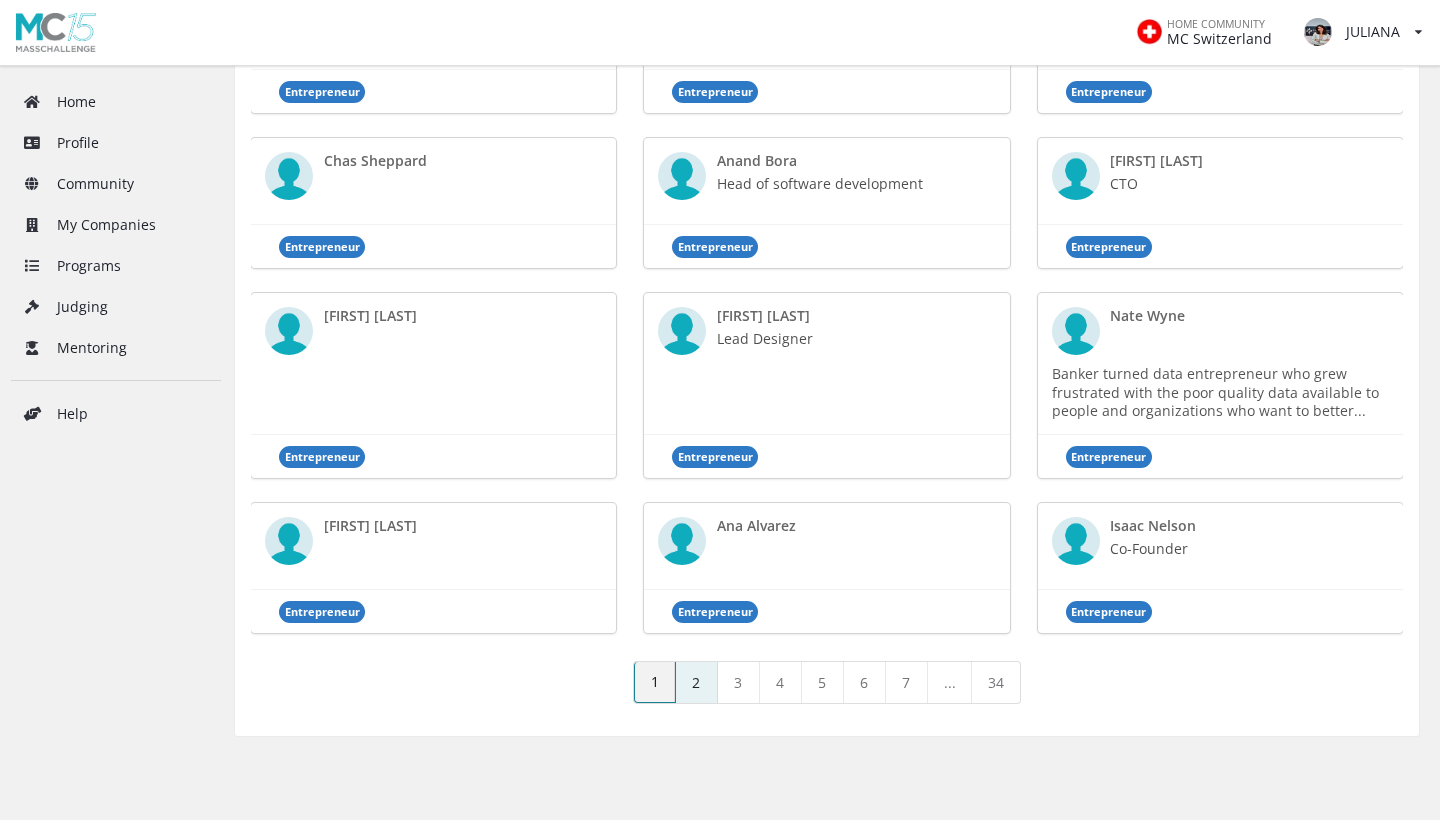 click on "2" at bounding box center (697, 682) 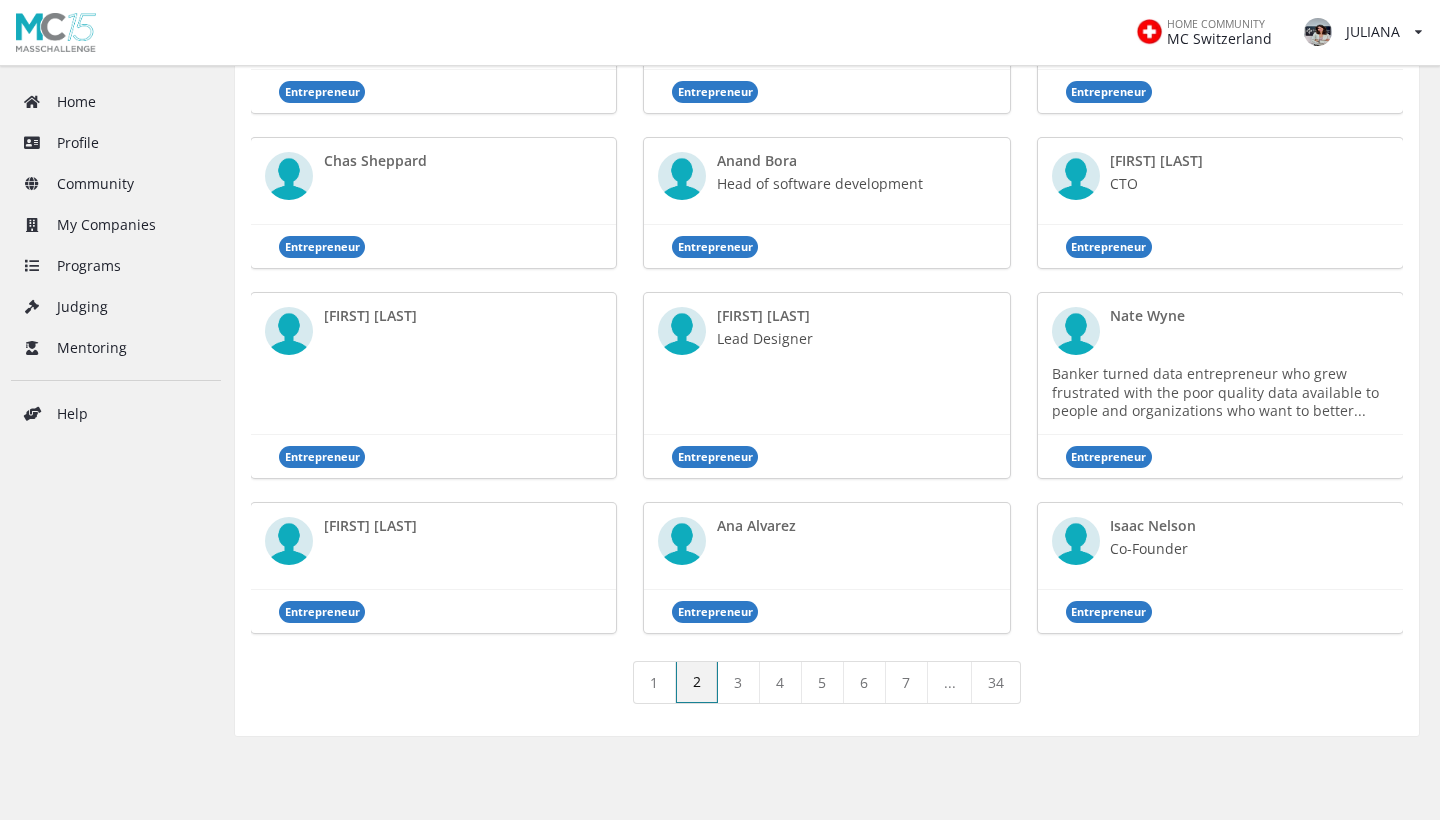 scroll, scrollTop: 0, scrollLeft: 0, axis: both 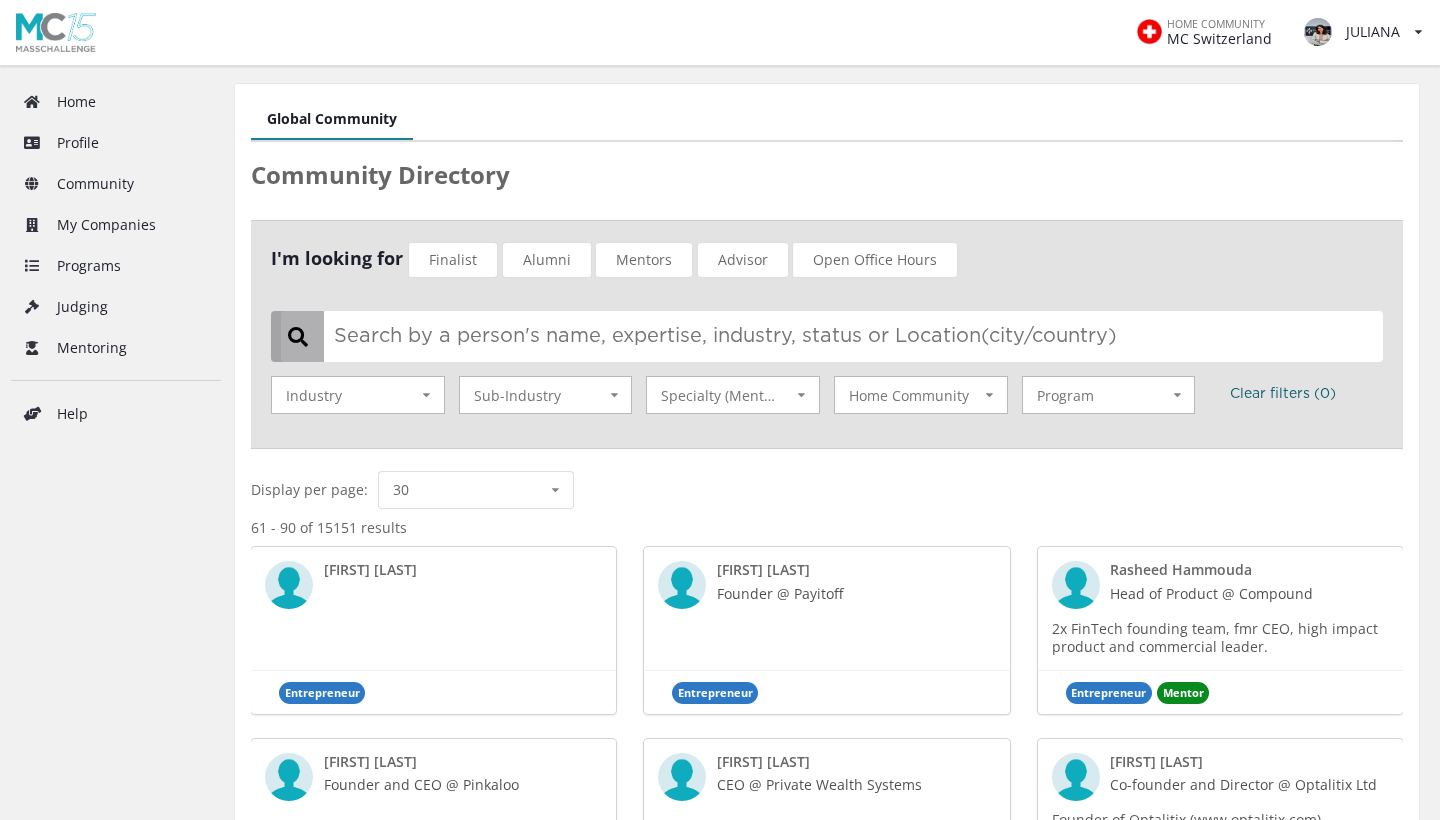 click at bounding box center (832, 336) 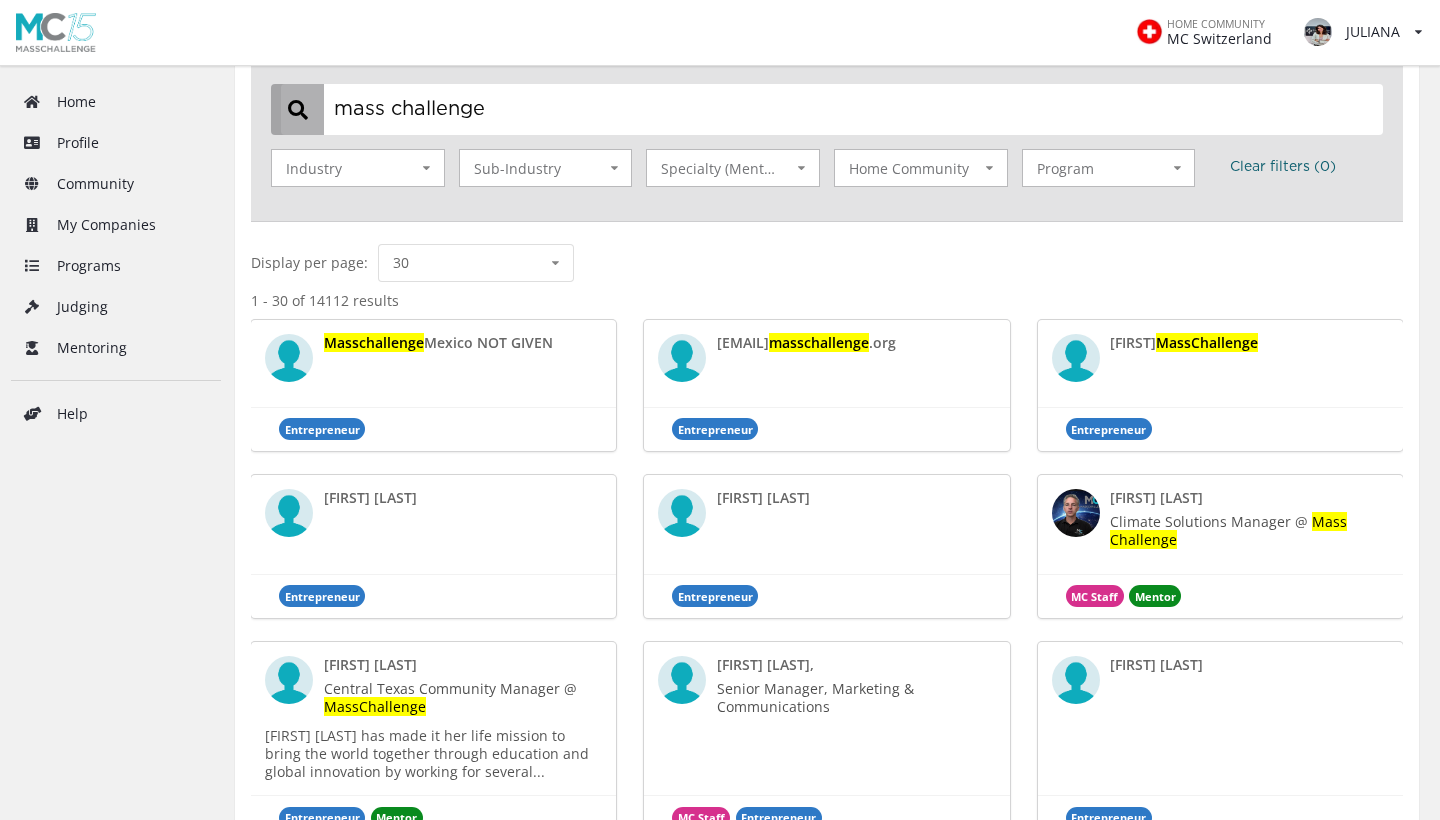 scroll, scrollTop: 285, scrollLeft: 0, axis: vertical 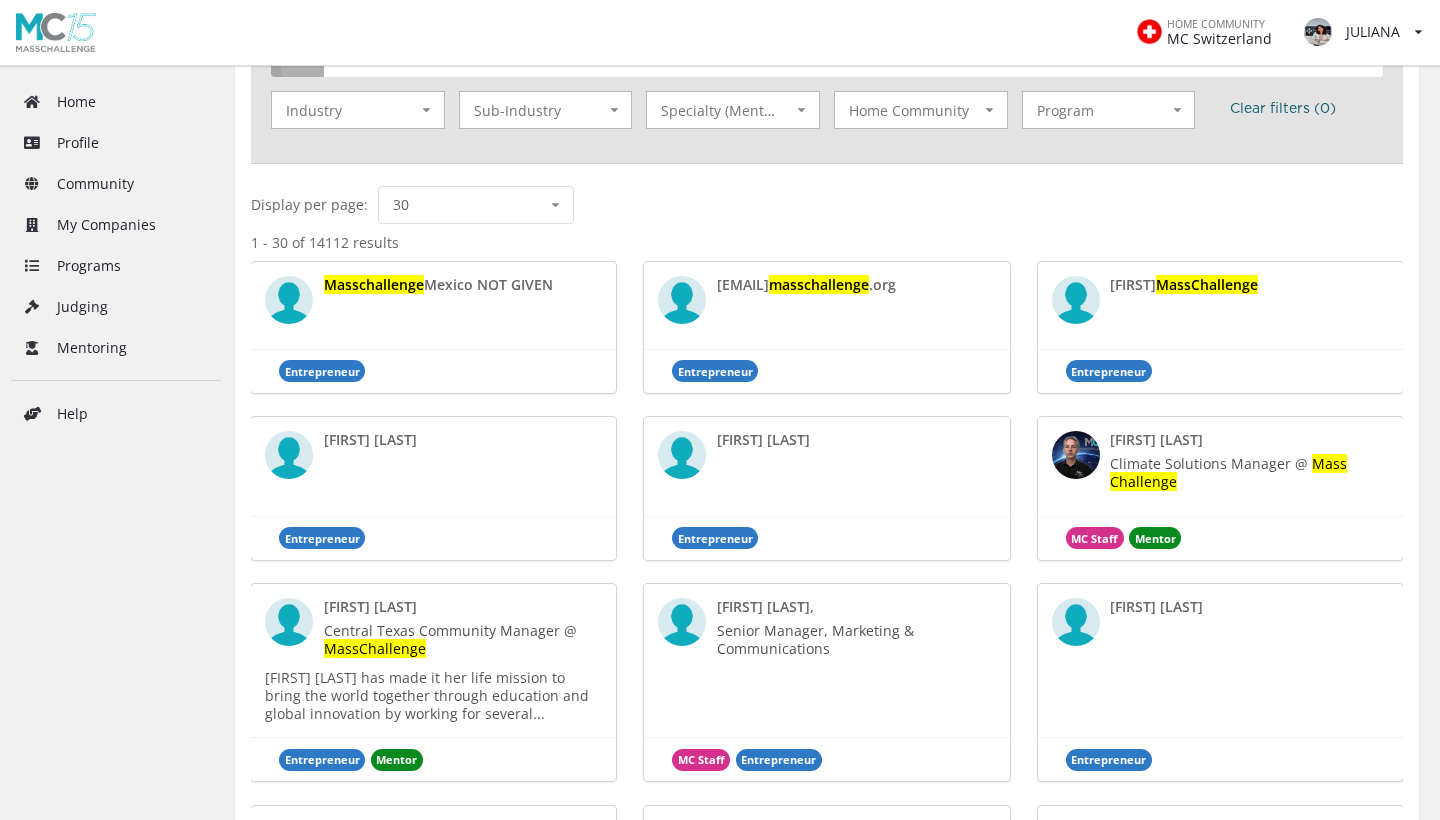 type on "mass challenge" 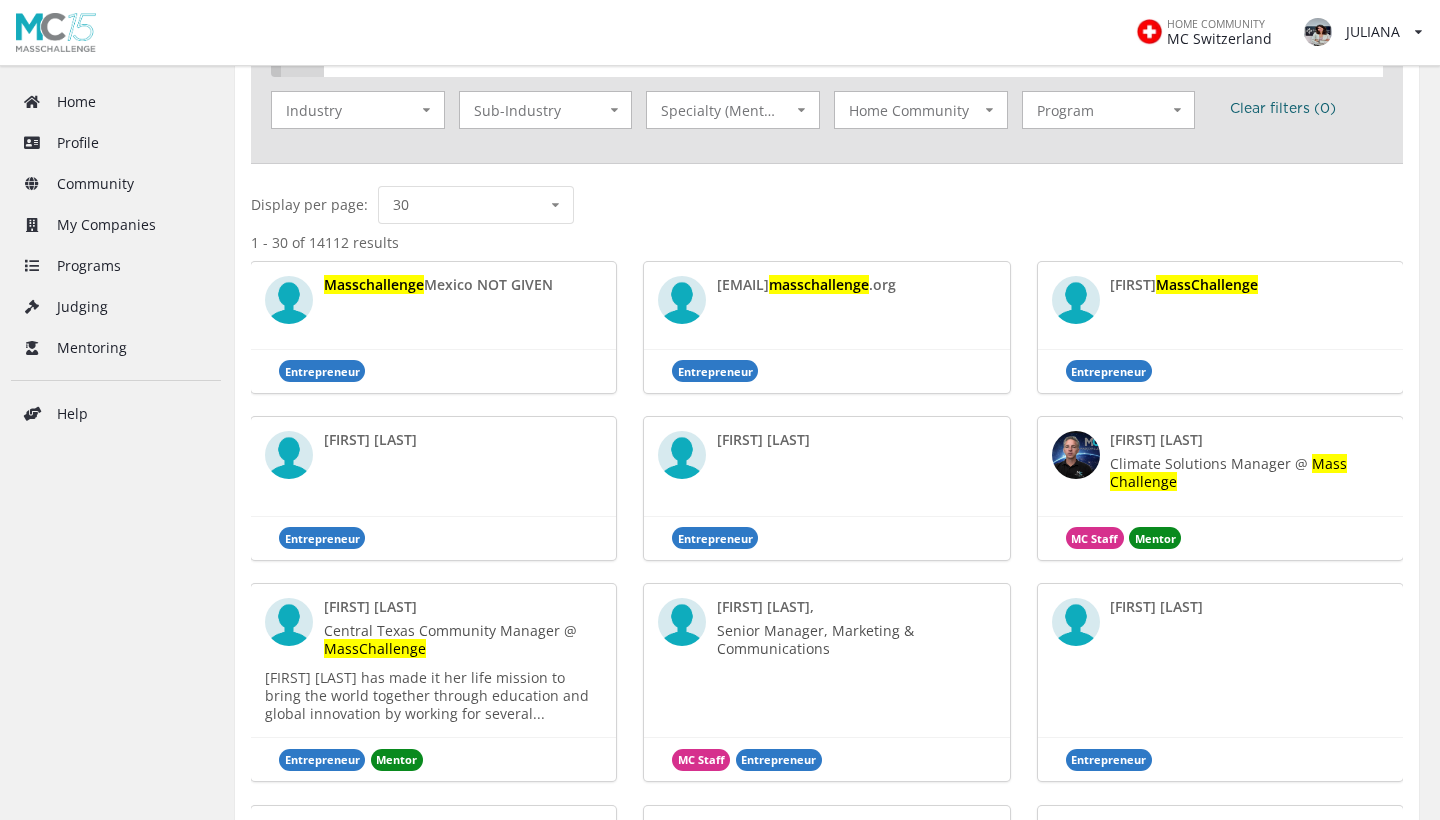 click on "[FIRST] [LAST] Manager  @   Mass Challenge" at bounding box center [433, 305] 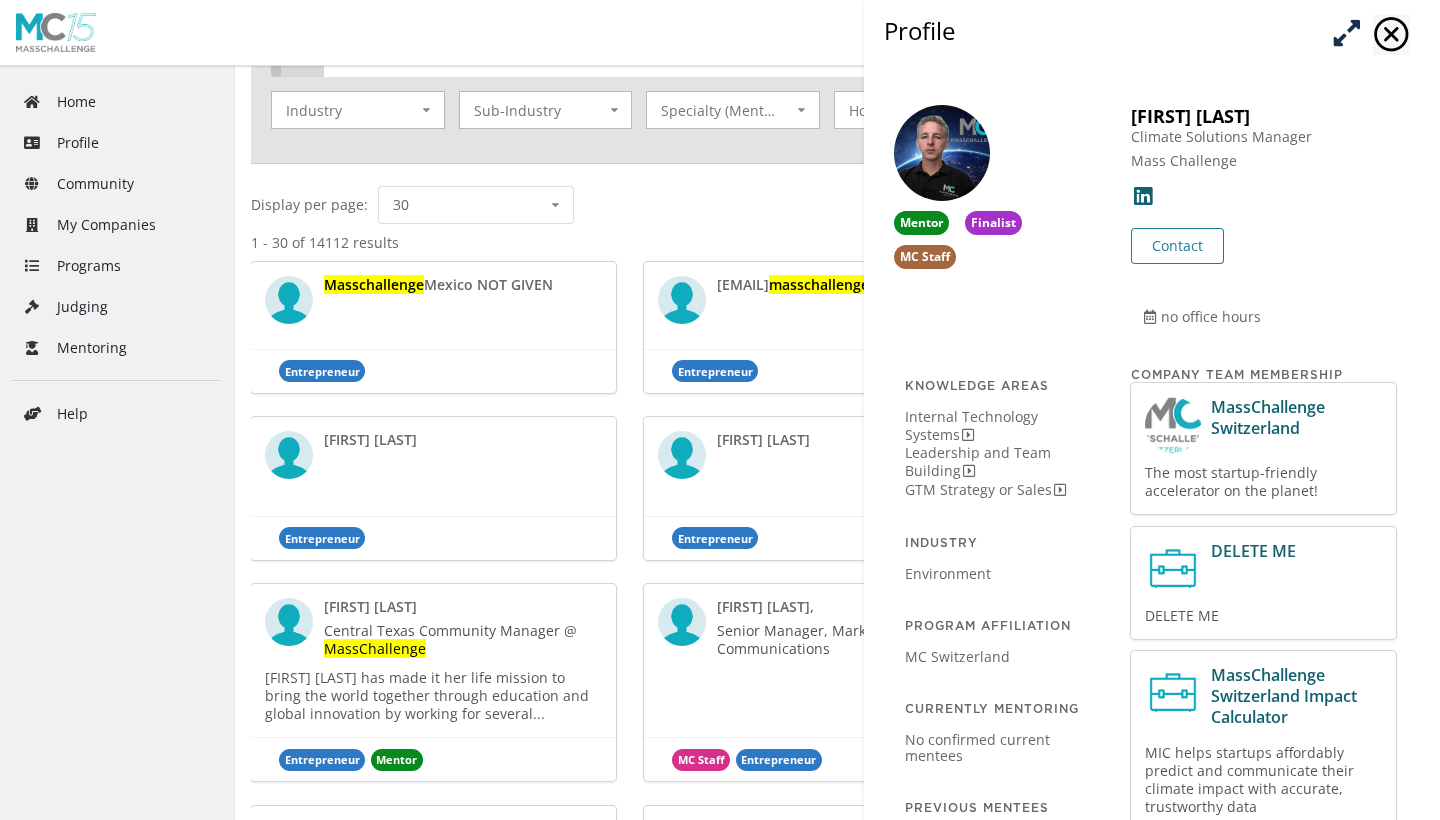 click at bounding box center (1346, 32) 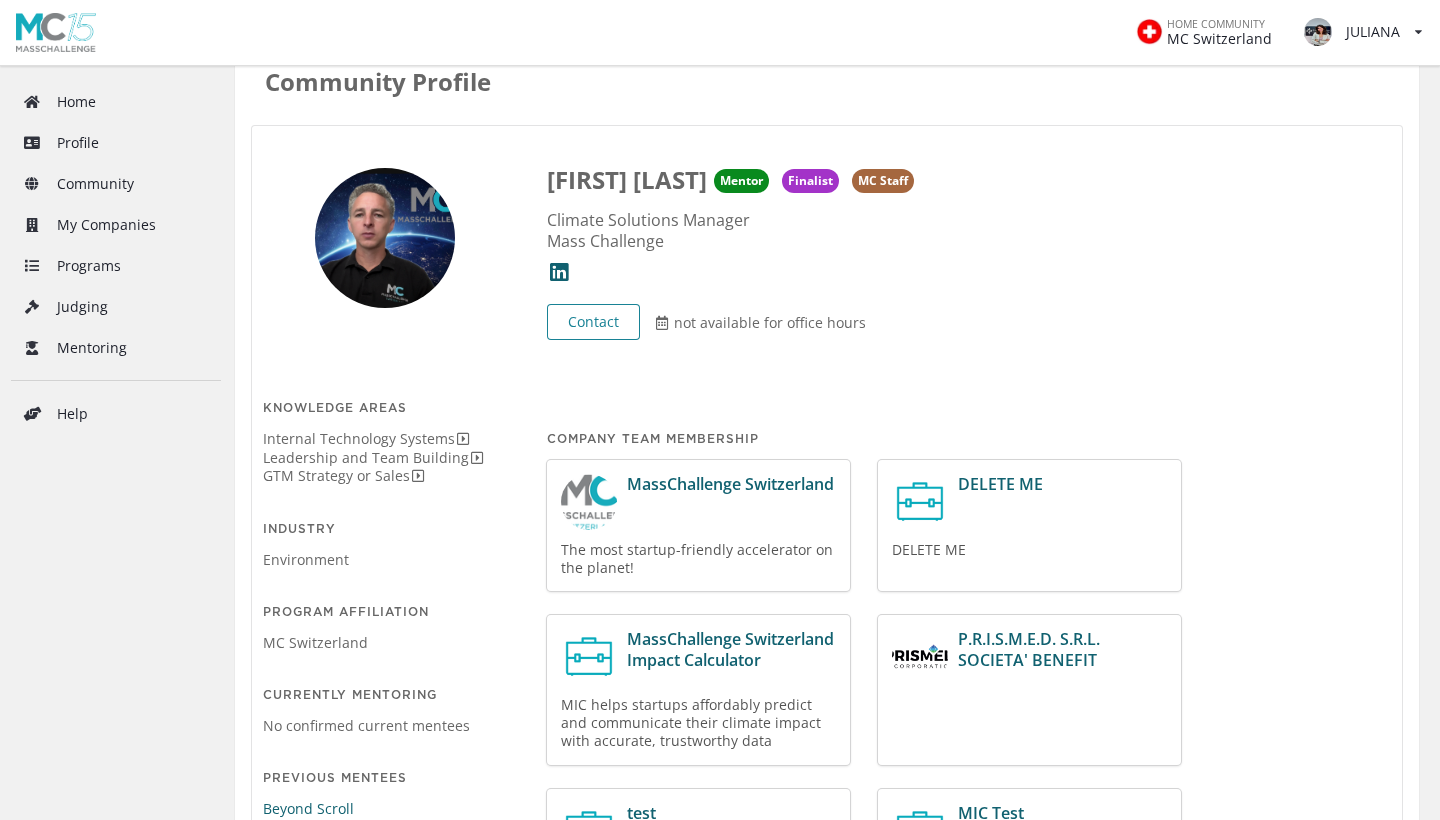 scroll, scrollTop: 116, scrollLeft: 0, axis: vertical 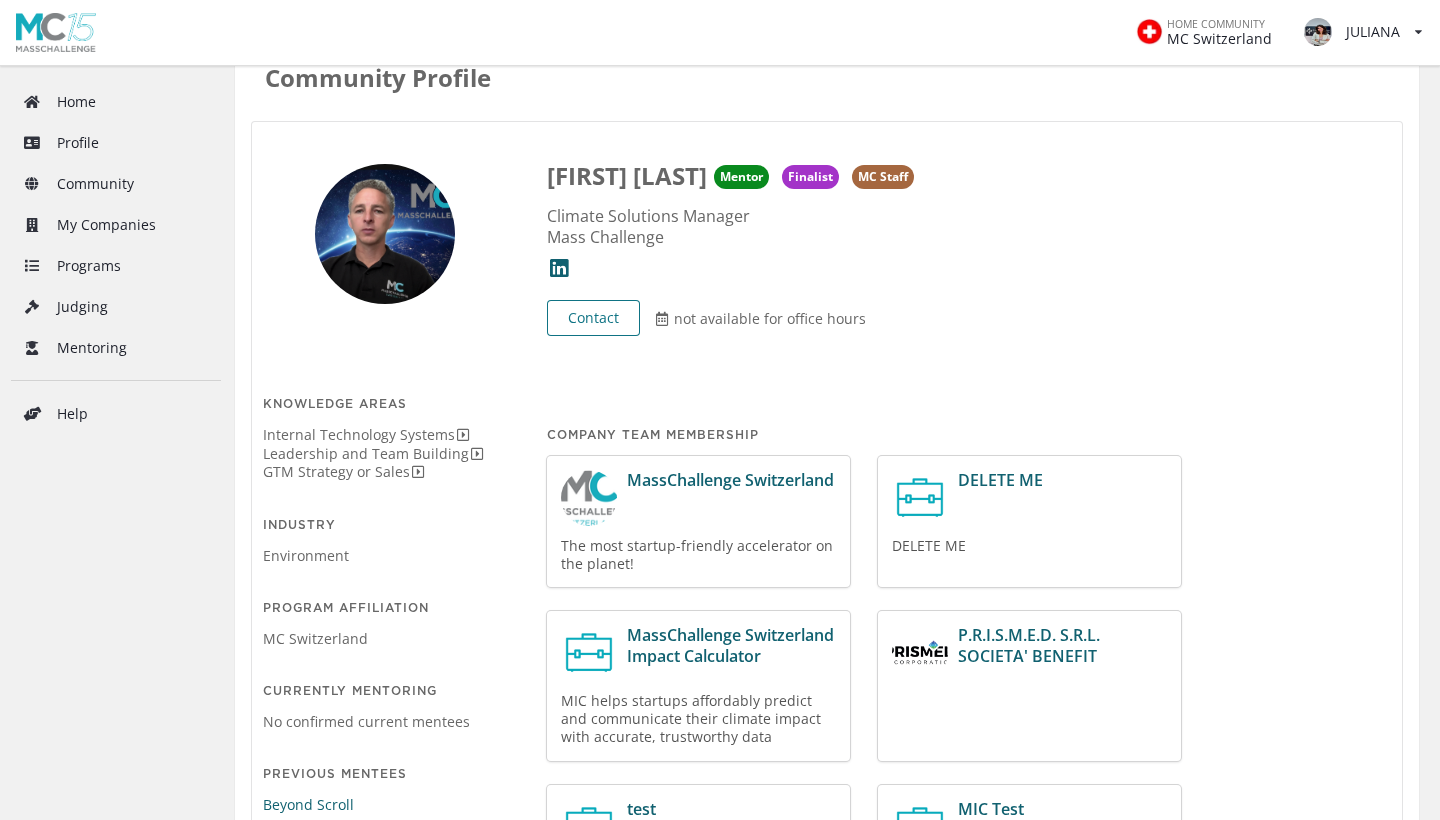 click on "Contact" at bounding box center [593, 318] 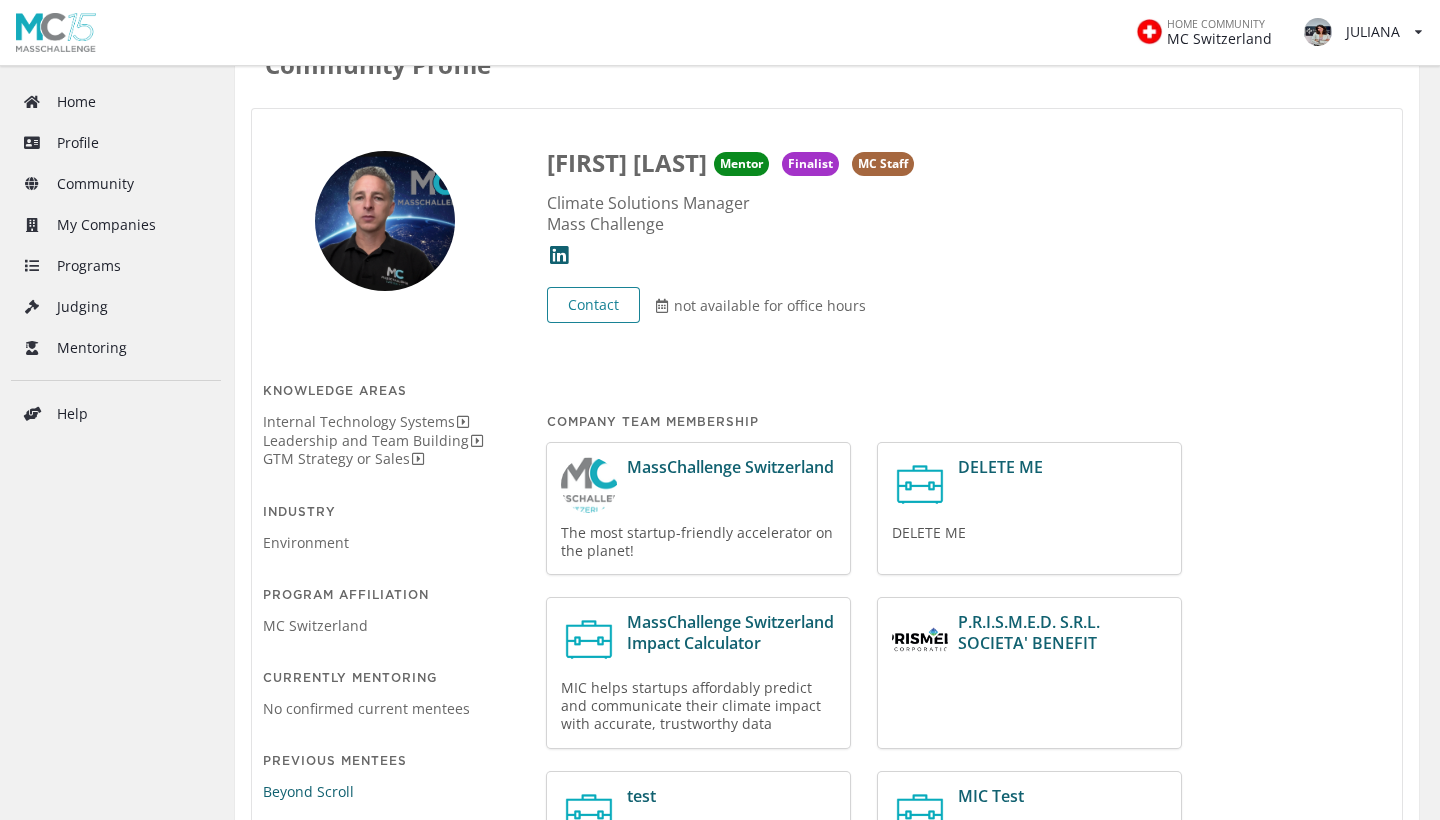 scroll, scrollTop: 116, scrollLeft: 0, axis: vertical 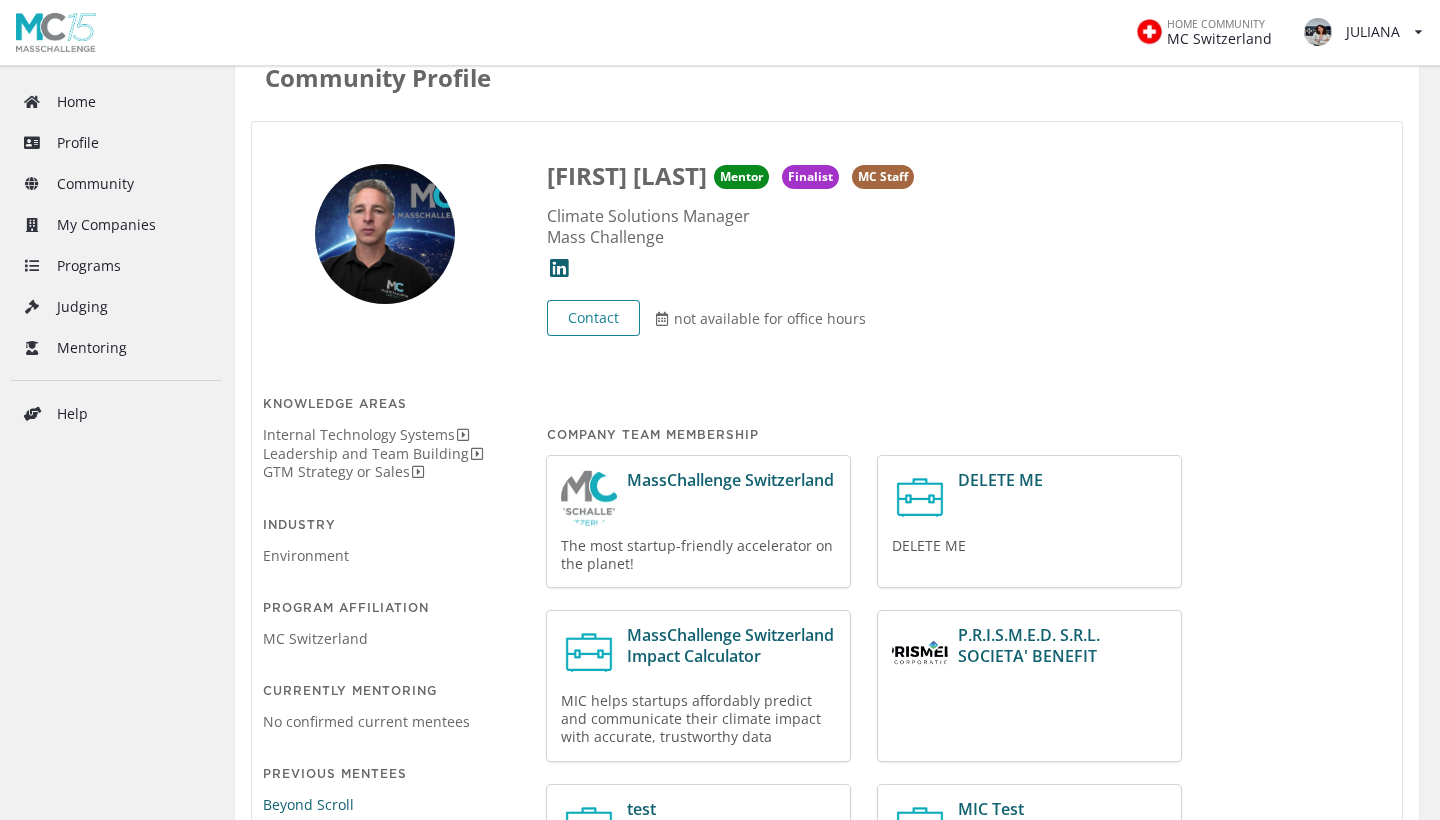 click at bounding box center [385, 234] 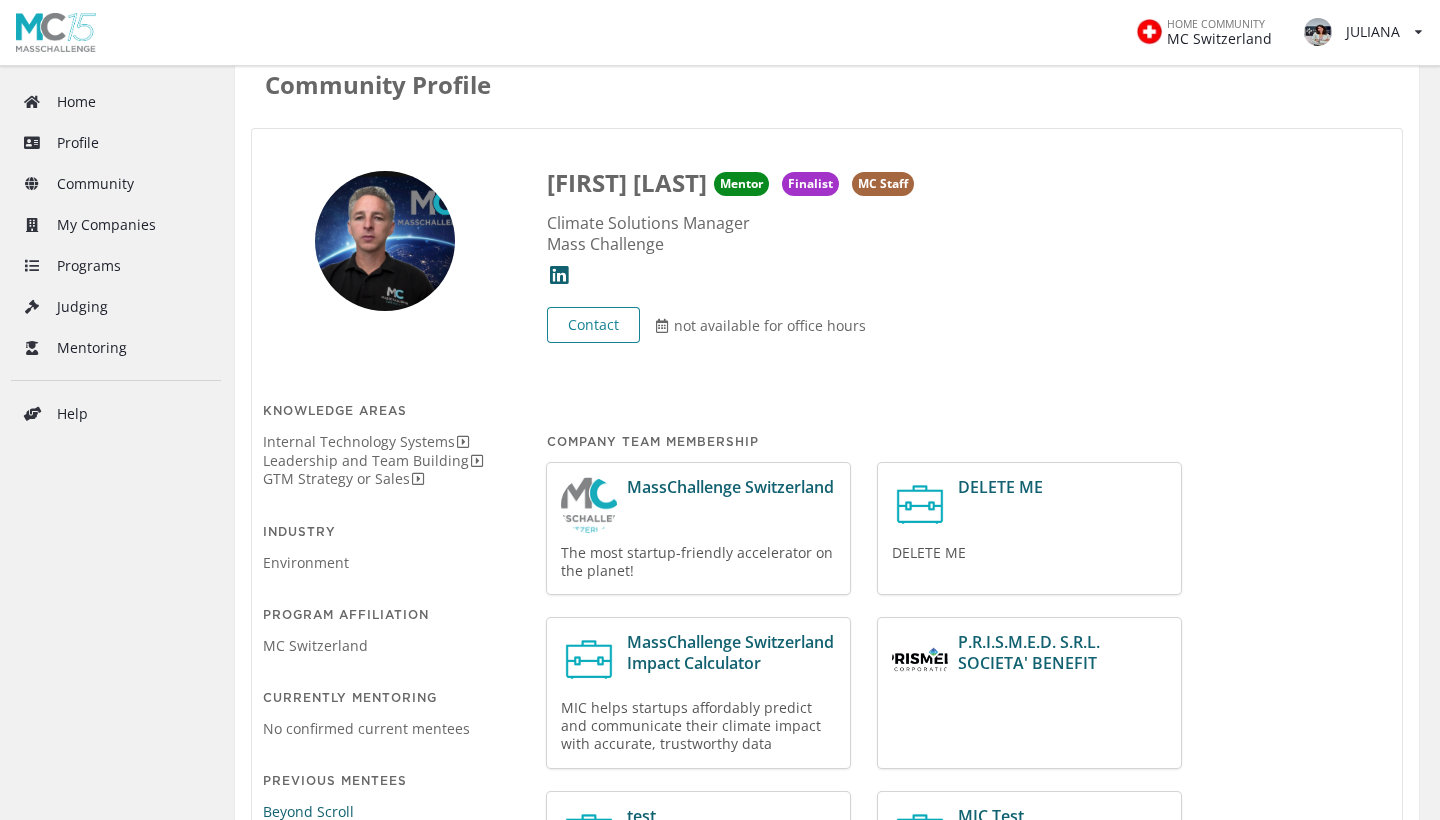 scroll, scrollTop: 121, scrollLeft: 0, axis: vertical 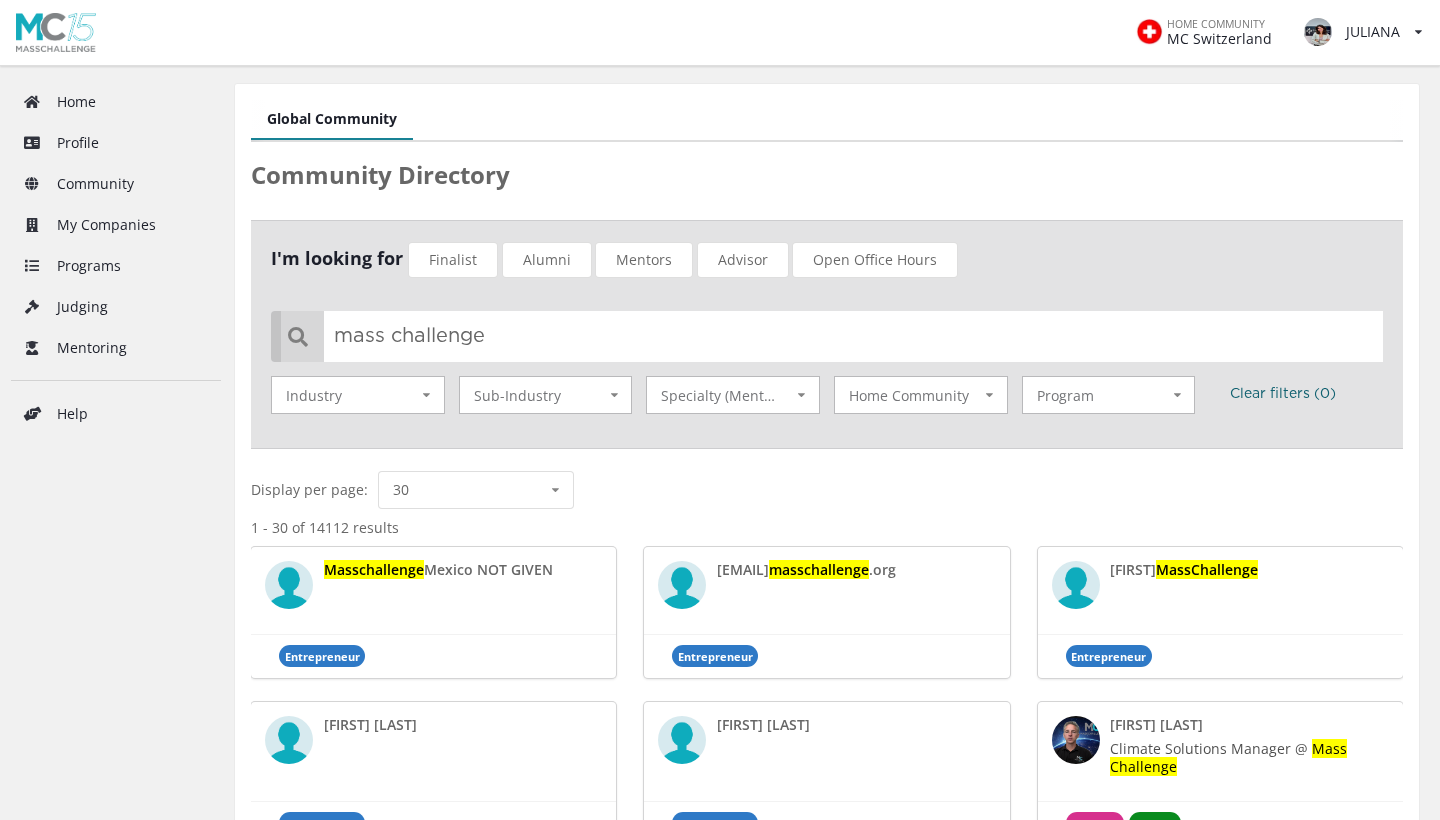 drag, startPoint x: 518, startPoint y: 332, endPoint x: 326, endPoint y: 326, distance: 192.09373 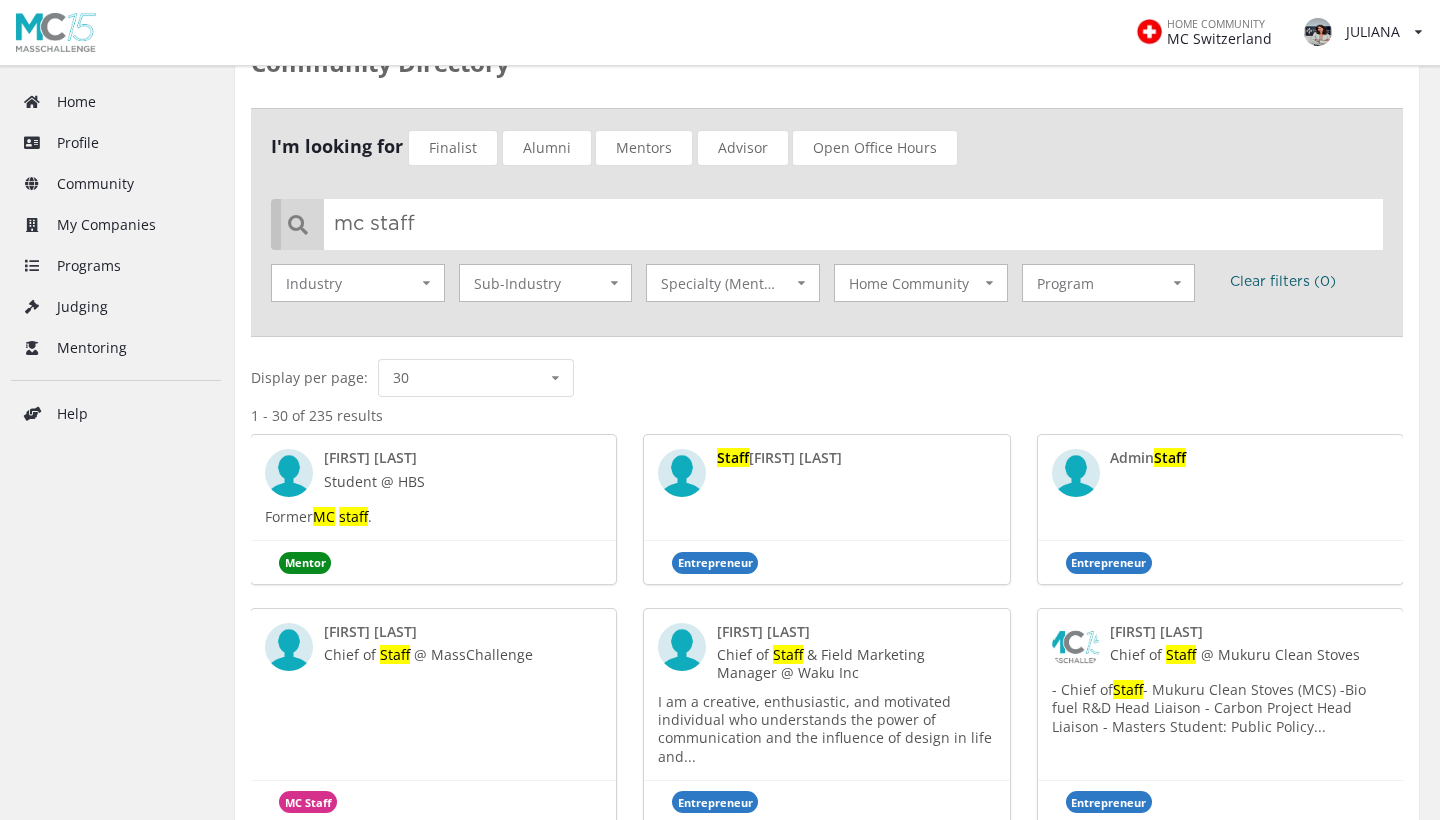 scroll, scrollTop: 114, scrollLeft: 0, axis: vertical 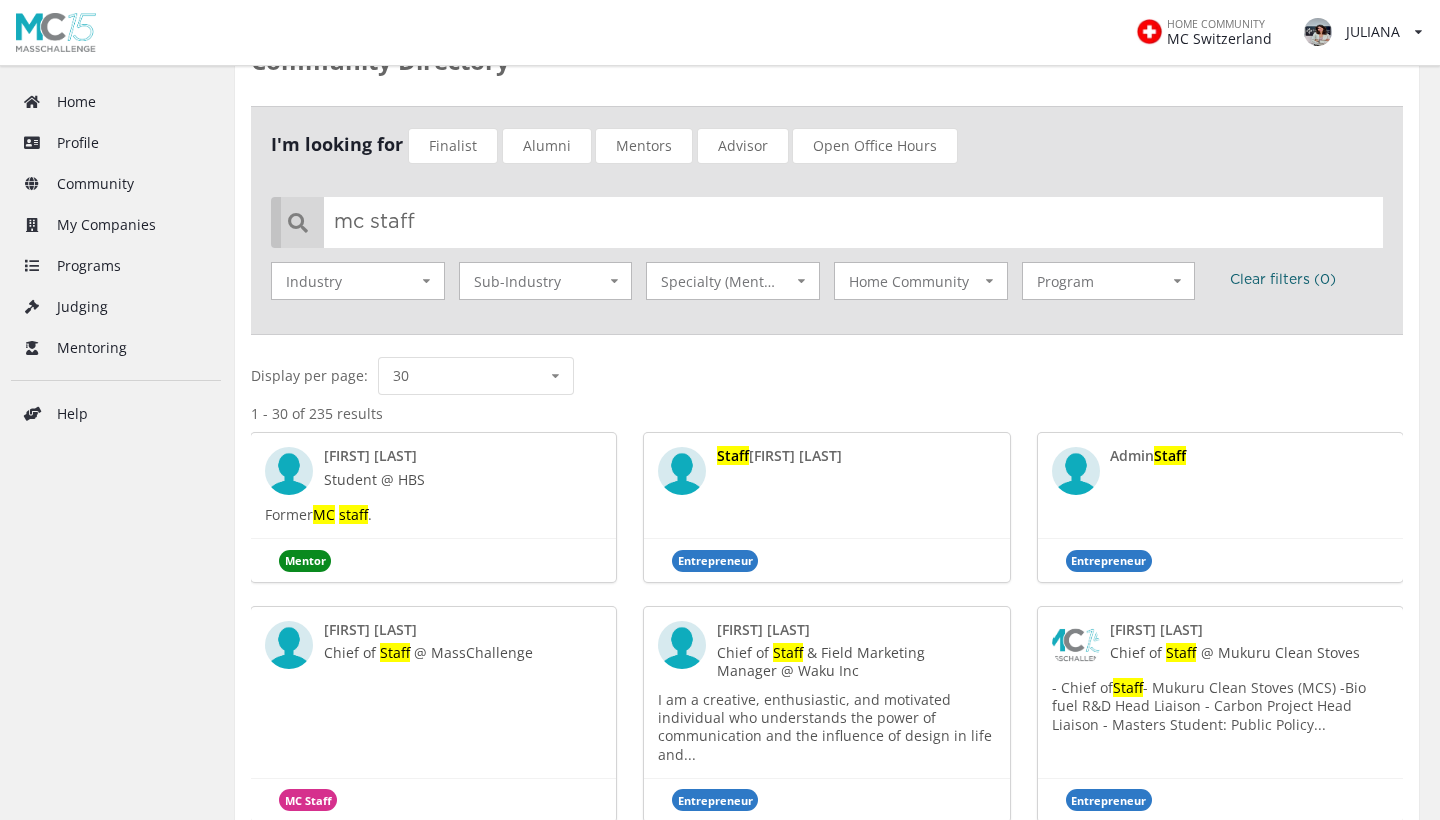 type on "mc staff" 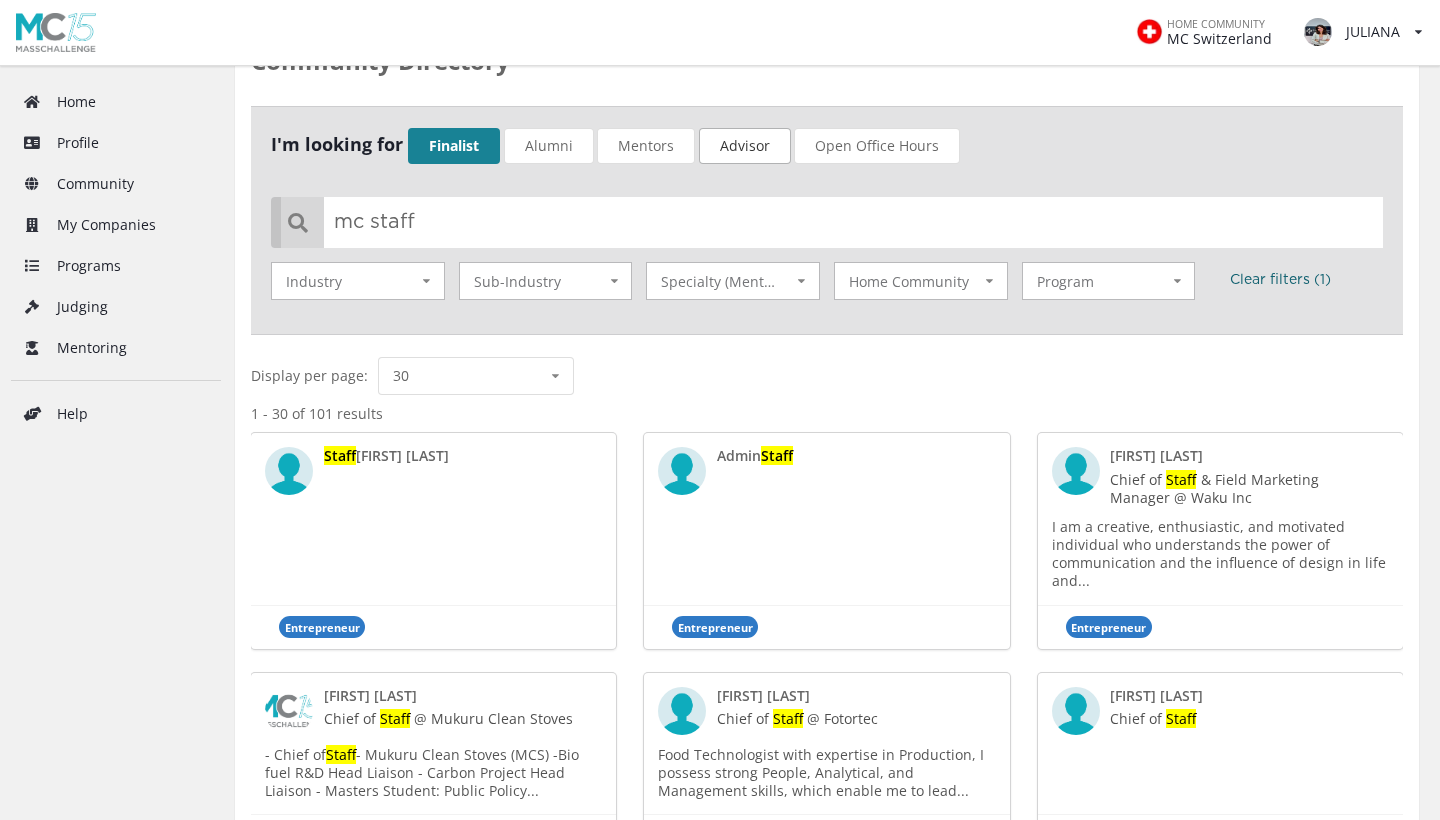 click on "Advisor" at bounding box center (745, 146) 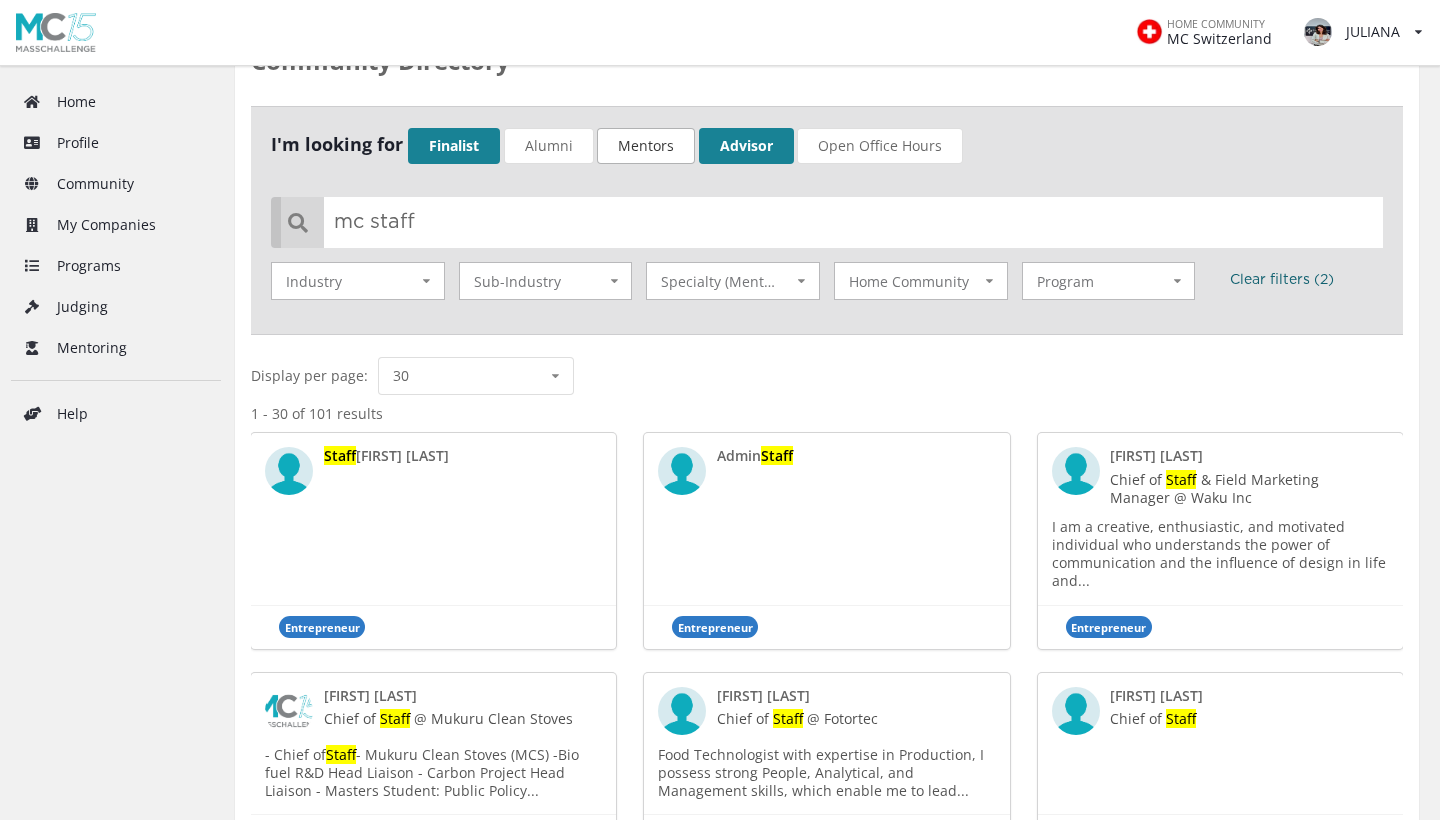 click on "Mentors" at bounding box center (646, 146) 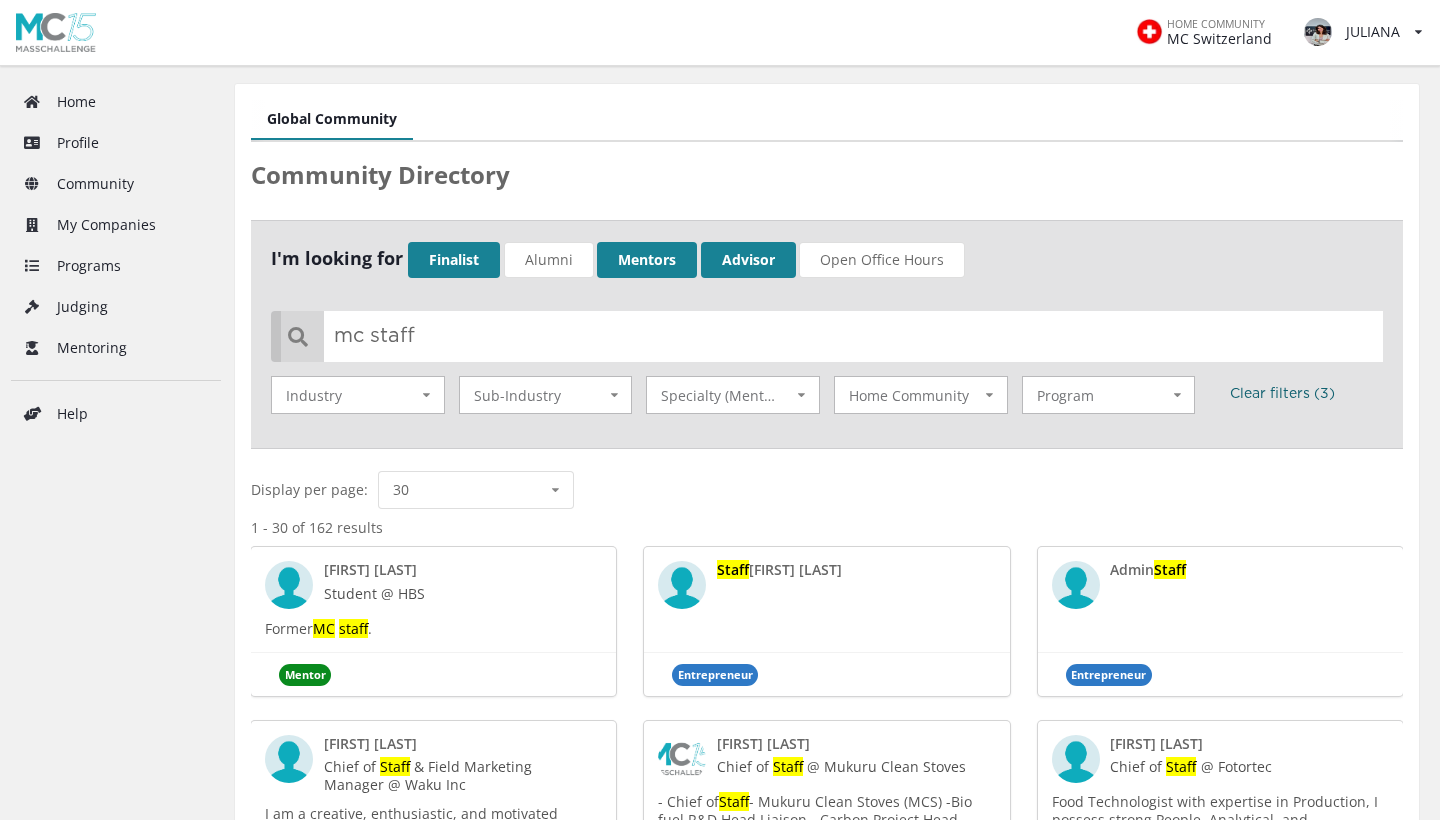 scroll, scrollTop: 0, scrollLeft: 0, axis: both 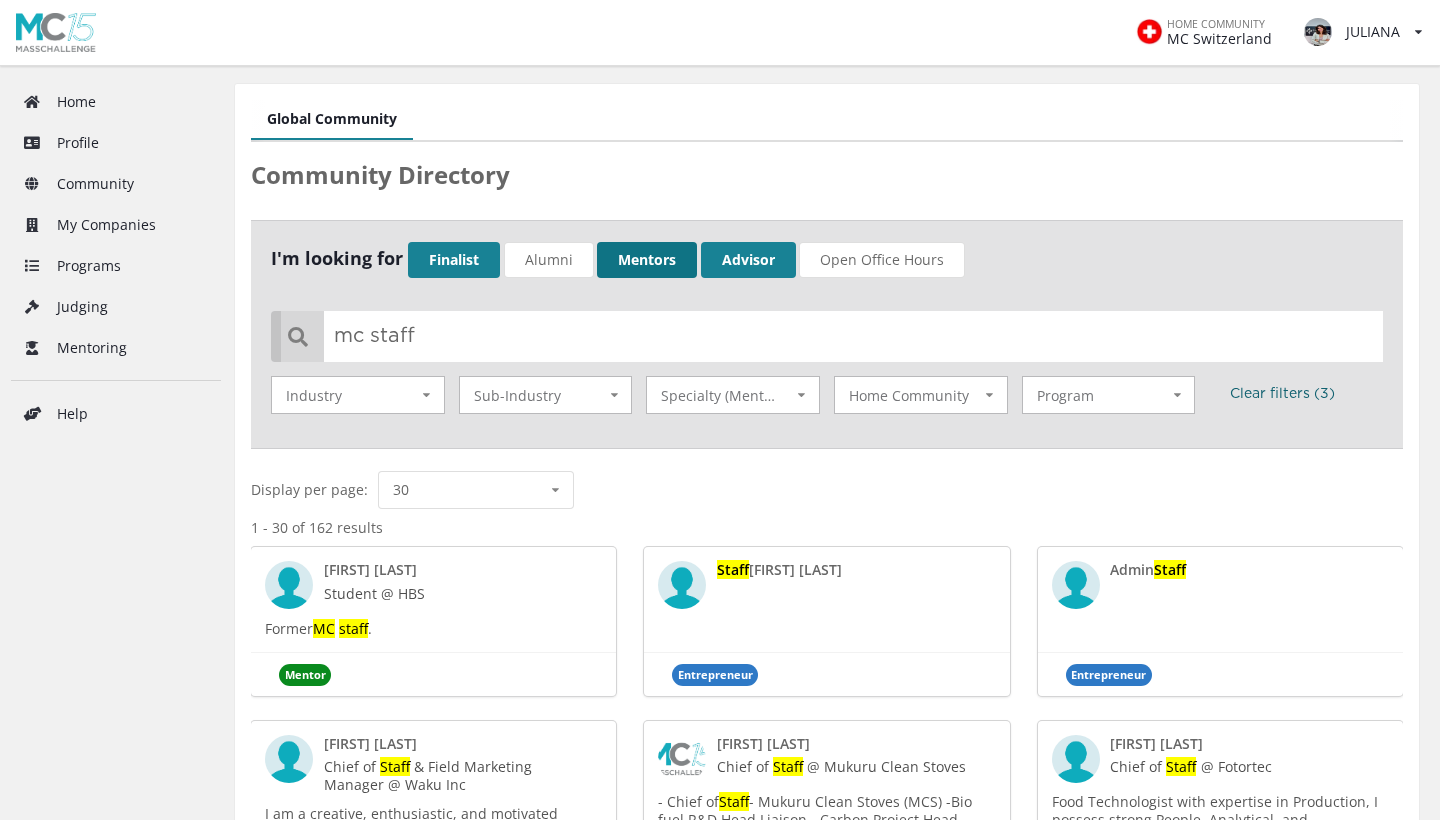 click on "Mentors" at bounding box center [647, 260] 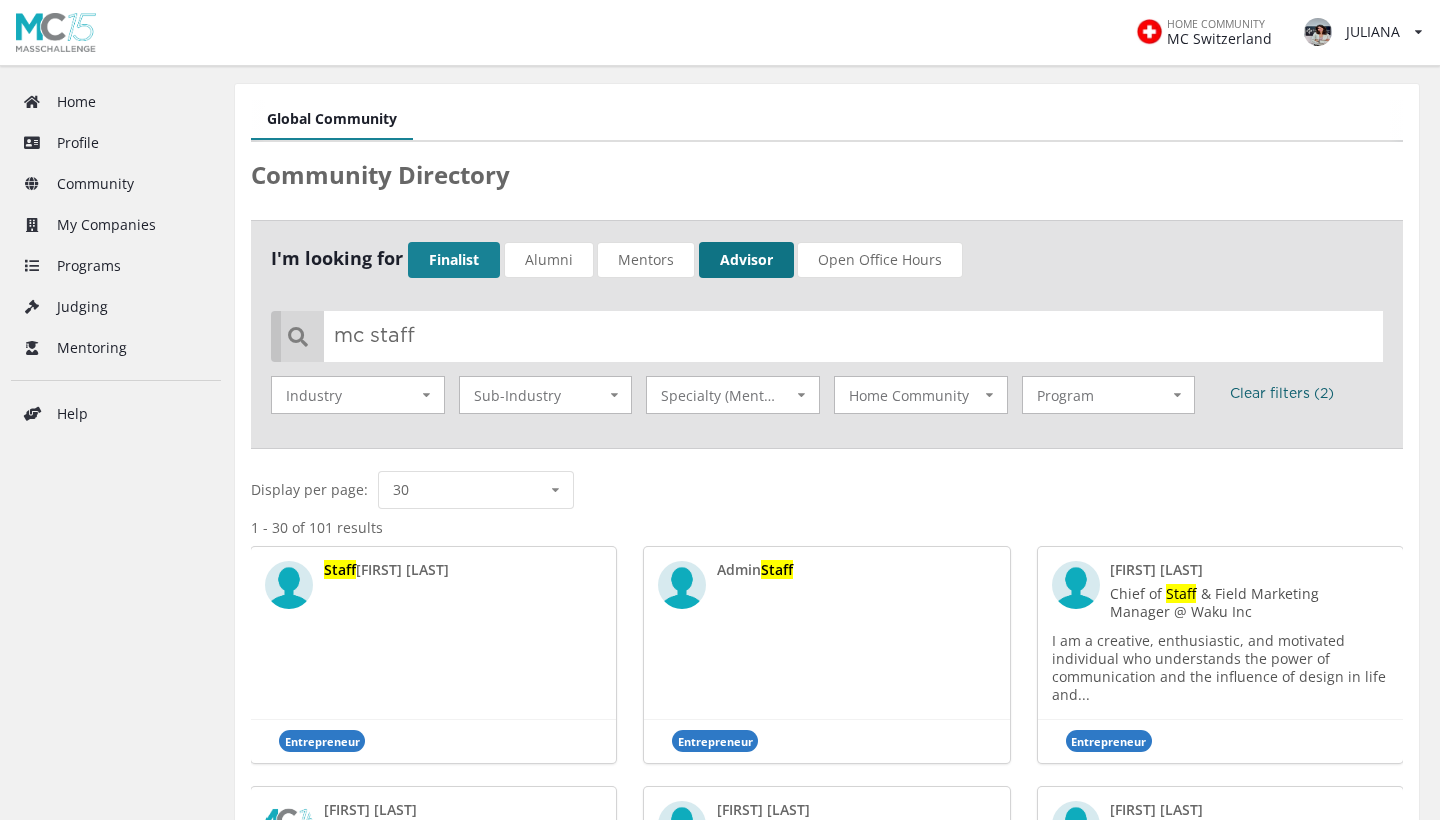 click on "Advisor" at bounding box center [746, 260] 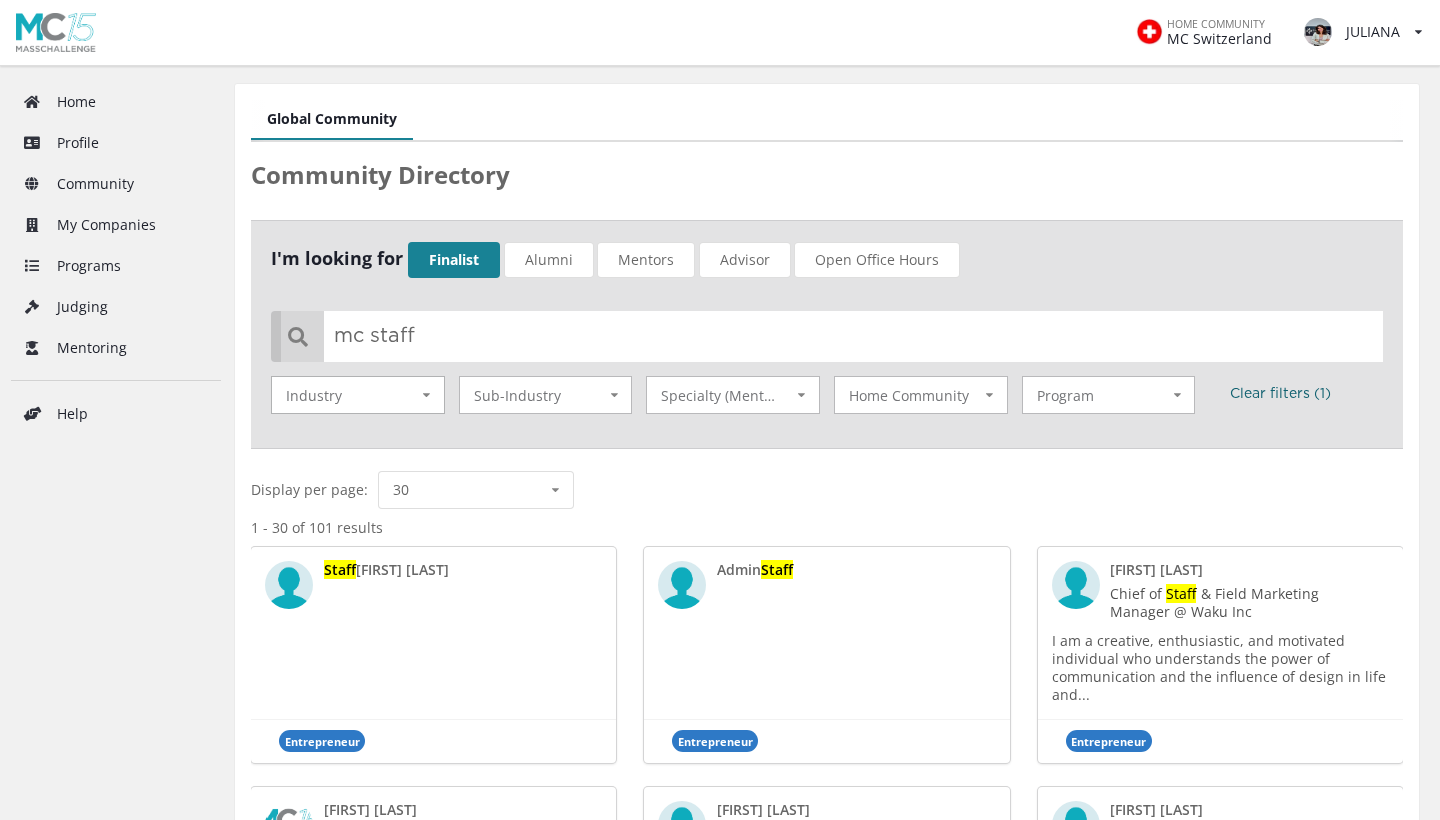 click at bounding box center [426, 395] 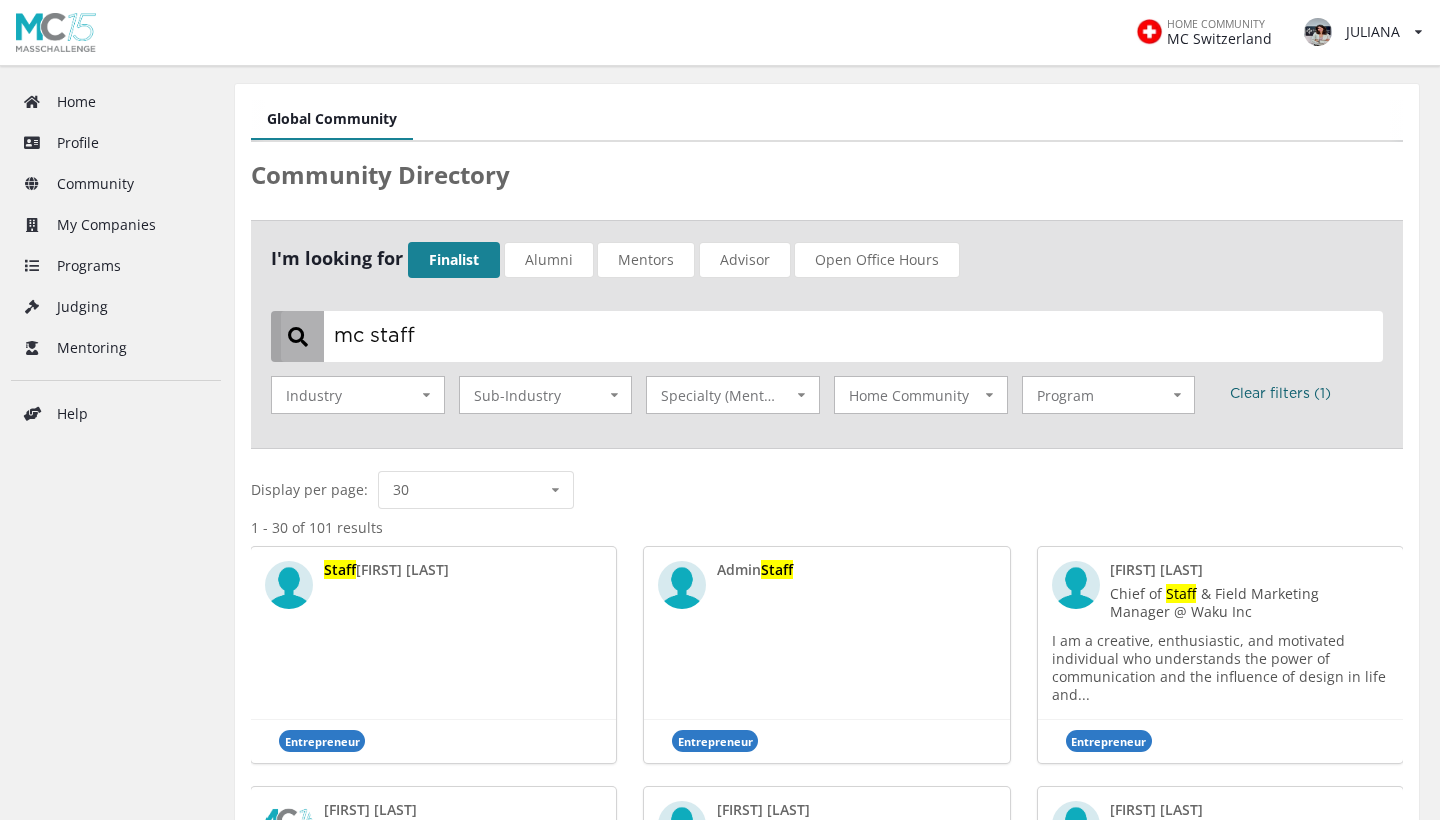 click on "mc staff" at bounding box center [832, 336] 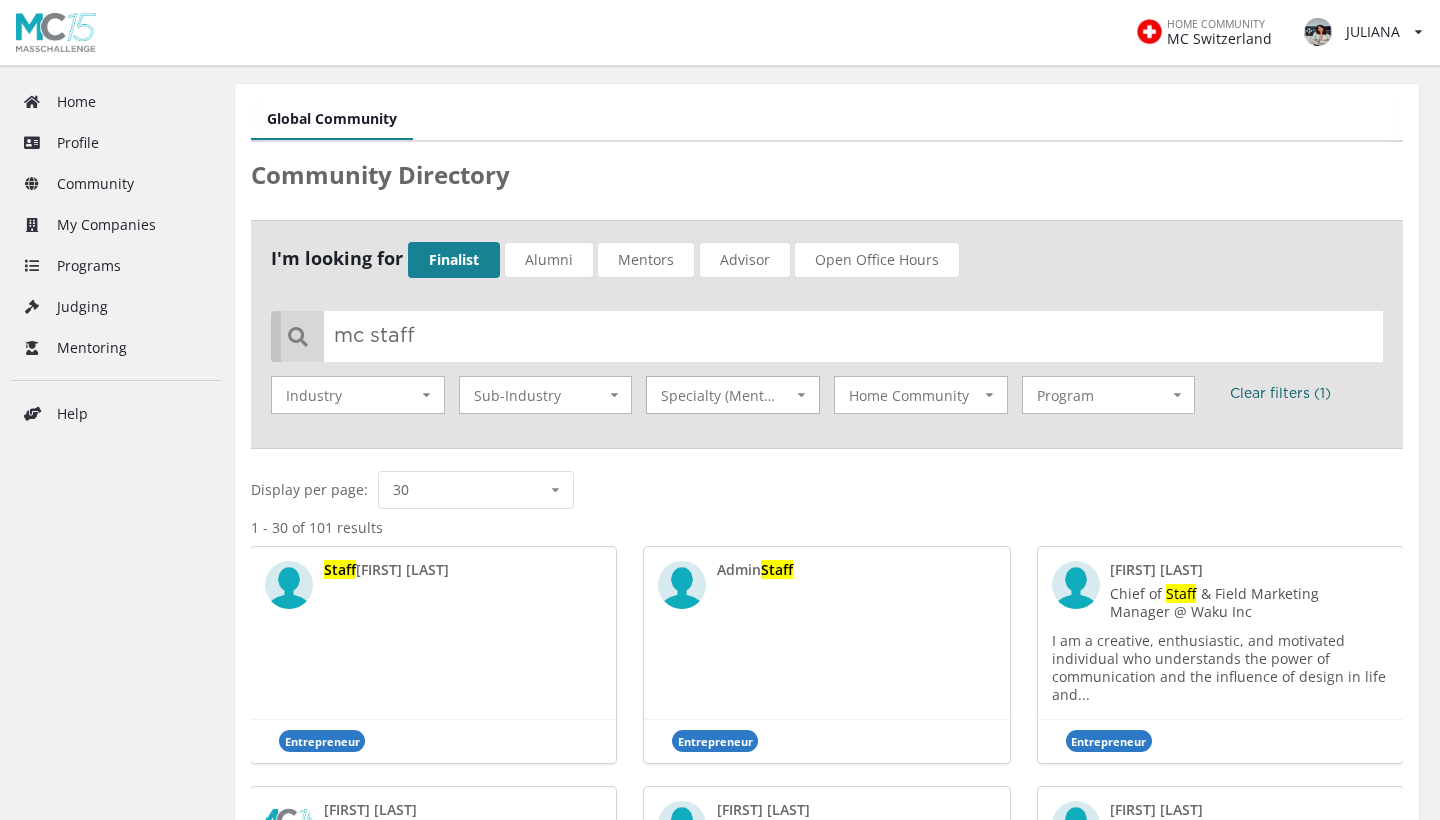 click on "Specialty (Mentors)" at bounding box center [334, 395] 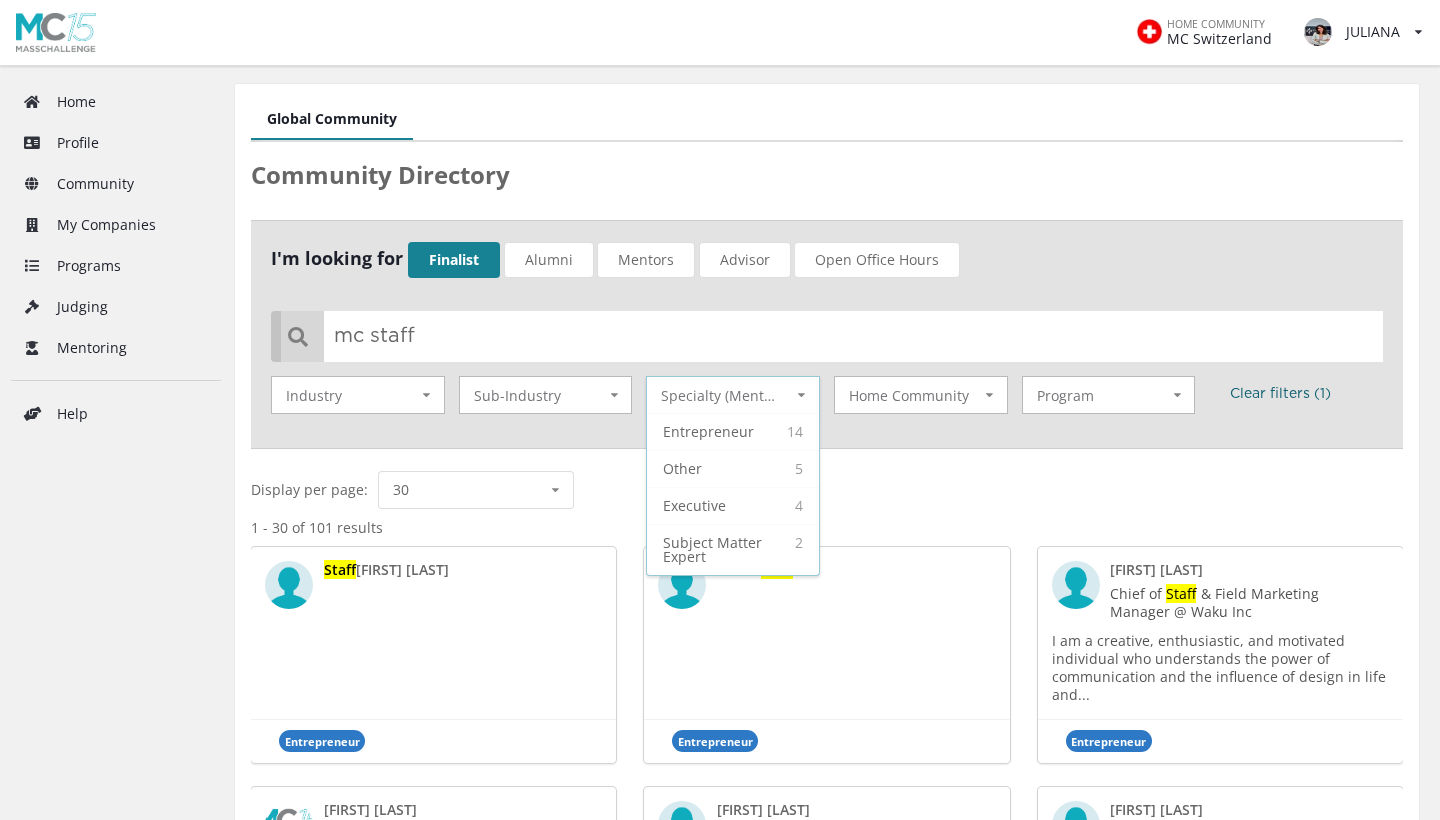 click on "I'm looking for      Finalist Alumni Mentors Advisor Open Office Hours mc staff Industry 23 Cross-Industry 17 Healthcare 4 Environment 4 Sustainable Food 2 Security and Resiliency 1 Finance 1 Industry 4.0 Industry Sub-Industry 7 Other 6 AI/Machine Learning 6 Medical Devices and Future of Surgery 5 Consumer Health and Wellness Platforms 5 Digital Health and Imaging Technologies 5 Integrated Health Systems and Care Delivery 5 Precision and Personalized Medicine 3 Educational Technology and Platforms 3 Other area of Sustainable Food 2 Circular Economy and Resource Management 2 Consumer Goods and Services 2 E-Commerce & Marketplaces 2 Emergency Response and Disaster Management 2 Enterprise Software 1 Advanced Therapeutic Platforms 1 Aerospace & Space Commercialization 1 Alternative Proteins and plant-based ingredients 1 Carbon Management and Storage 1 Creative and Media Technologies 1 Cybersecurity 1 Data Security and Privacy 1 Food losses and waste reduction 1 Industrial and Manufacturing 1 1 1 1 1 1 14 5 Other" at bounding box center [827, 334] 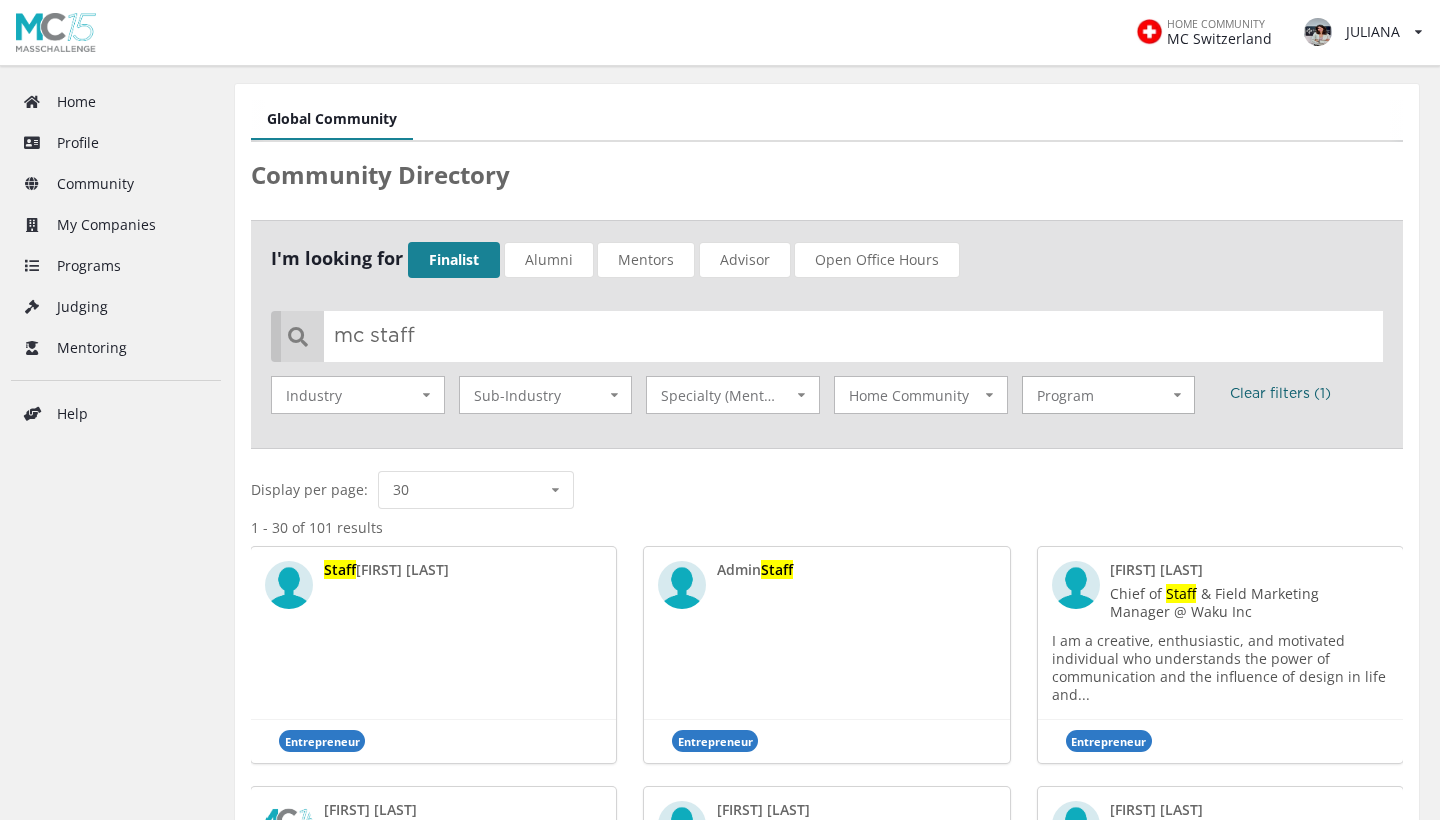 click on "Program 74 MassChallenge Global Alumni 1 140 1 145 1 201 1 222 1 73 3 2025 US Healthcare Early Stage Program 2 2025 MassChallenge Switzerland & UK program 8 2024 MassChallenge Switzerland Accelerator 8 2024 MassChallenge U.S. Early Stage Accelerator 2 2024 MassChallenge FinTech 1 2024 Israel Accelerator: Industry Agnostic 1 2024 CancerX Accelerator 1 2024 Healthcare Challenge Program 1 2024 Social Impact 5 2023 Switzerland Accelerator: Industry Agnostic 3 2023 MassChallenge US Early Stage Accelerator 2 2023 MassChallenge HealthTech 2 2023 Bridge to MassChallenge Japan 1 2023 Israel Accelerator: Industry Agnostic 1 2023 MassChallenge Mexico Accelerator 1 2023 Human Potential Sprint 10 2022 MassChallenge US Early Stage Accelerator 8 2022 MassChallenge Switzerland Accelerator 1 2022 MassChallenge HealthTech 1 2022 Korea Innovation Center 1 2022 IBM Mentorship Program 1 2022 Blue Tech Sprint 1 2022 Bridge to MassChallenge ChileMass Emprende 6 2021 MassChallenge Switzerland Accelerator 4 2 1 1 1 1 1 1 3 2 2 1 1 3" at bounding box center (358, 395) 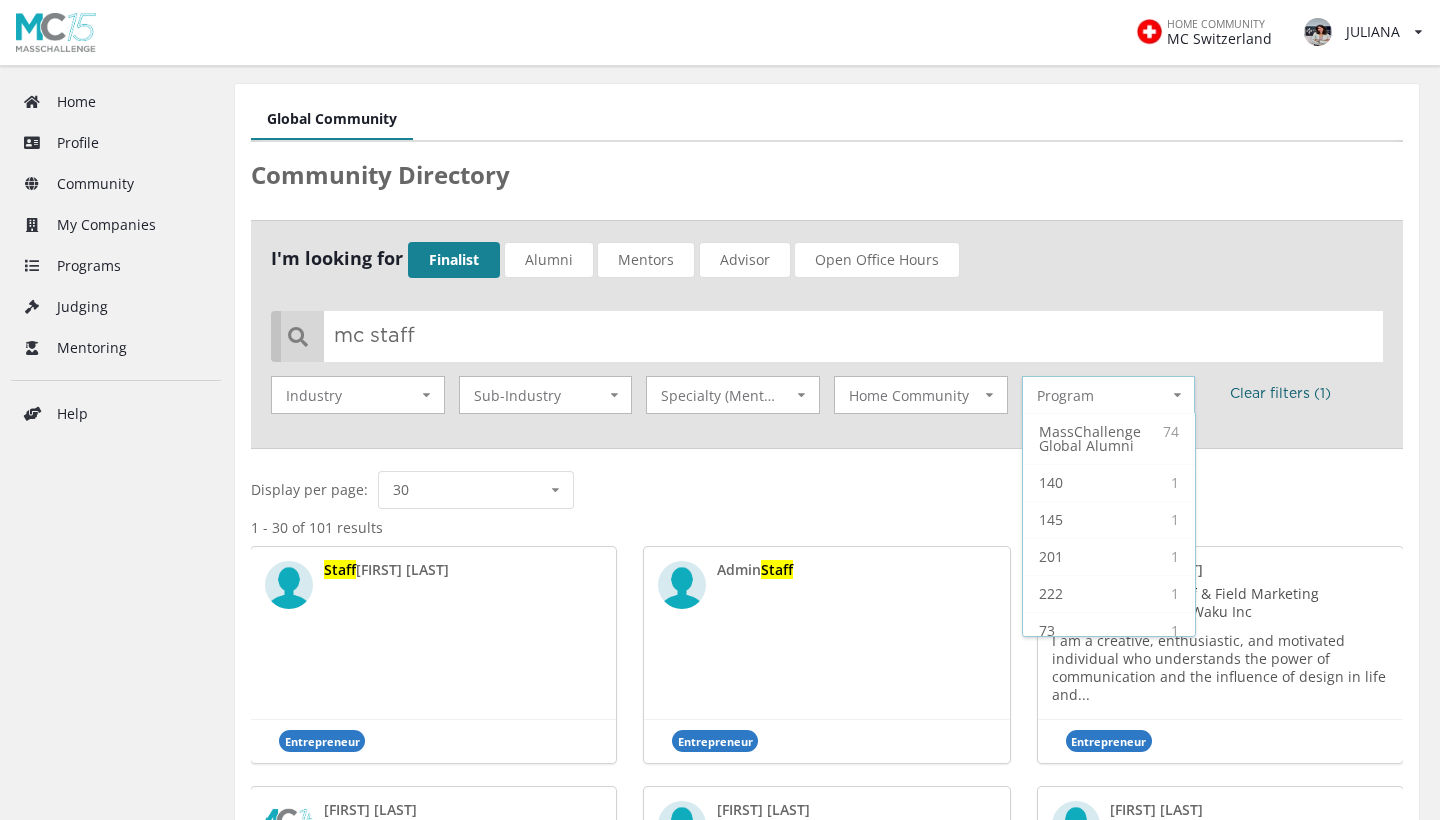 click on "Program 74 MassChallenge Global Alumni 1 140 1 145 1 201 1 222 1 73 3 2025 US Healthcare Early Stage Program 2 2025 MassChallenge Switzerland & UK program 8 2024 MassChallenge Switzerland Accelerator 8 2024 MassChallenge U.S. Early Stage Accelerator 2 2024 MassChallenge FinTech 1 2024 Israel Accelerator: Industry Agnostic 1 2024 CancerX Accelerator 1 2024 Healthcare Challenge Program 1 2024 Social Impact 5 2023 Switzerland Accelerator: Industry Agnostic 3 2023 MassChallenge US Early Stage Accelerator 2 2023 MassChallenge HealthTech 2 2023 Bridge to MassChallenge Japan 1 2023 Israel Accelerator: Industry Agnostic 1 2023 MassChallenge Mexico Accelerator 1 2023 Human Potential Sprint 10 2022 MassChallenge US Early Stage Accelerator 8 2022 MassChallenge Switzerland Accelerator 1 2022 MassChallenge HealthTech 1 2022 Korea Innovation Center 1 2022 IBM Mentorship Program 1 2022 Blue Tech Sprint 1 2022 Bridge to MassChallenge ChileMass Emprende 6 2021 MassChallenge Switzerland Accelerator 4 2 1 1 1 1 1 1 3 2 2 1 1 3" at bounding box center (1109, 395) 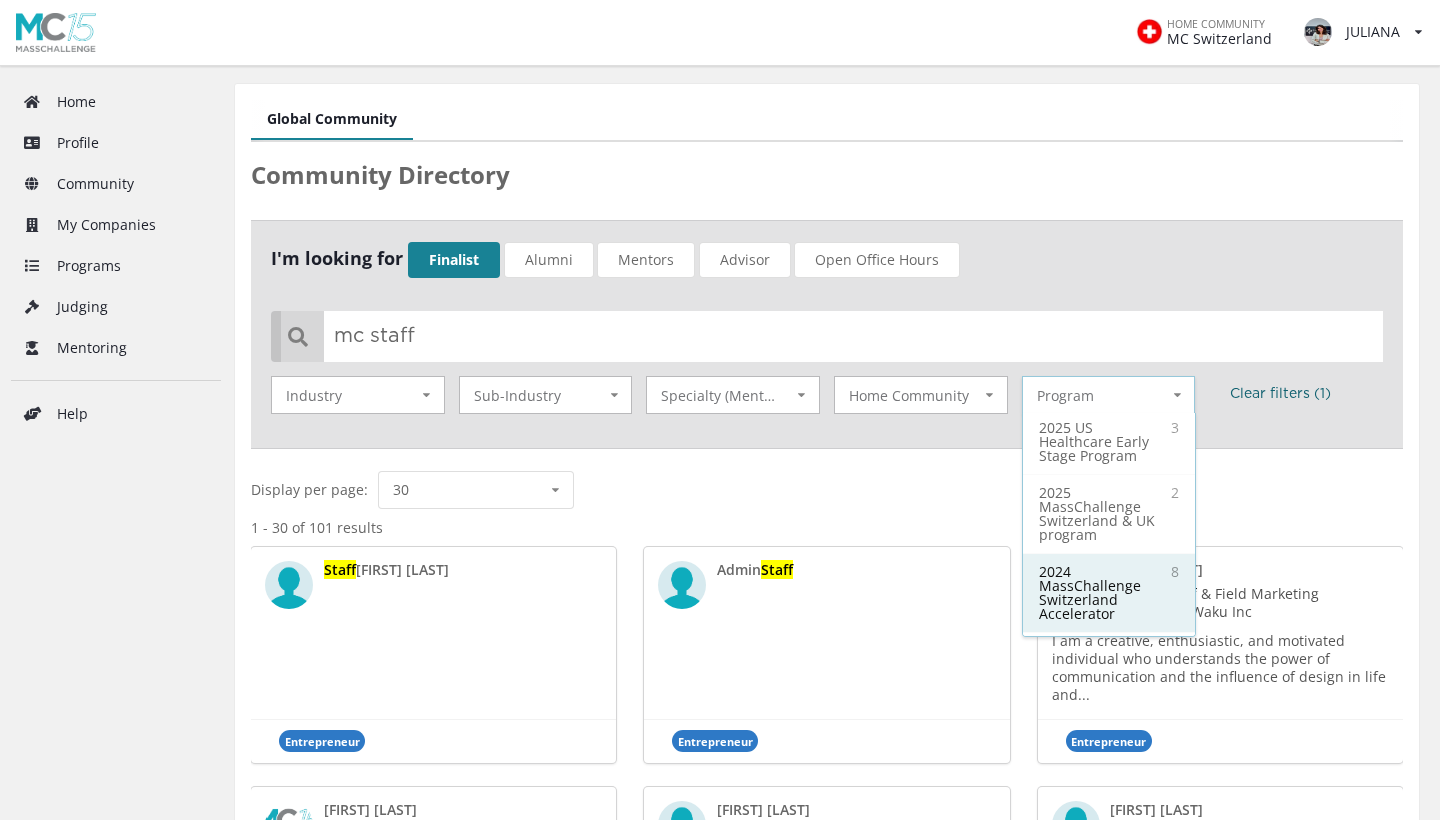 scroll, scrollTop: 242, scrollLeft: 0, axis: vertical 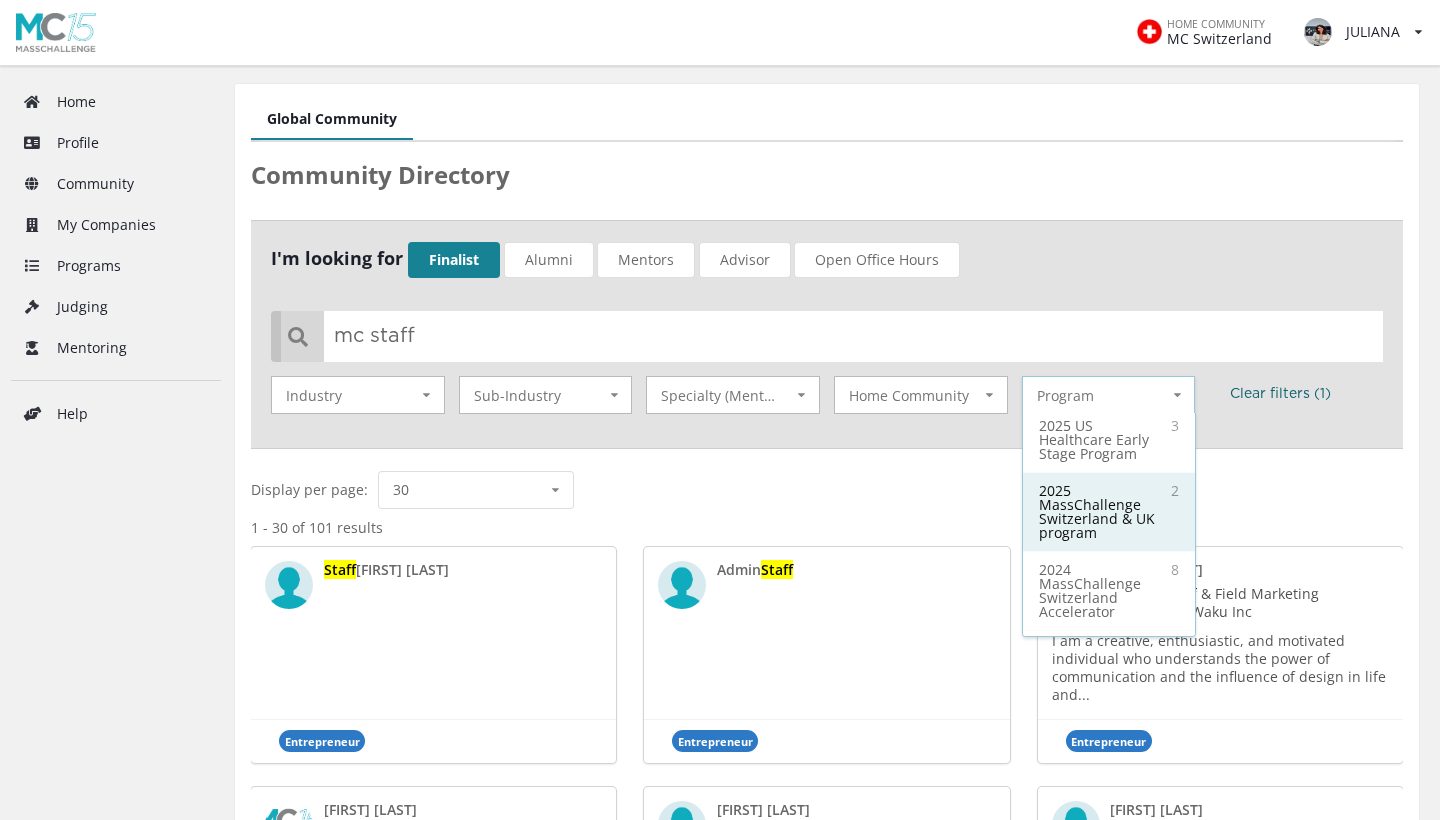 click on "2025 MassChallenge Switzerland & UK program" at bounding box center [1090, 196] 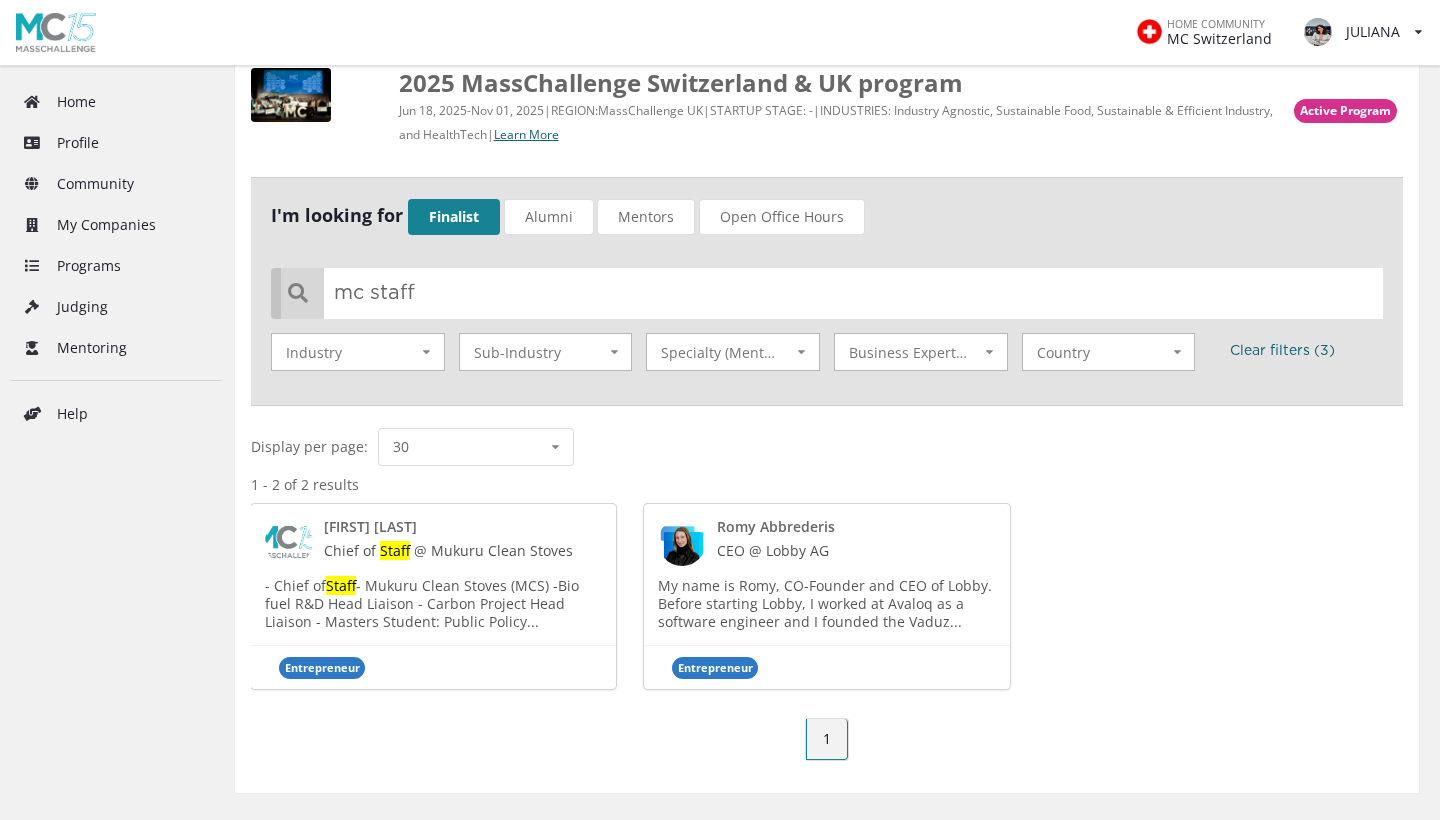 scroll, scrollTop: 137, scrollLeft: 0, axis: vertical 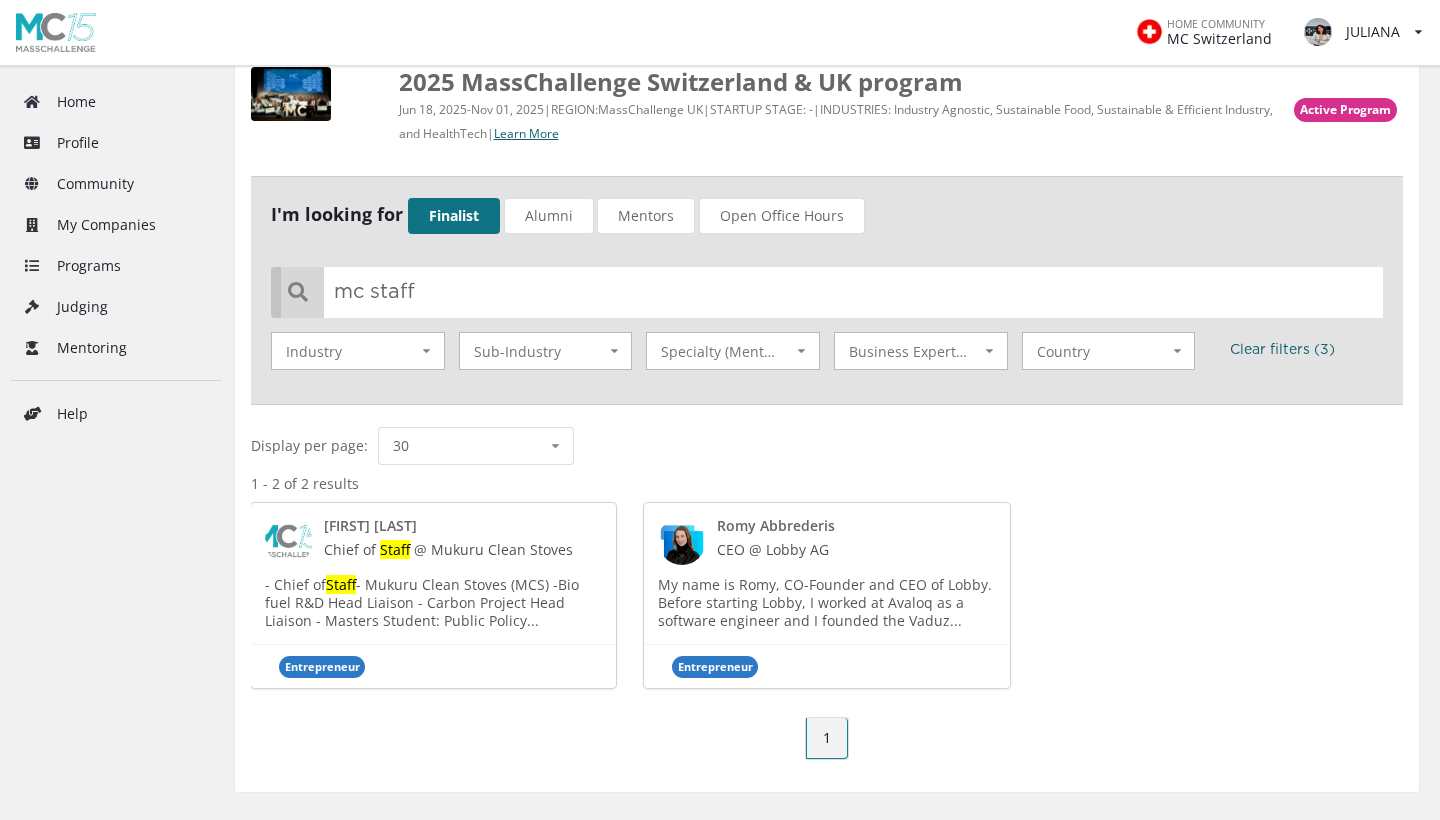 click on "Finalist" at bounding box center (454, 216) 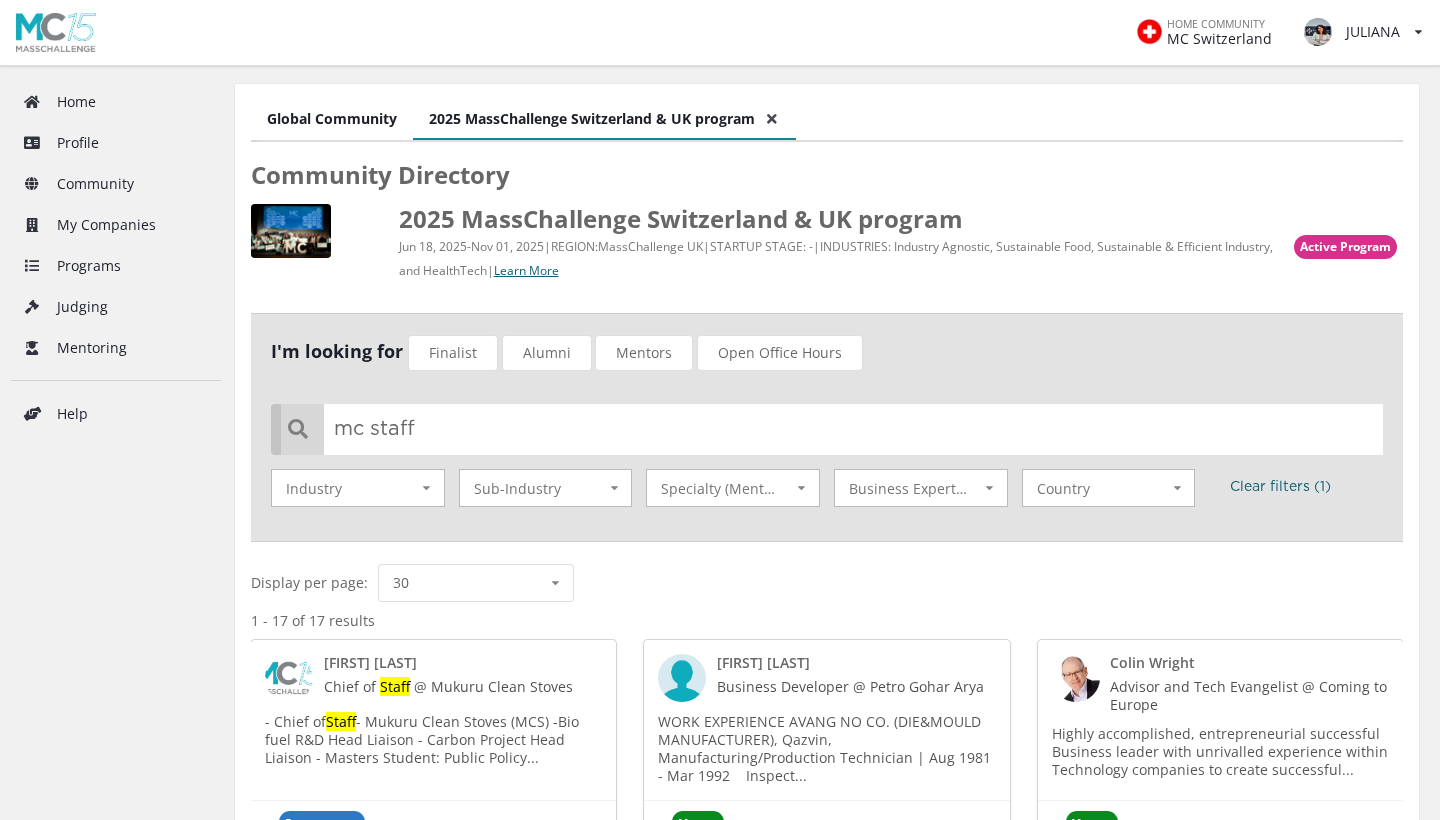 scroll, scrollTop: 0, scrollLeft: 0, axis: both 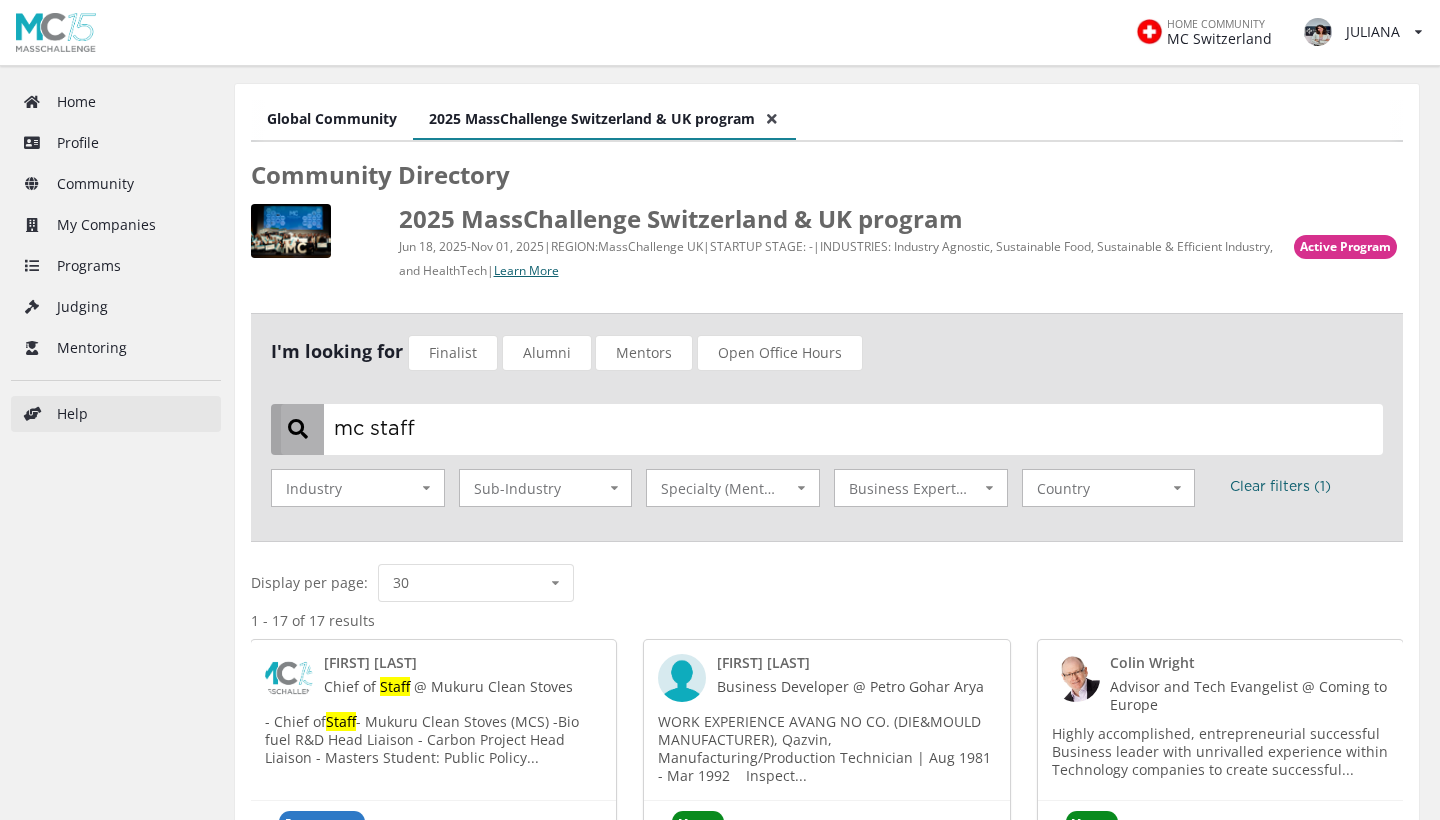drag, startPoint x: 539, startPoint y: 423, endPoint x: 210, endPoint y: 406, distance: 329.4389 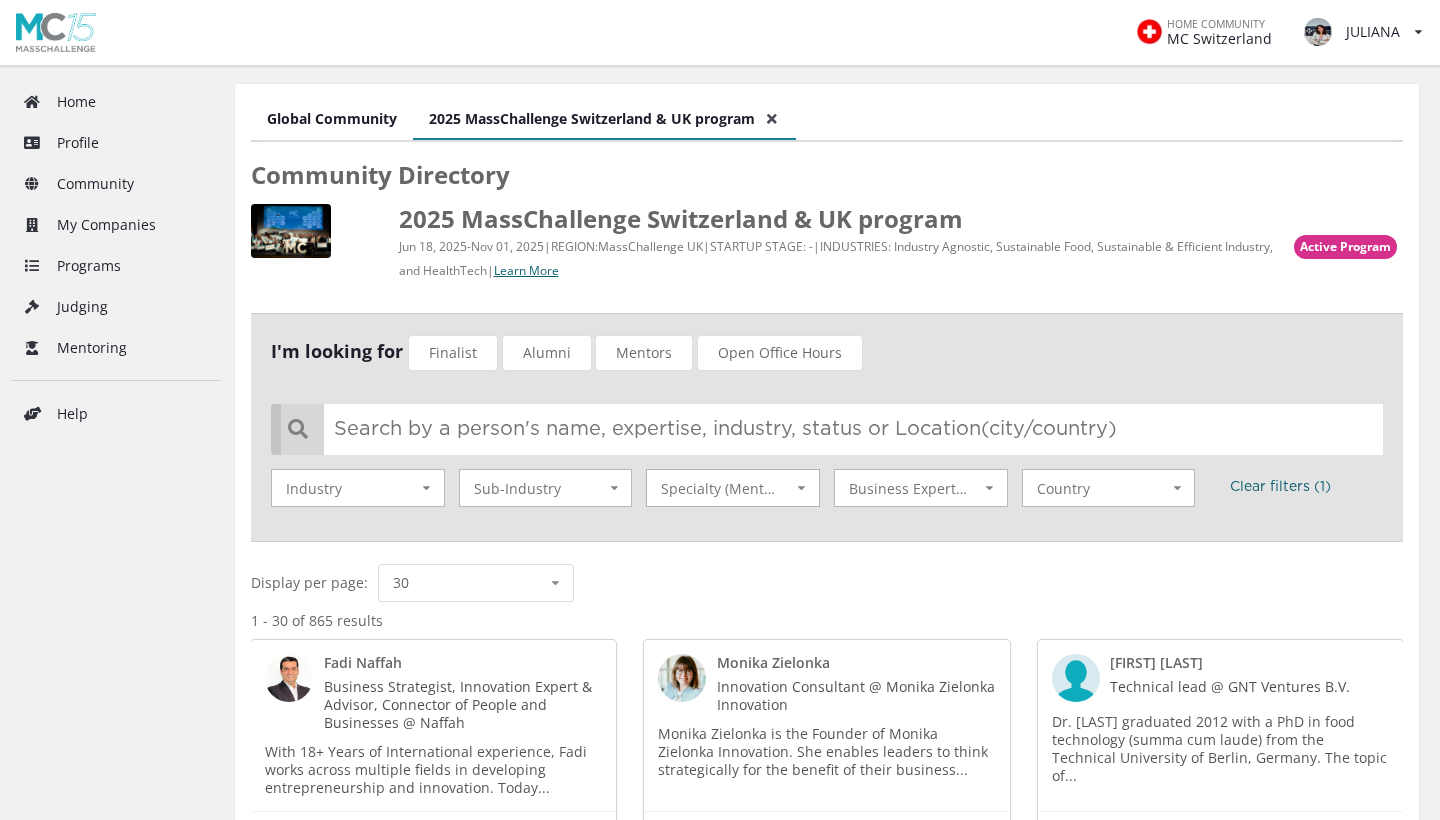 click on "Specialty (Mentors)" at bounding box center [334, 487] 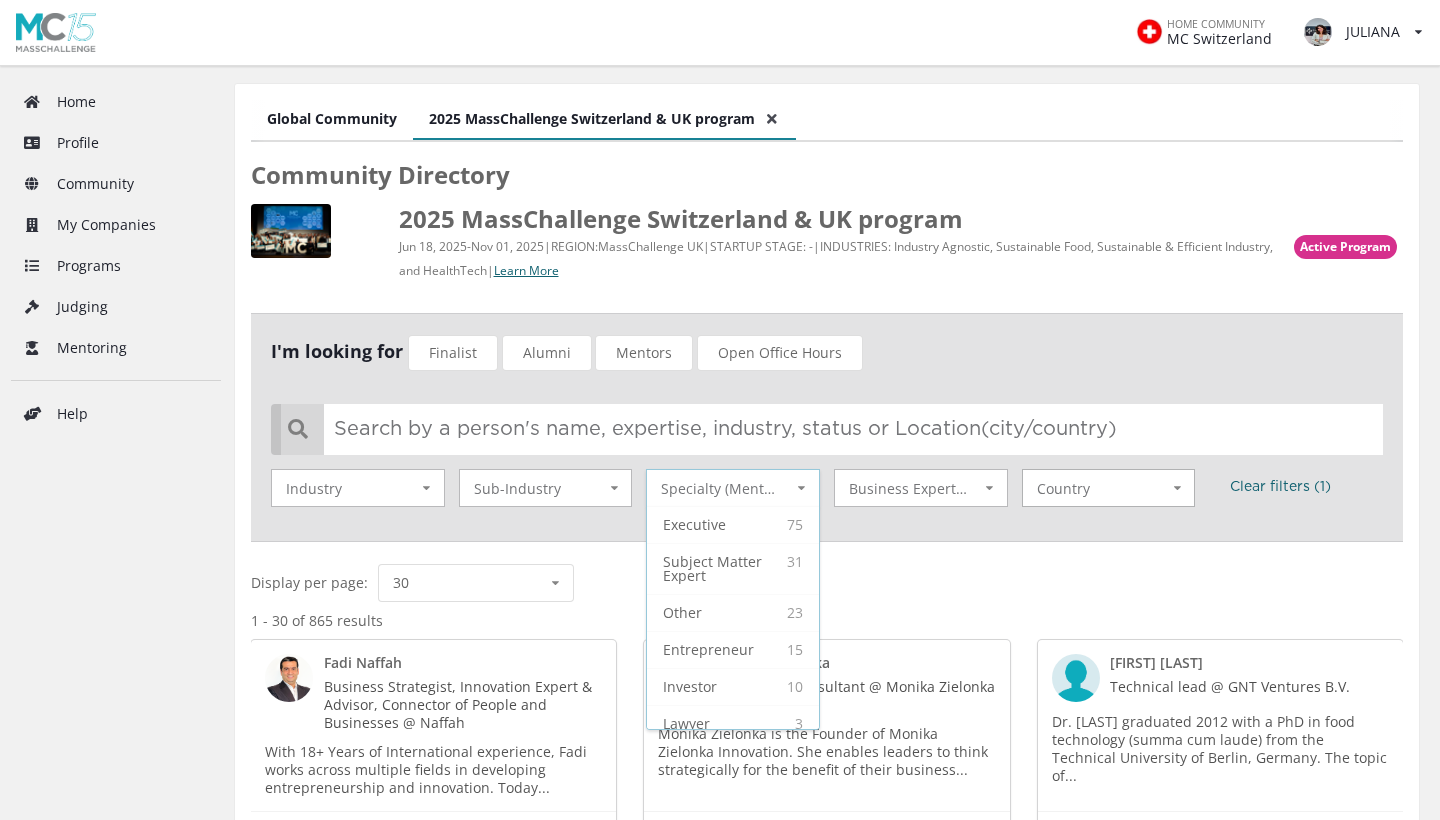 click on "Country 366 Switzerland 52 United Kingdom 27 Germany 23 France 20 United States 18 Italy 13 Netherlands 8 Spain 7 India 7 Singapore 6 Poland 6 Sweden 4 Argentina 4 Ireland 4 Romania 4 Turkey 3 Denmark 3 Israel 3 Portugal 2 Australia 2 Austria 2 Belgium 2 Chile 2 Kenya 2 Liechtenstein 2 Malta 2 Mexico 2 Norway 1 Albania 1 Canada 1 Egypt 1 Ethiopia 1 Finland 1 Iran 1 Lithuania 1 Namibia 1 Nigeria 1 Peru 1 Saudi Arabia 1 Taiwan 1 Thailand 1 Tunisia 1 Uganda 1 United Arab Emirates 1 Vietnam" at bounding box center (358, 488) 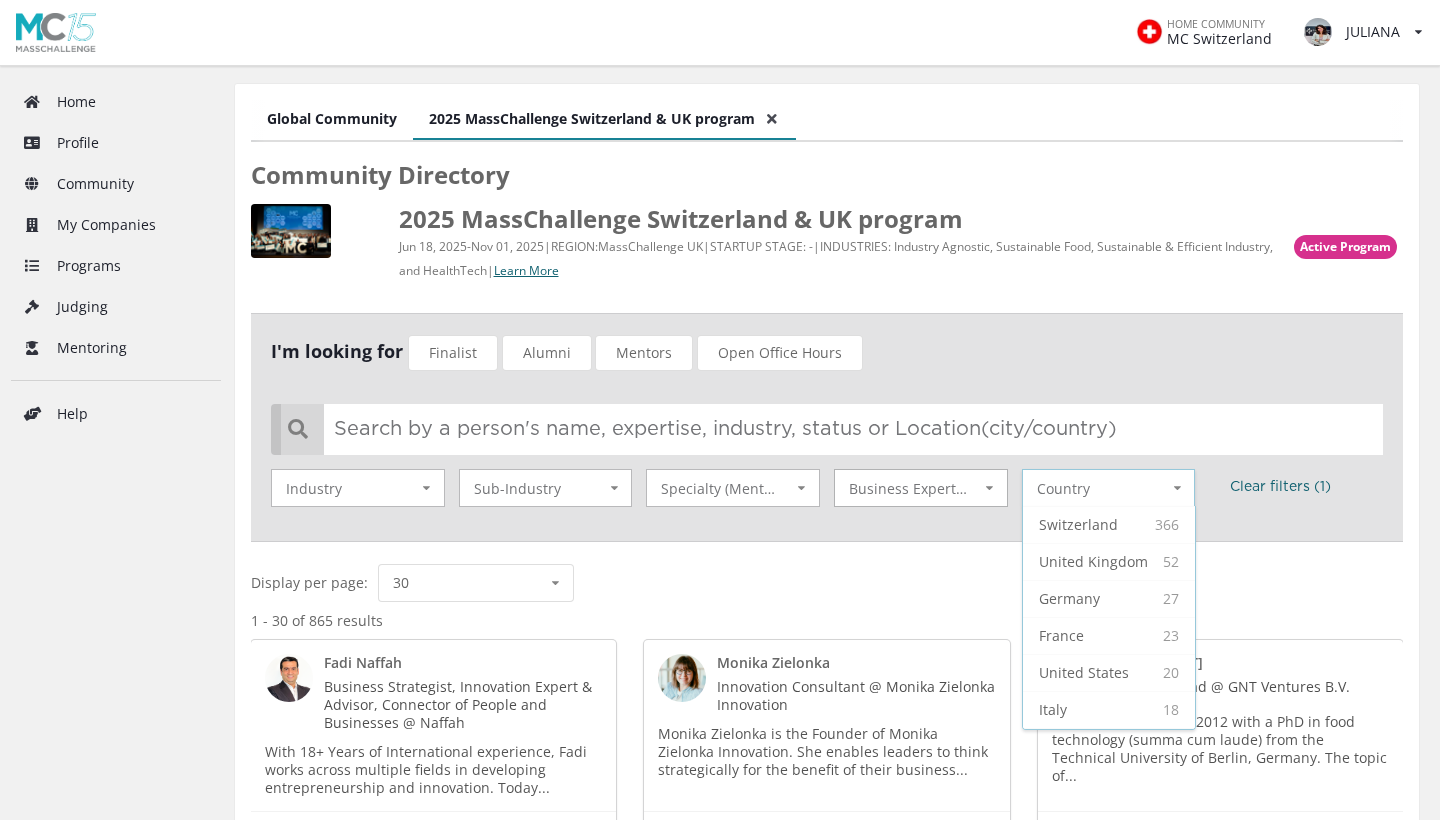 click on "Business Expertise" at bounding box center (334, 487) 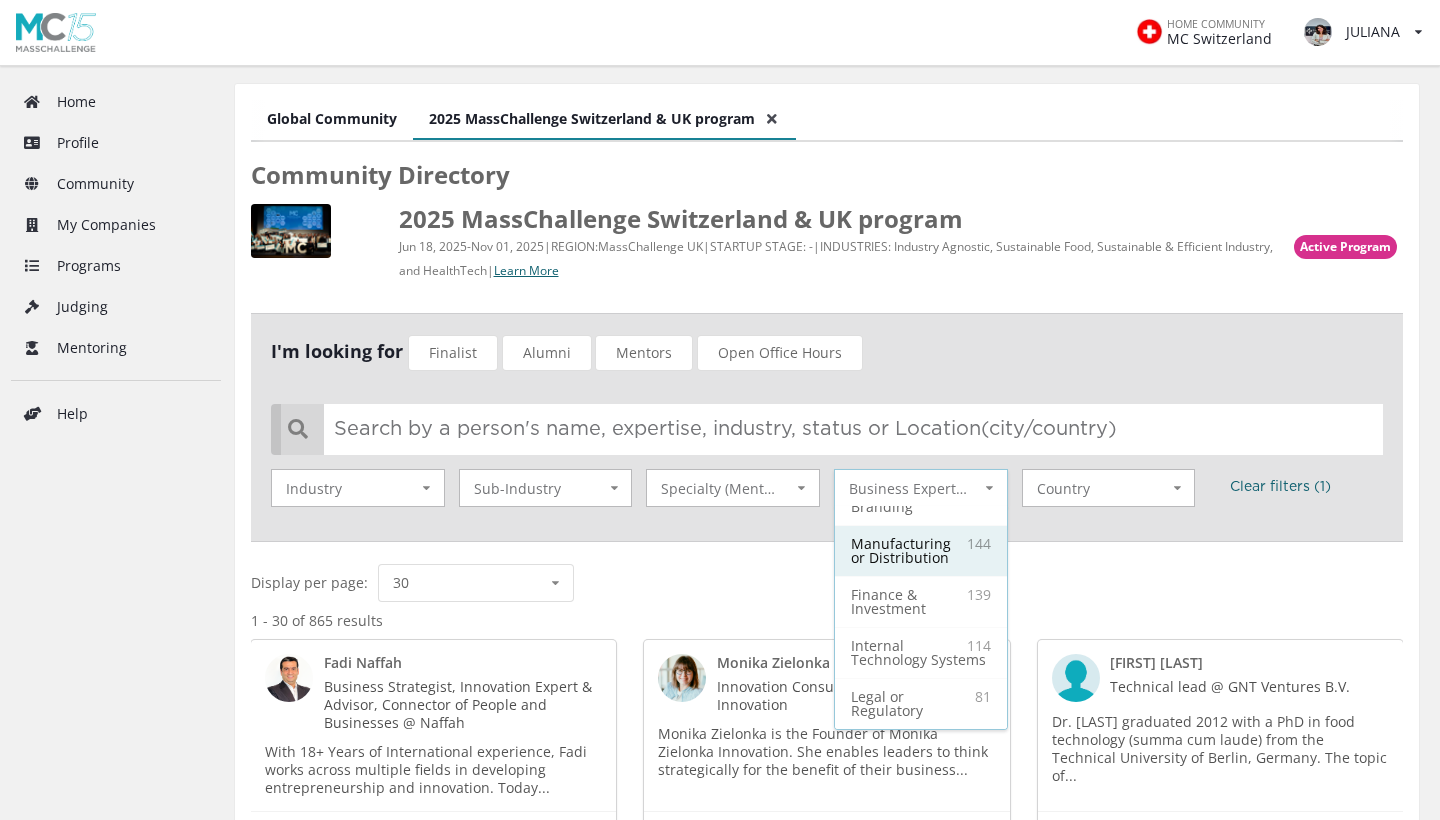 scroll, scrollTop: 241, scrollLeft: 0, axis: vertical 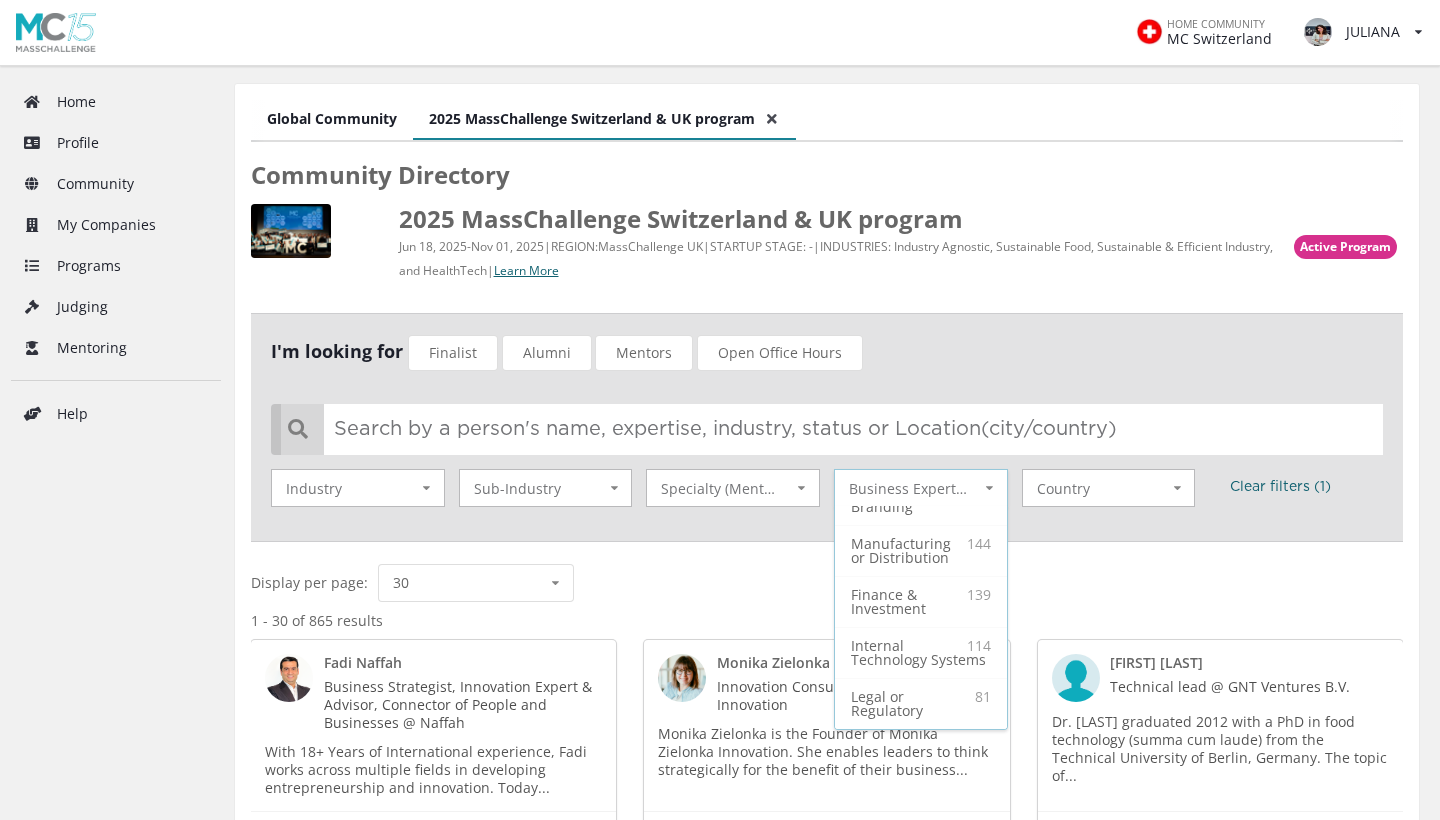 click on "I'm looking for      Finalist Alumni Mentors Open Office Hours Industry 289 Cross-Industry 156 Healthcare 92 Sustainable Food 48 Environment 25 Industry 4.0 10 Finance 10 Security and Resiliency Industry Sub-Industry 117 Other 89 Consumer Goods and Services 57 Other area of Sustainable Food 55 AI/Machine Learning 48 Digital Health and Imaging Technologies 46 Medical Devices and Future of Surgery 41 Brand & Retail 38 Alternative Proteins and plant-based ingredients 38 E-Commerce & Marketplaces 37 Consumer Health and Wellness Platforms 35 Educational Technology and Platforms 32 Renewable Energy and Energy Efficiency 28 Precision and Personalized Medicine 27 Creative and Media Technologies 26 Advanced Therapeutic Platforms 26 Integrated Health Systems and Care Delivery 21 Industrial and Manufacturing 21 Regenerative agriculture, agritech and urban farming 20 Circular Economy and Resource Management 20 Food losses and waste reduction 17 Carbon Management and Storage 16 Enterprise Software 15 Deeptech 15 12 12 11" at bounding box center [827, 427] 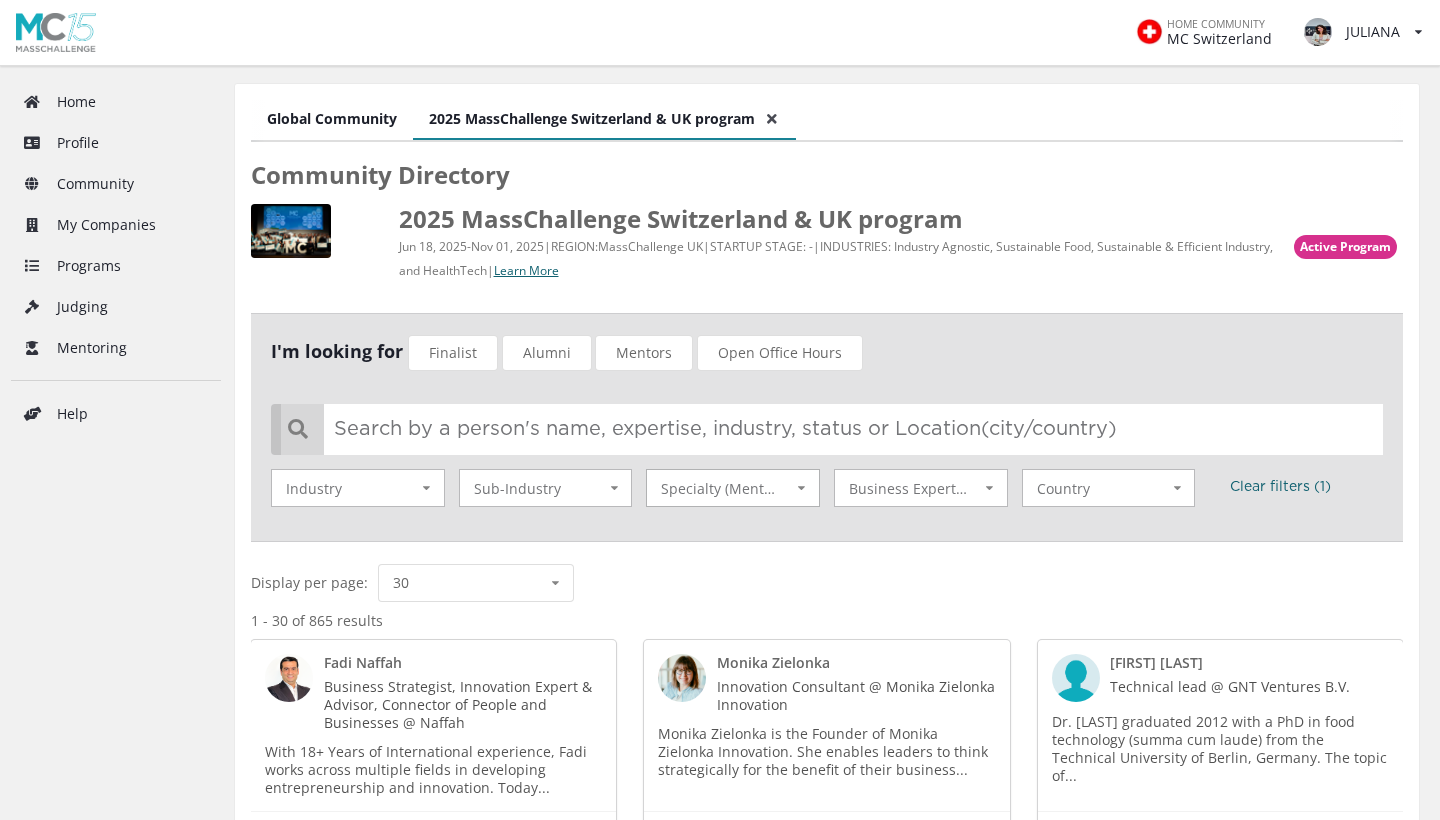 click at bounding box center (426, 488) 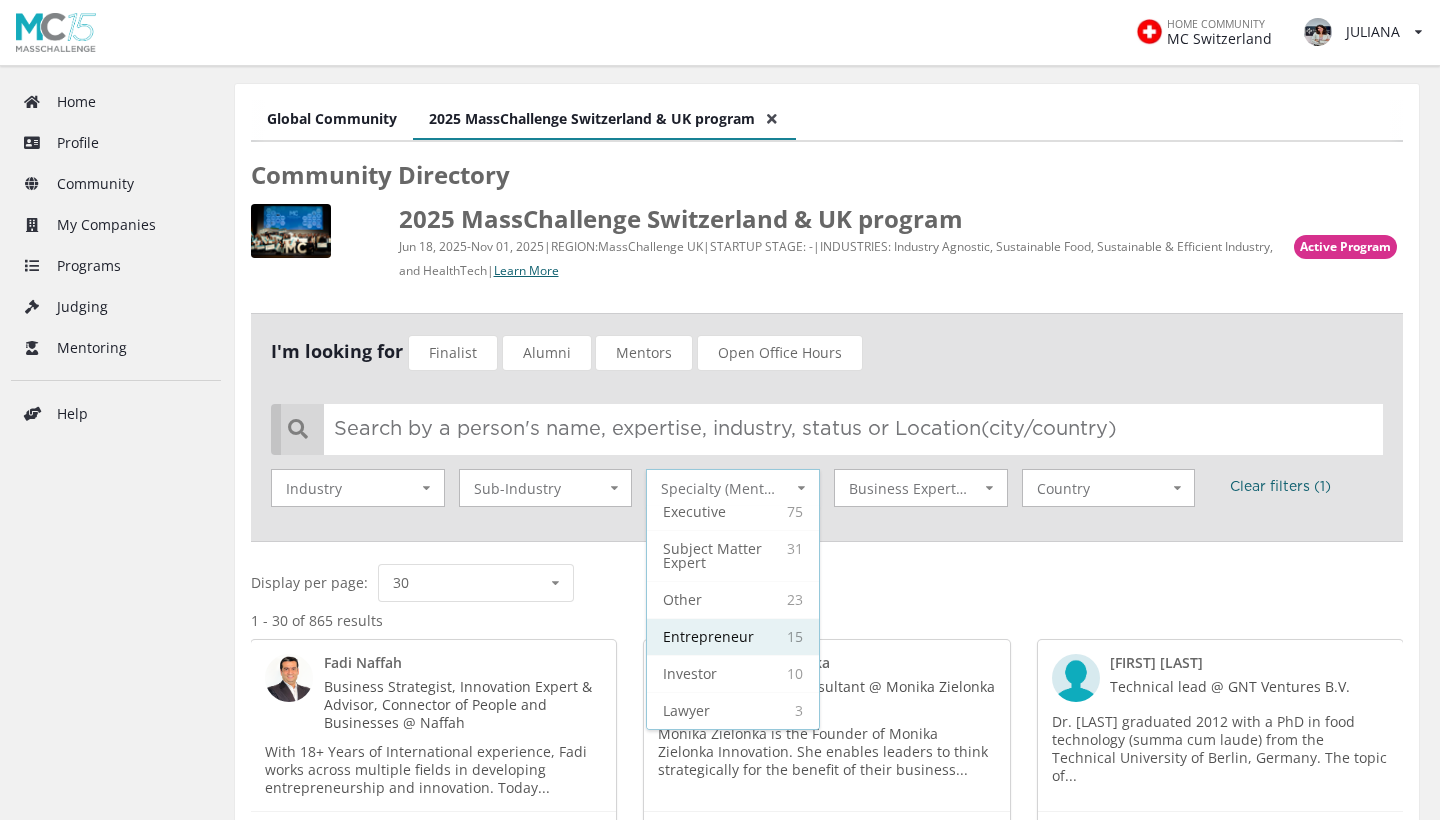 scroll, scrollTop: 0, scrollLeft: 0, axis: both 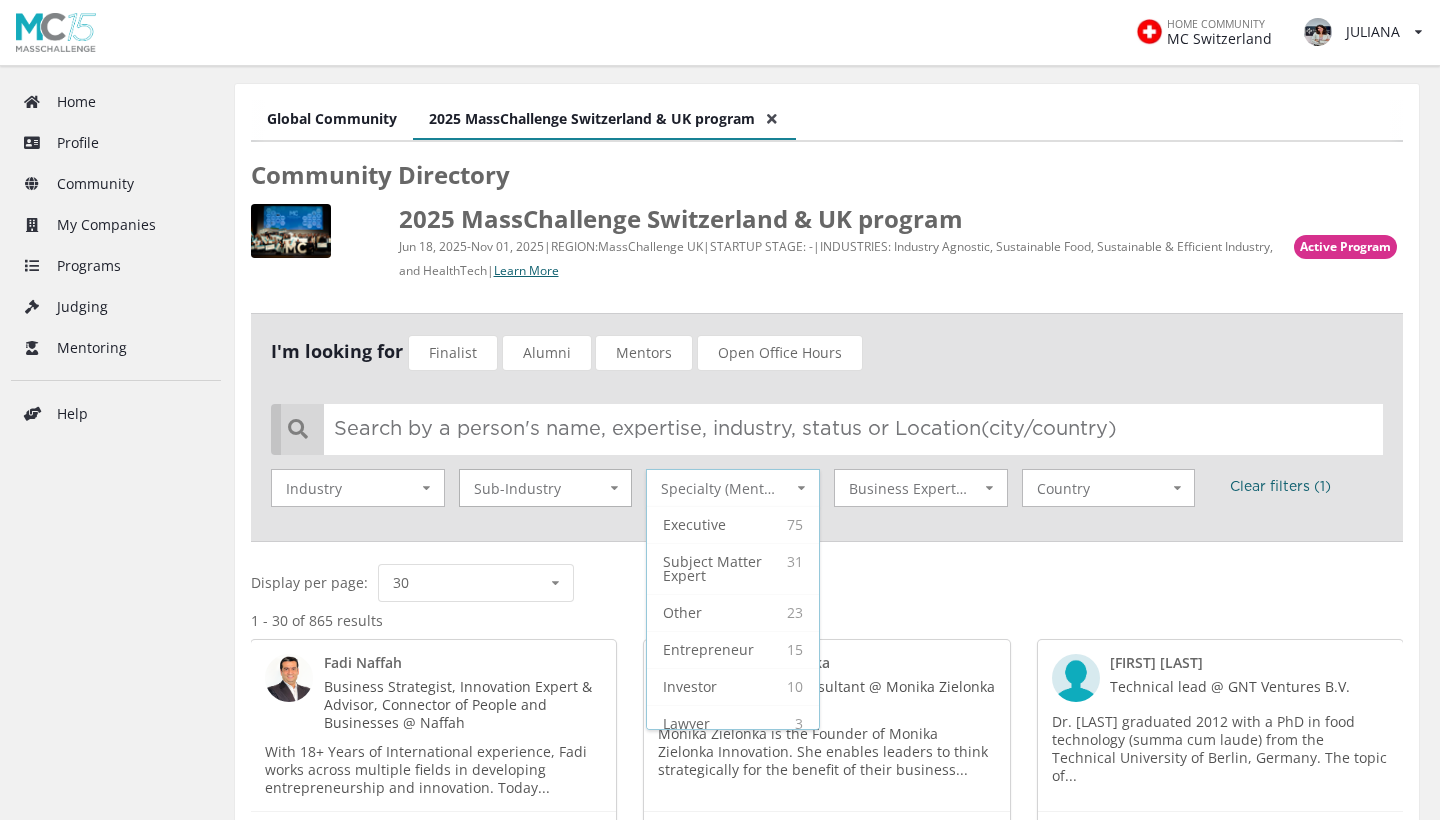 click on "Sub-Industry" at bounding box center (334, 487) 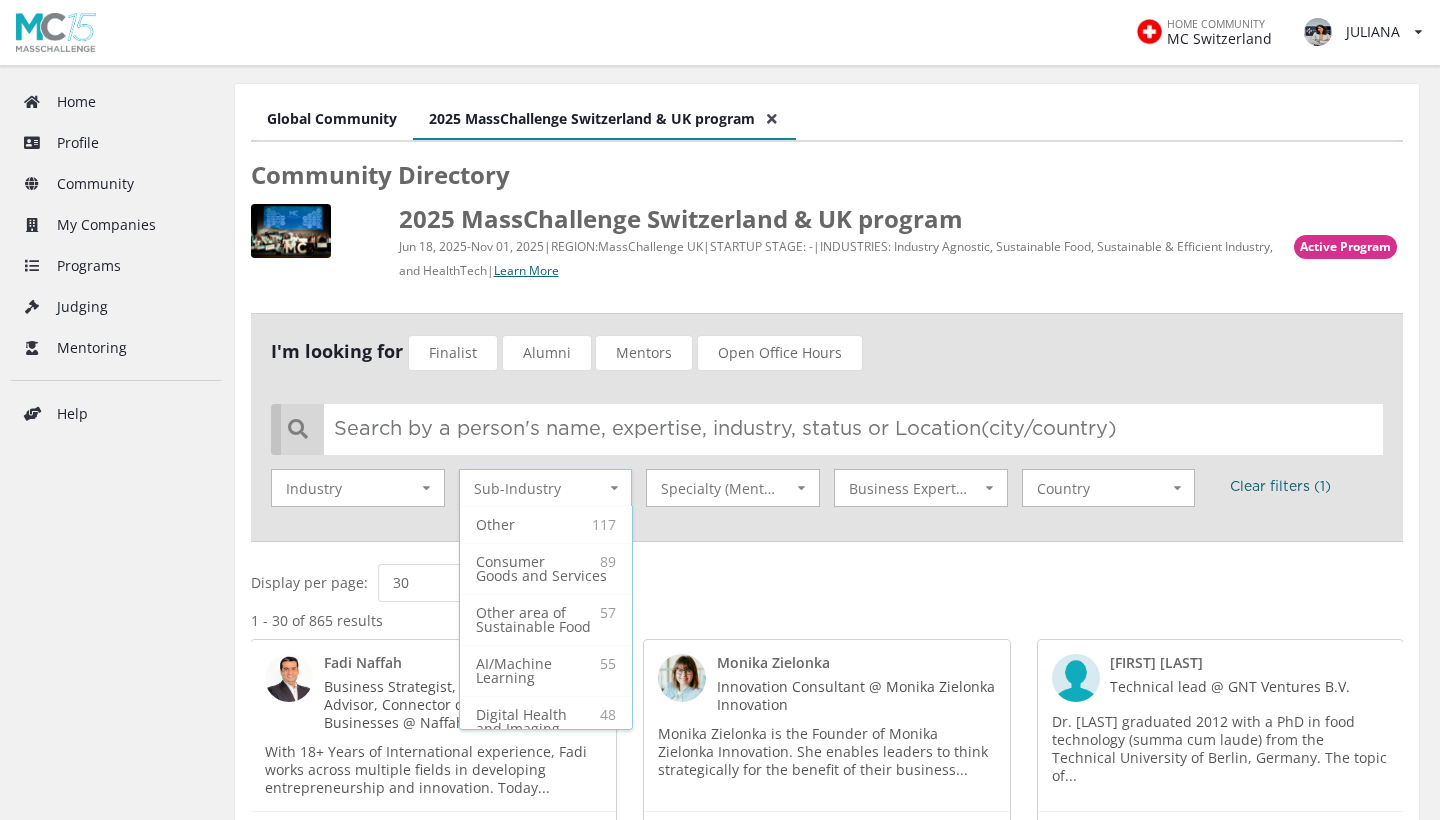click on "Sub-Industry 117 Other 89 Consumer Goods and Services 57 Other area of Sustainable Food 55 AI/Machine Learning 48 Digital Health and Imaging Technologies 46 Medical Devices and Future of Surgery 41 Brand & Retail 38 Alternative Proteins and plant-based ingredients 38 E-Commerce & Marketplaces 37 Consumer Health and Wellness Platforms 35 Educational Technology and Platforms 32 Renewable Energy and Energy Efficiency 28 Precision and Personalized Medicine 27 Creative and Media Technologies 26 Advanced Therapeutic Platforms 26 Integrated Health Systems and Care Delivery 21 Industrial and Manufacturing 21 Regenerative agriculture, agritech and urban farming 20 Circular Economy and Resource Management 20 Food losses and waste reduction 17 Carbon Management and Storage 16 Enterprise Software 15 Deeptech 15 Food supply chain innovation 12 Mental Health Care 12 Travel & Hospitality 11 New Materials & Packaging (non-food) 10 Media & Ad 10 Robotics & Automation 9 Cybersecurity 9 Feed and Pet solutions 9 9 8 8 7 6 5 4 4" at bounding box center [546, 488] 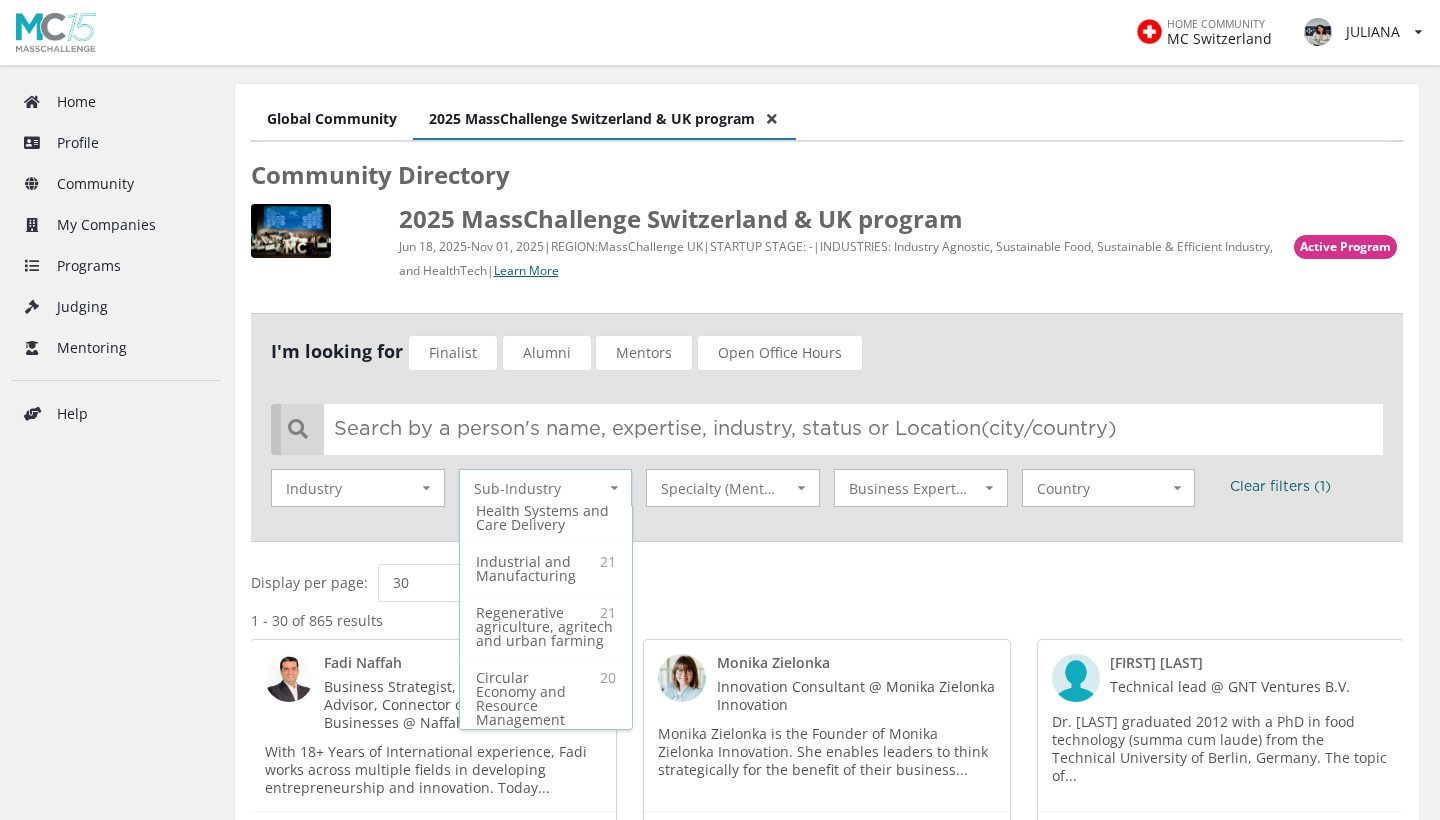 scroll, scrollTop: 879, scrollLeft: 0, axis: vertical 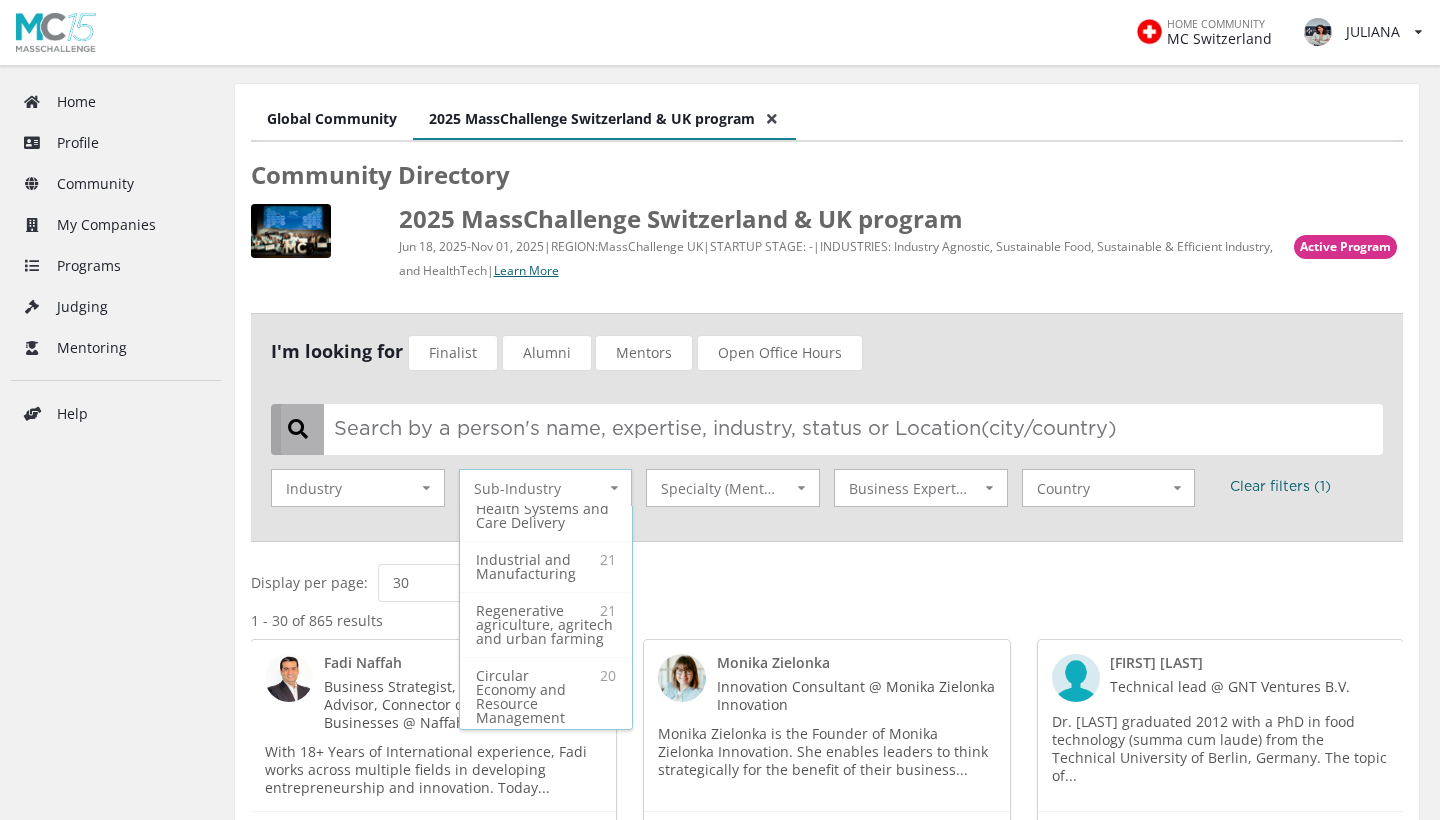 click at bounding box center (832, 429) 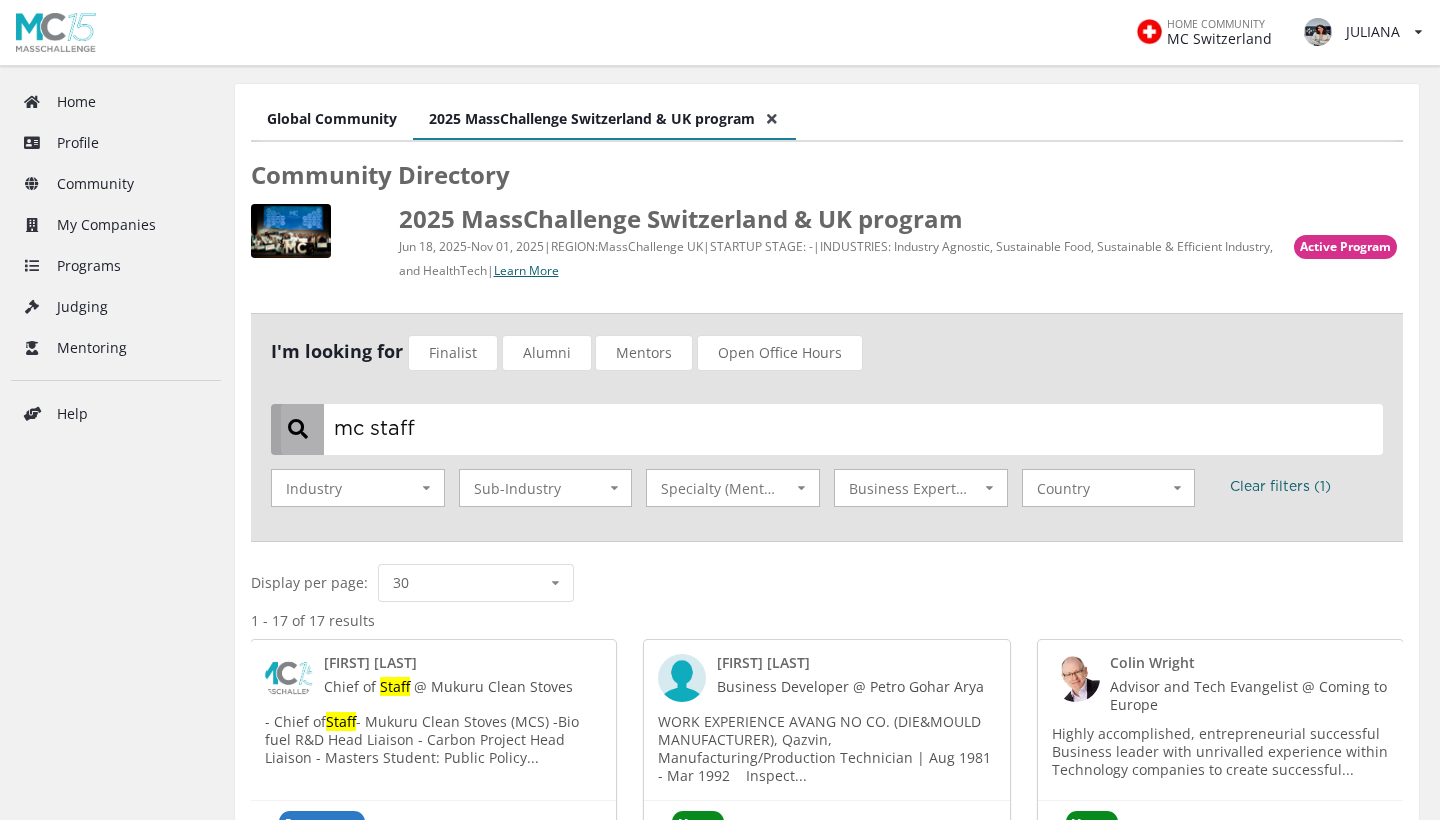 click on "Finalist" at bounding box center [453, 353] 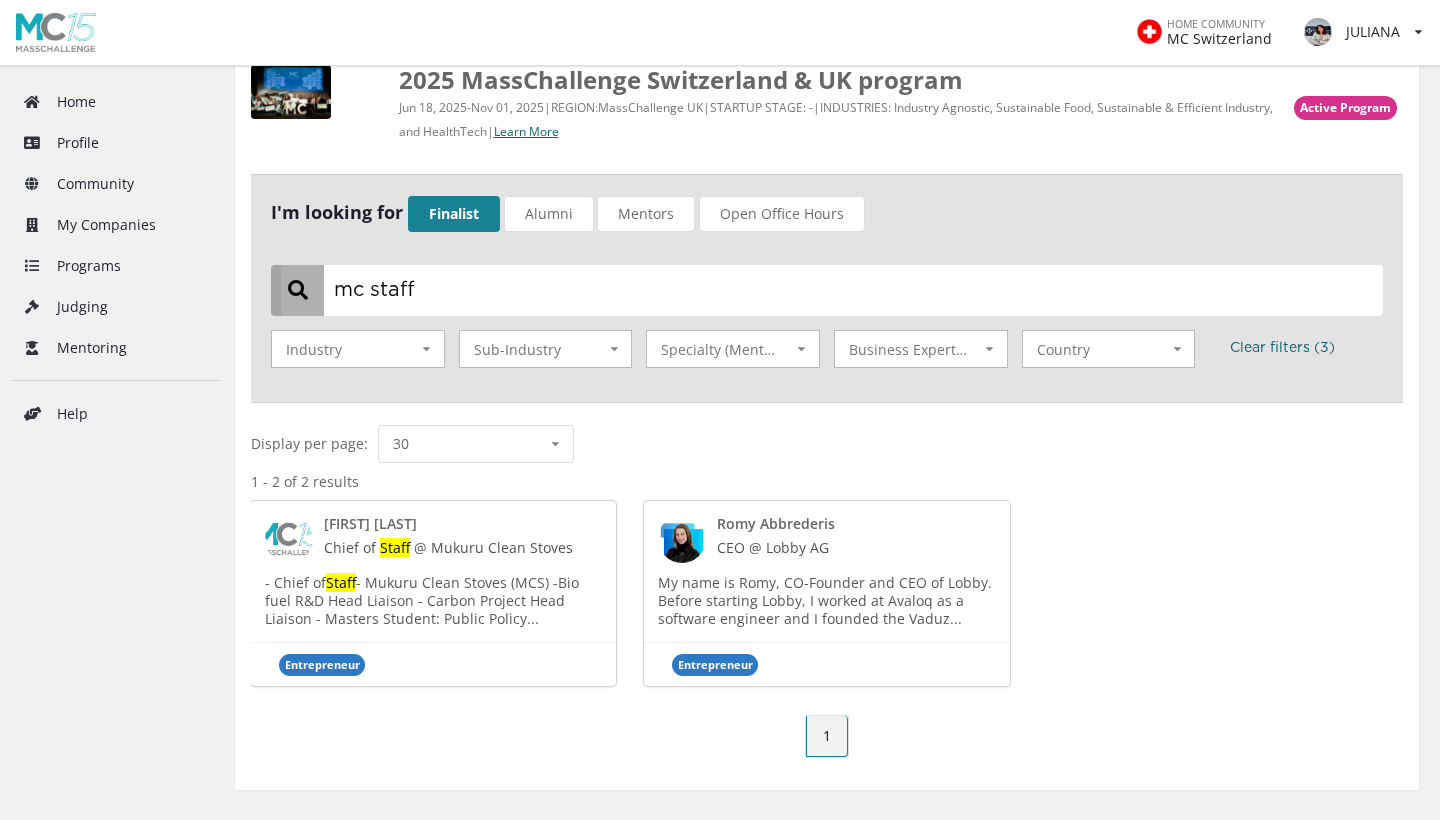 scroll, scrollTop: 139, scrollLeft: 0, axis: vertical 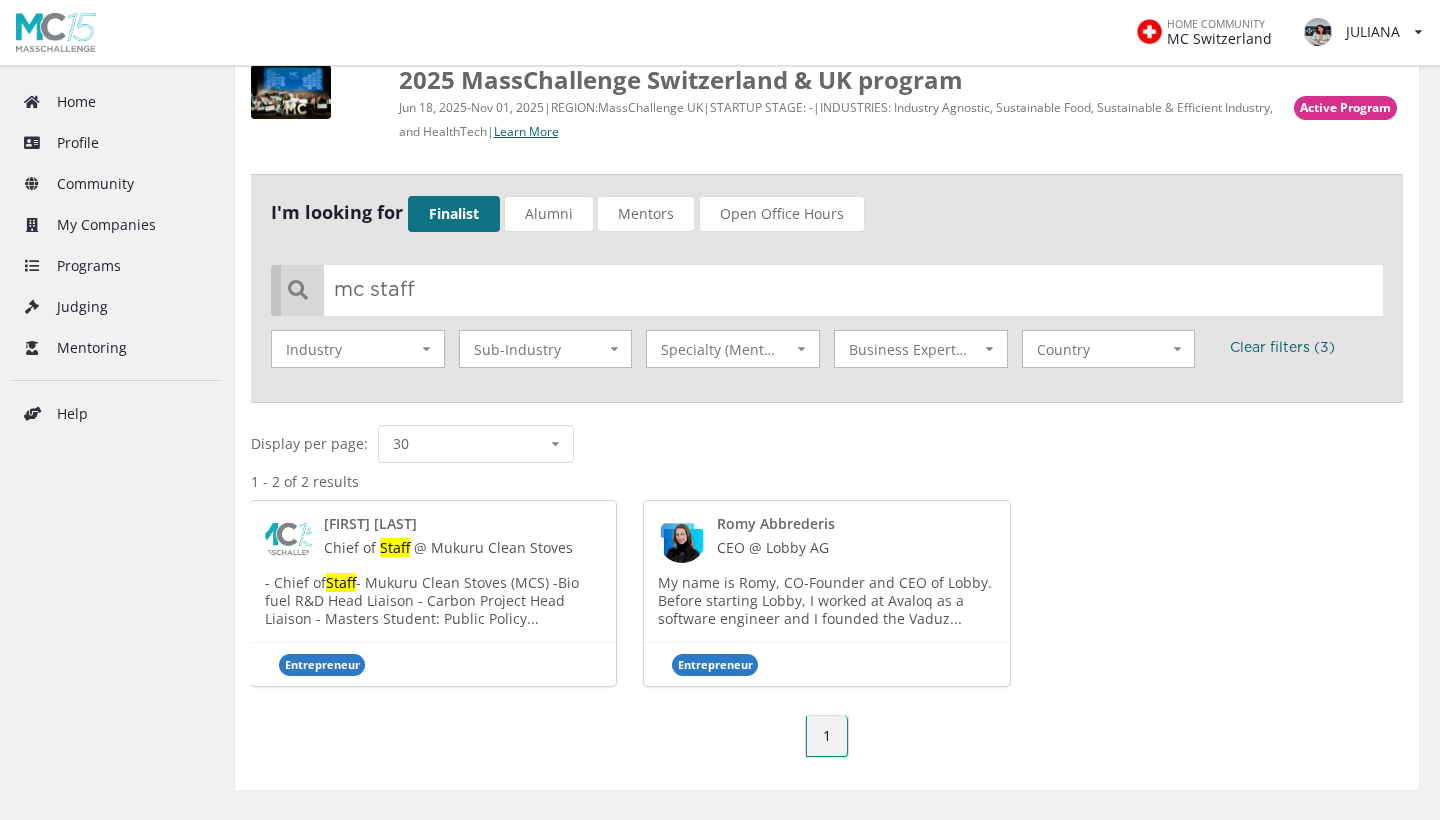 click on "Finalist" at bounding box center [454, 214] 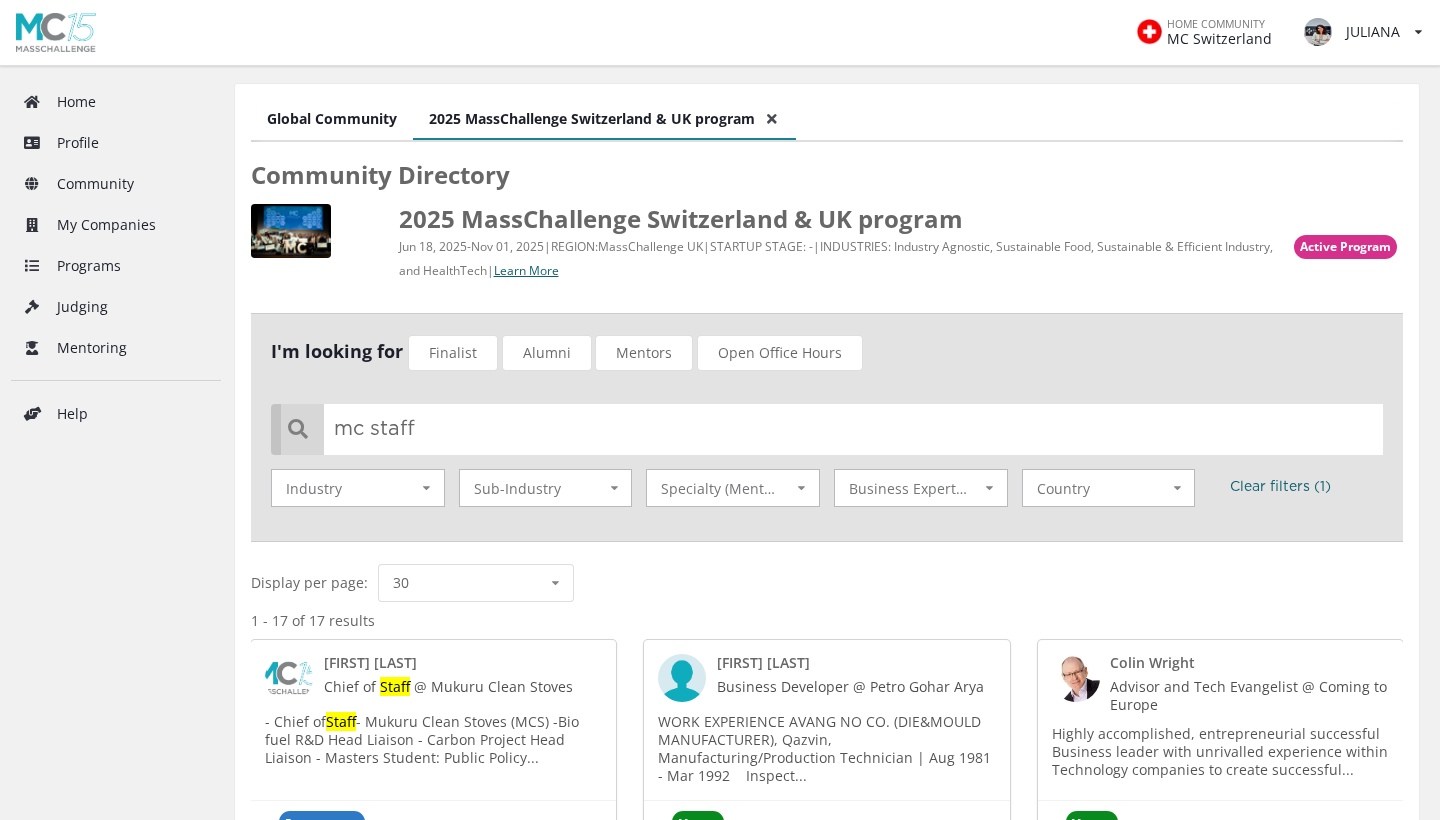 scroll, scrollTop: 0, scrollLeft: 0, axis: both 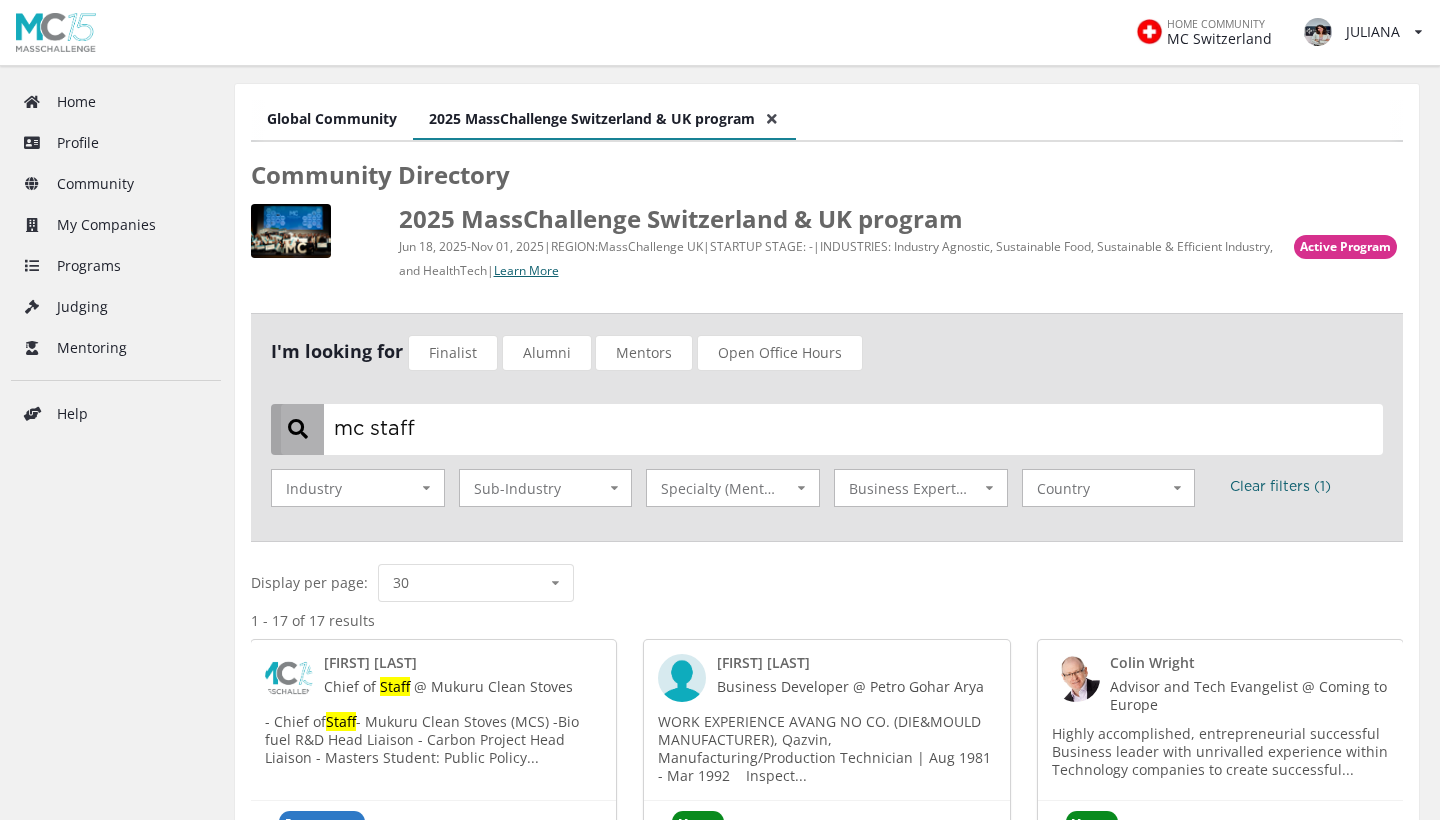 drag, startPoint x: 446, startPoint y: 420, endPoint x: 244, endPoint y: 418, distance: 202.0099 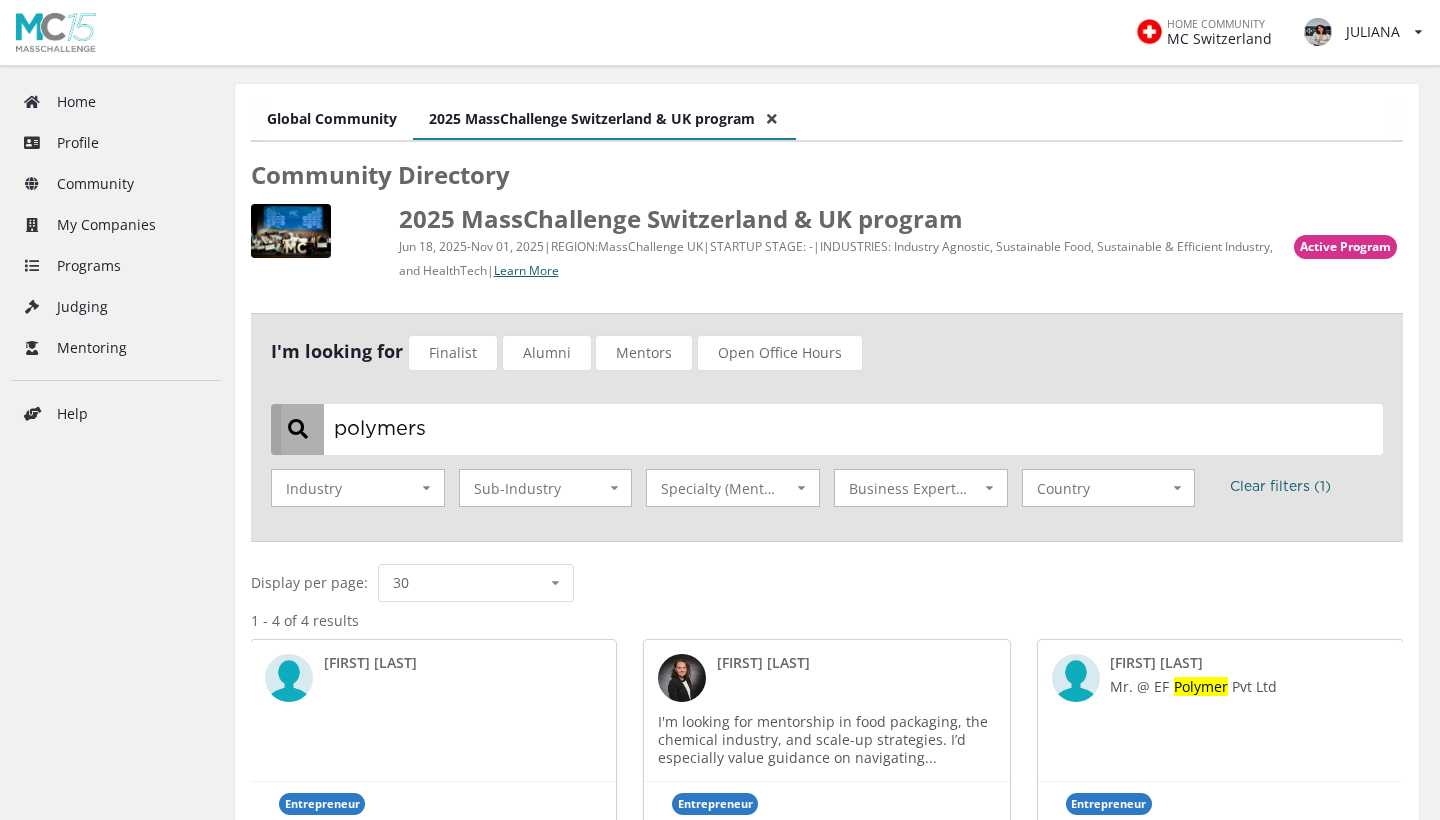 click on "Finalist" at bounding box center [453, 353] 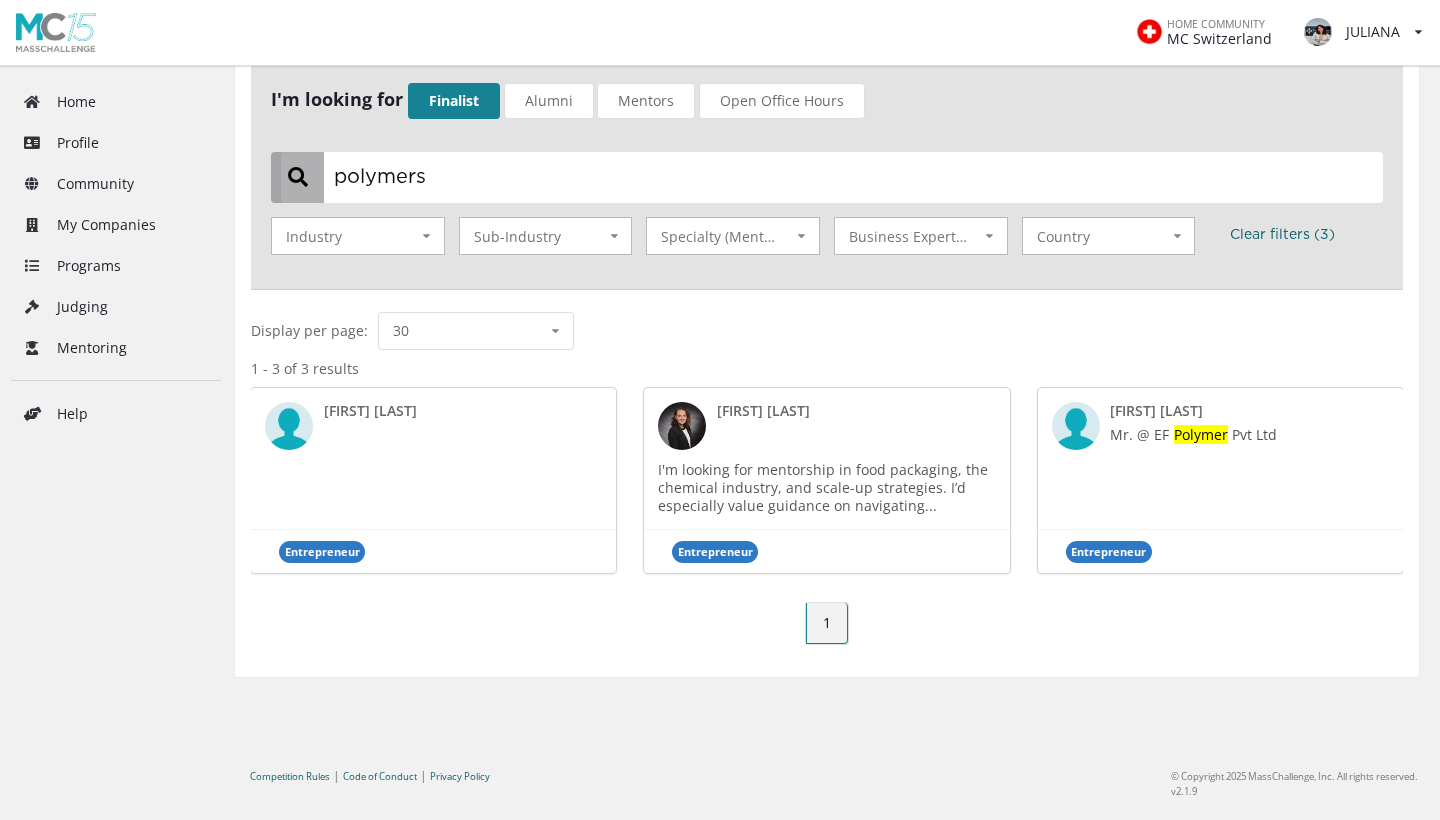 scroll, scrollTop: 251, scrollLeft: 0, axis: vertical 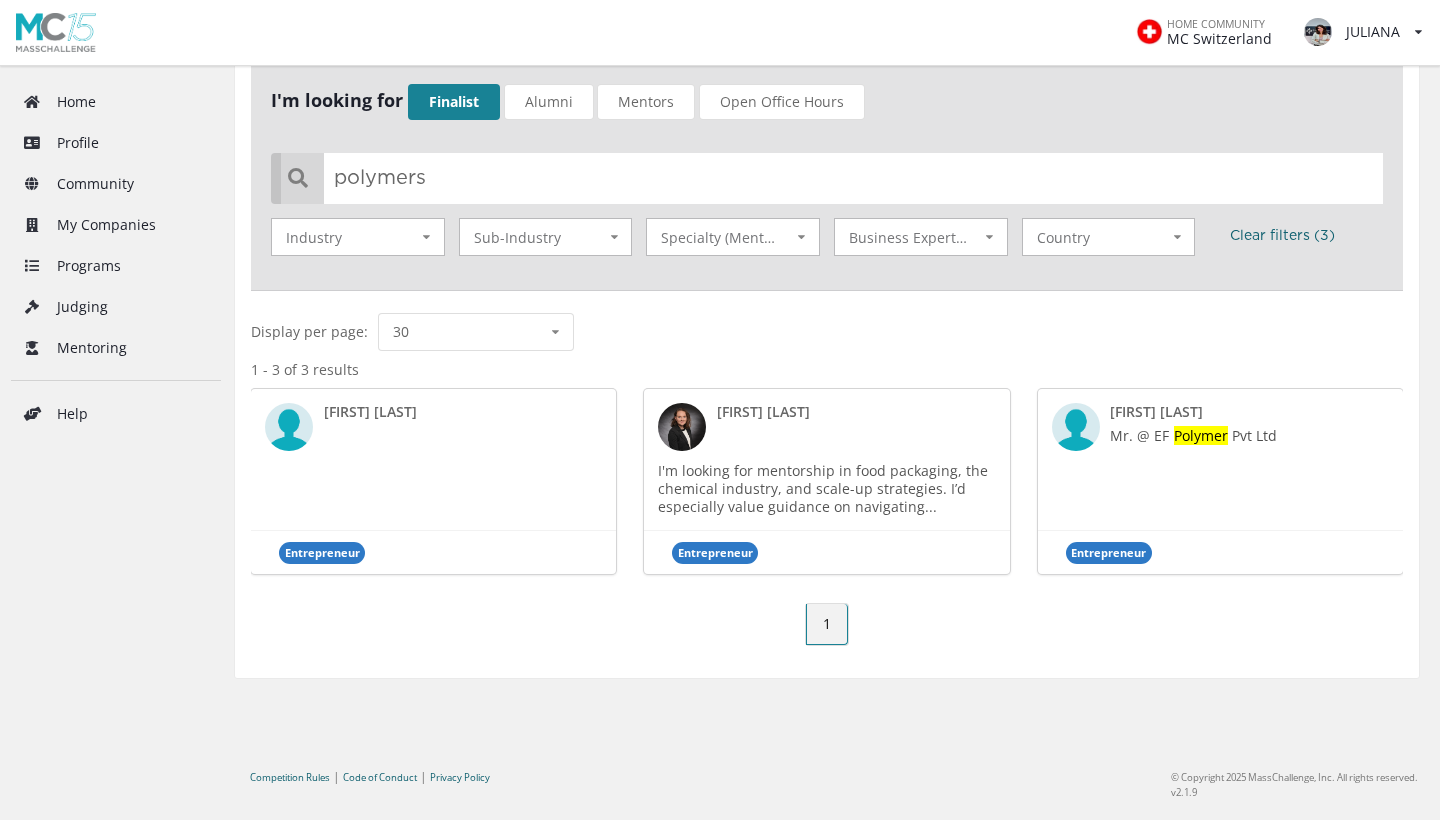 click on "Entrepreneur" at bounding box center [433, 553] 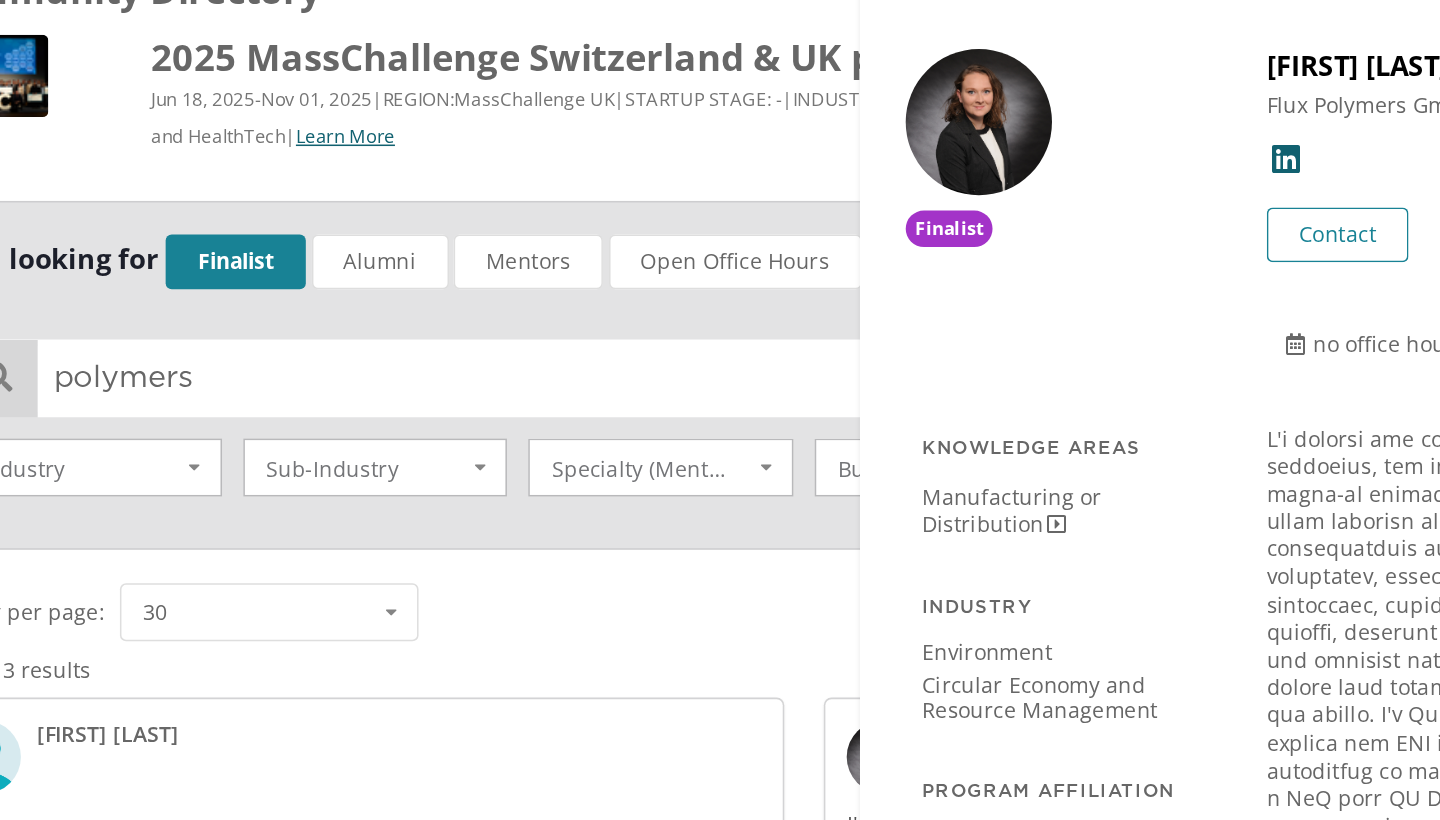 scroll, scrollTop: 176, scrollLeft: 0, axis: vertical 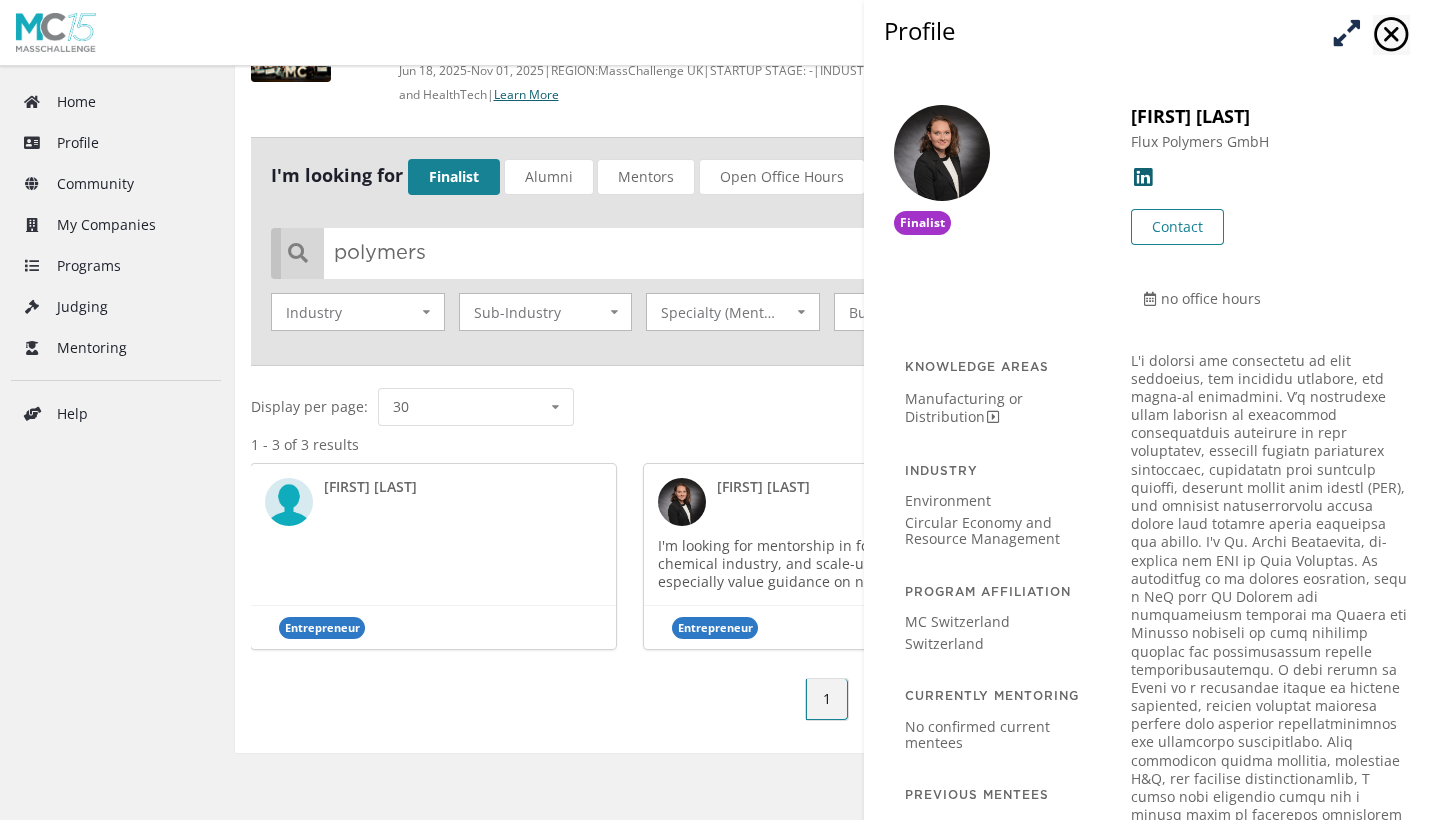 click at bounding box center [1346, 32] 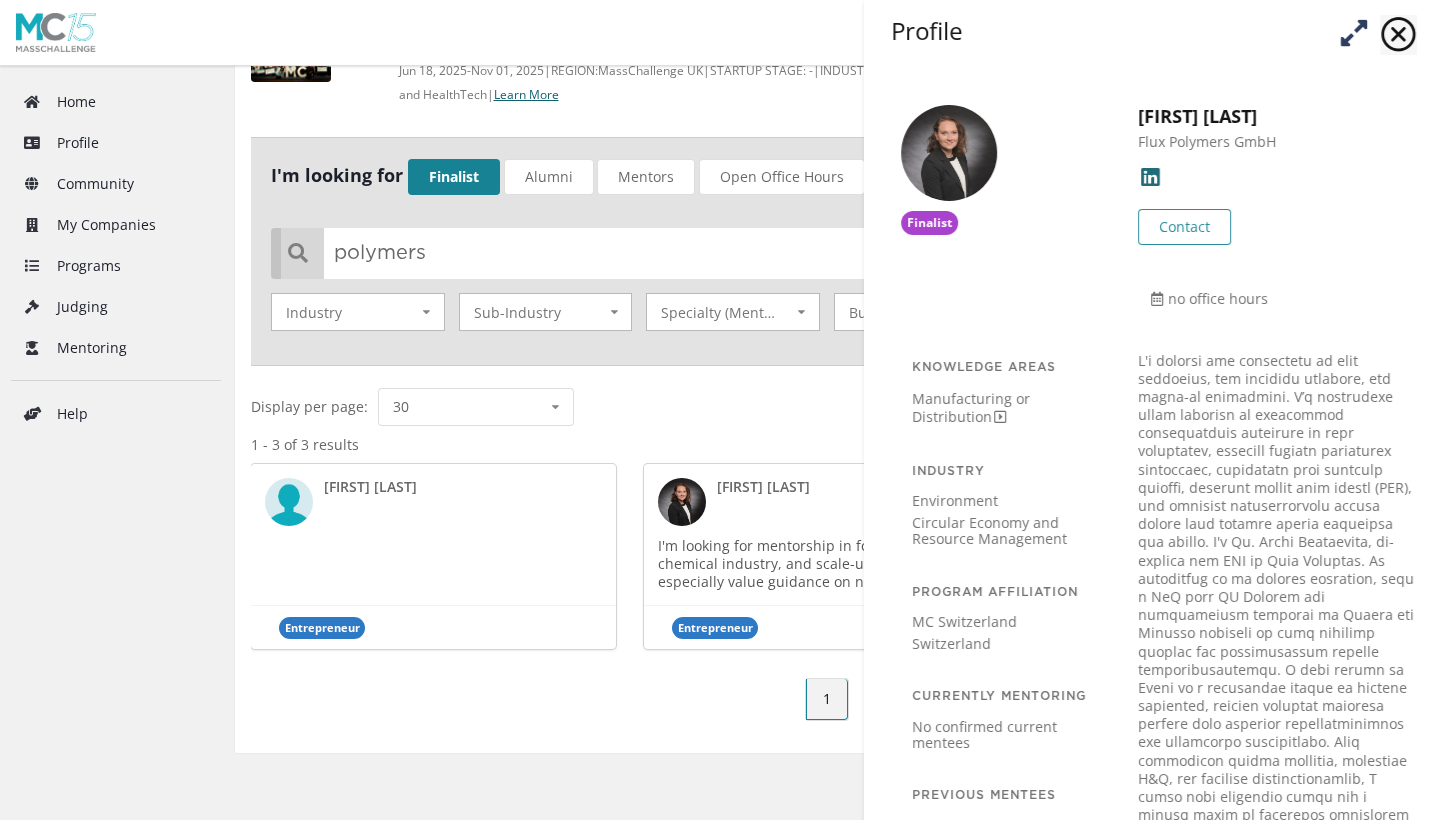 click on "Profile" at bounding box center (1159, 35) 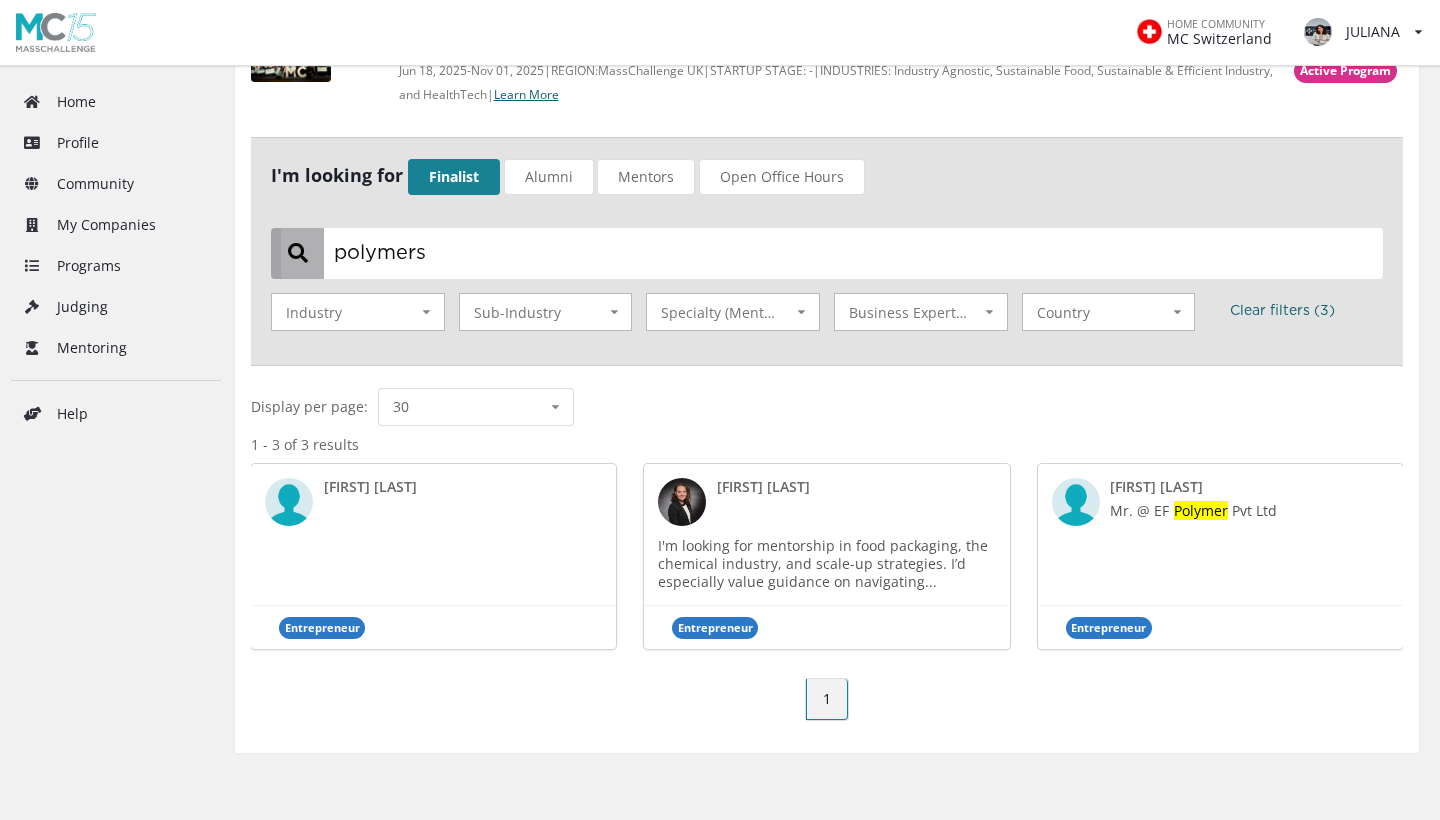 click on "polymers" at bounding box center (832, 253) 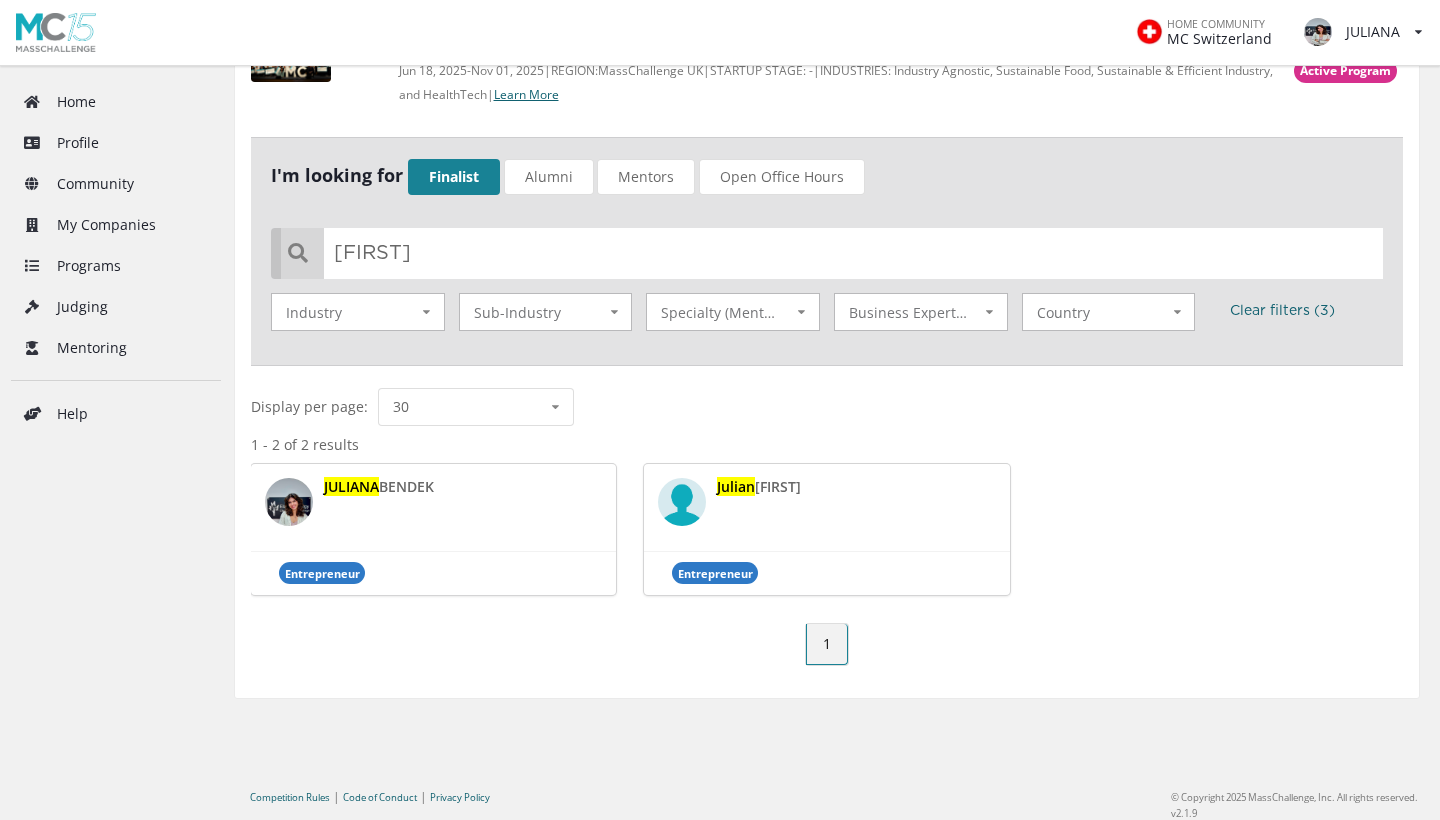 click on "JULIANA  BENDEK" at bounding box center (463, 502) 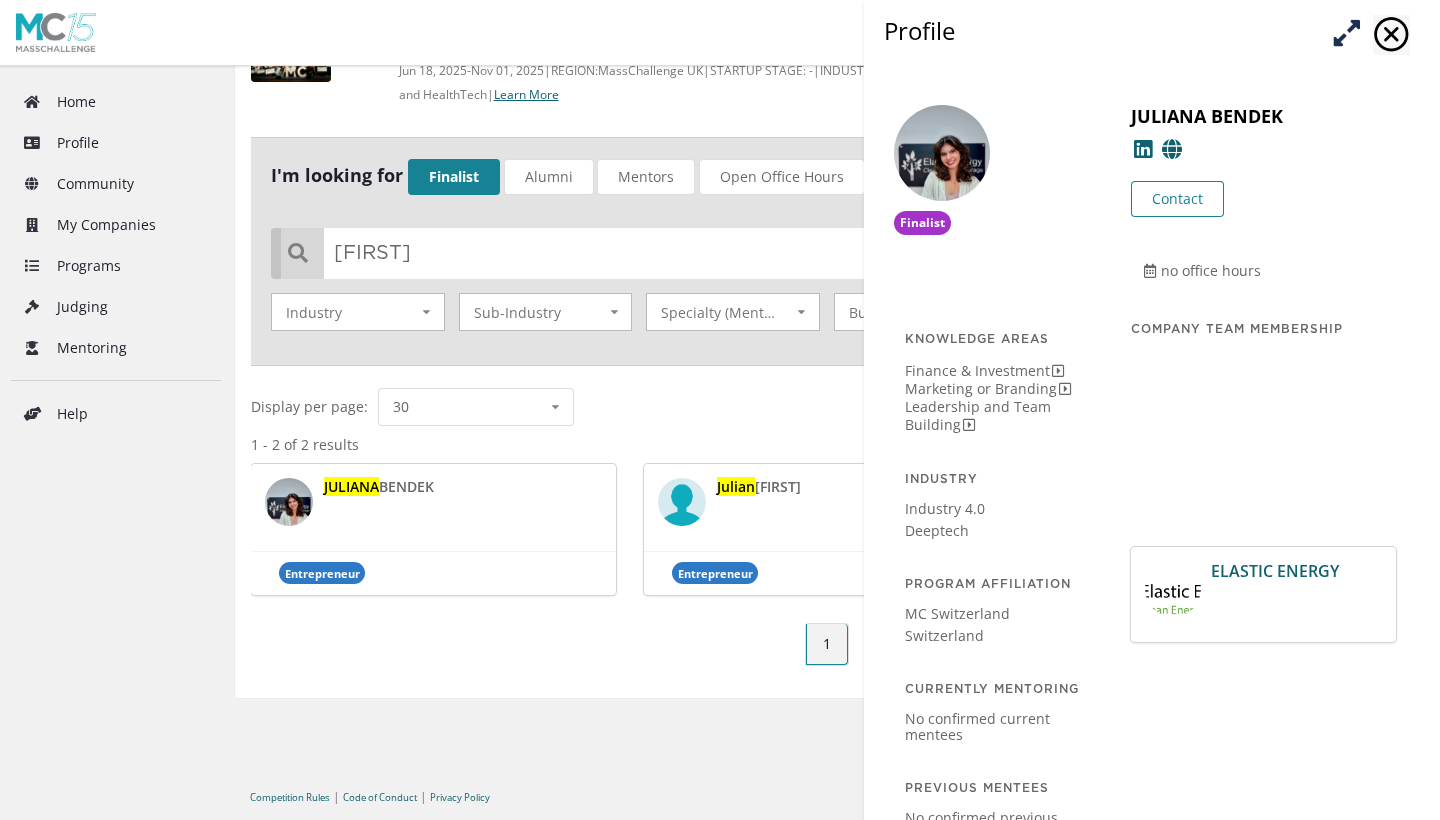 click at bounding box center (942, 153) 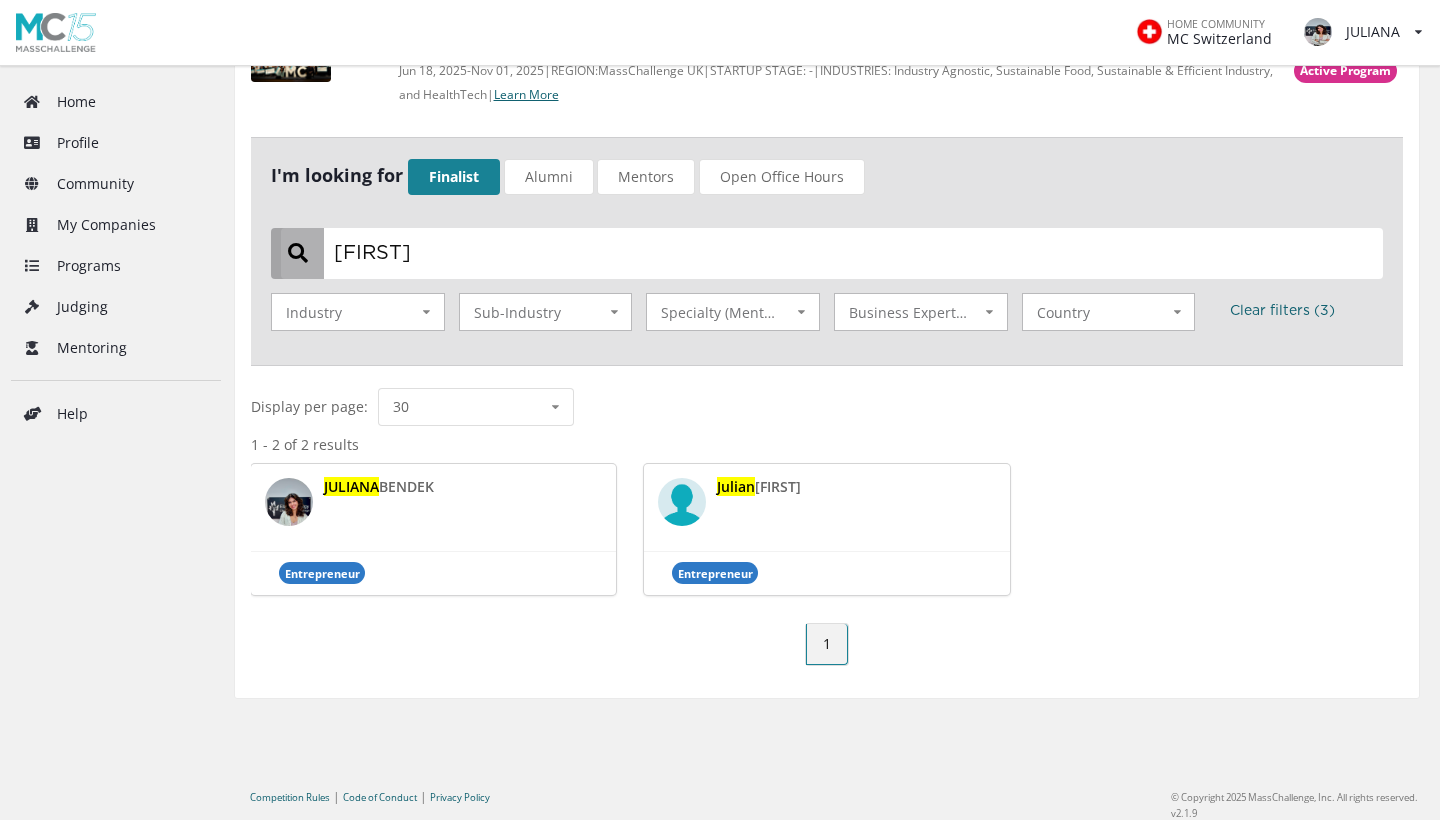 click on "Juliana" at bounding box center (832, 253) 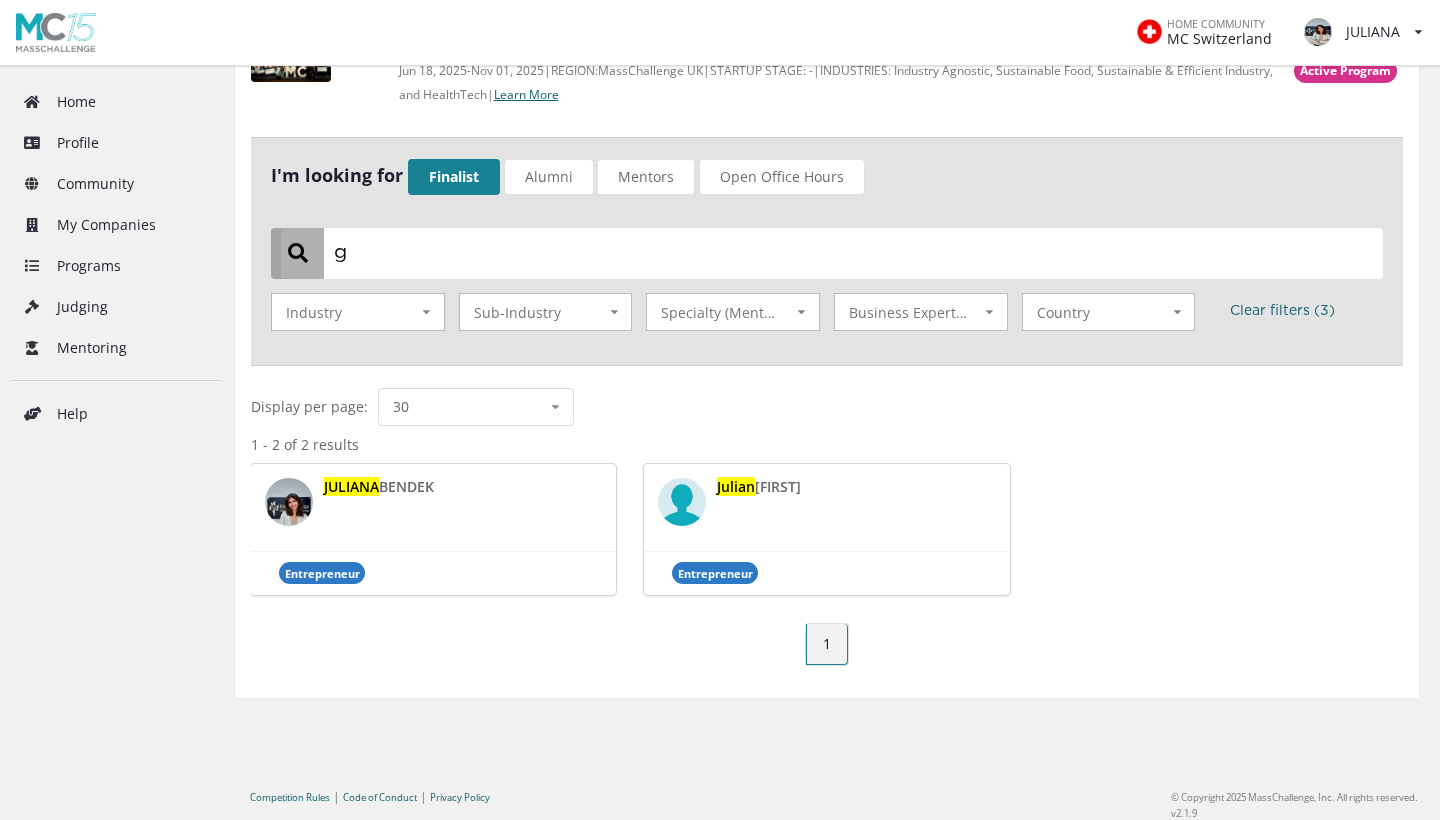 scroll, scrollTop: 0, scrollLeft: 0, axis: both 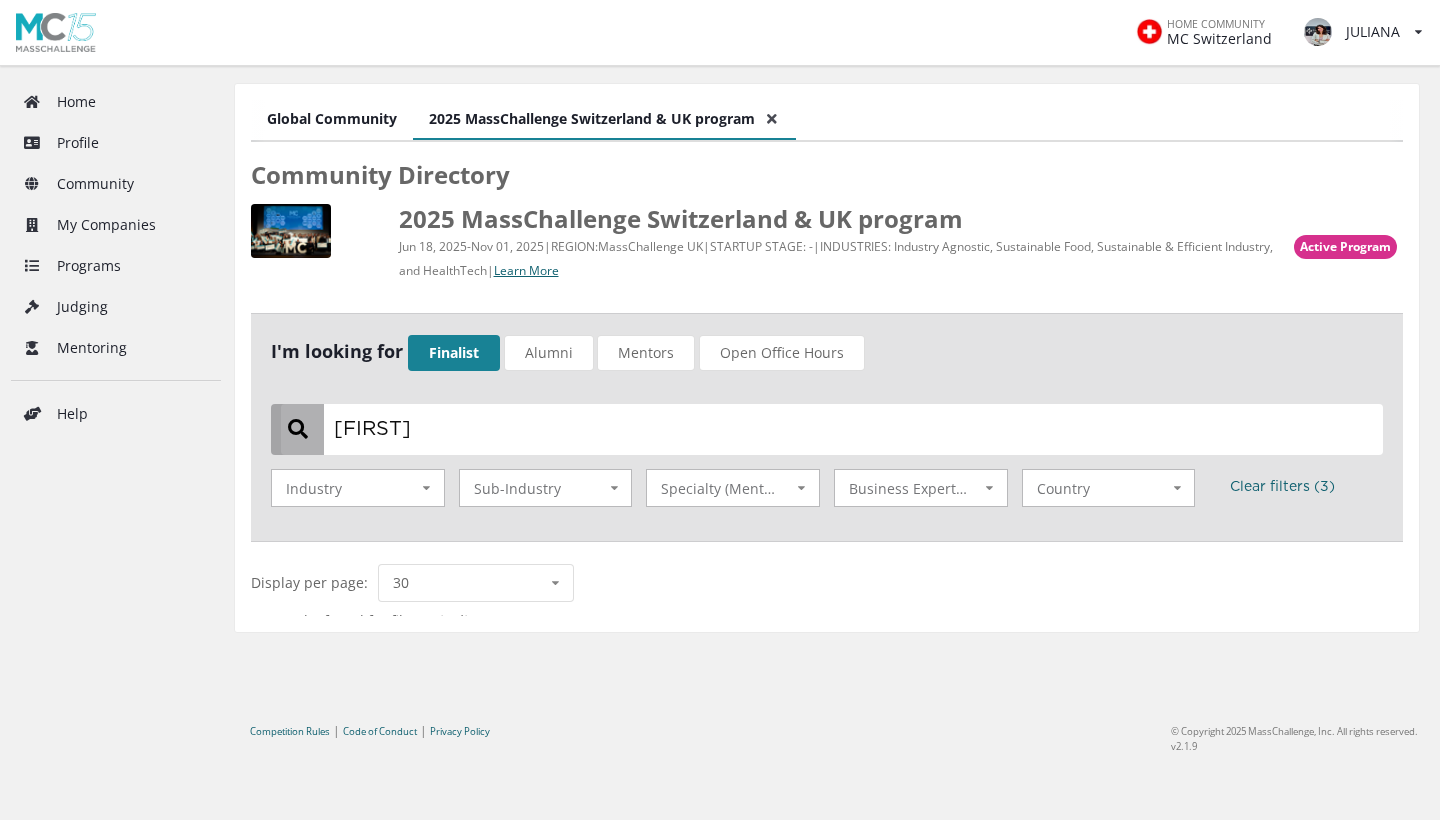 click on "Finalist" at bounding box center (454, 353) 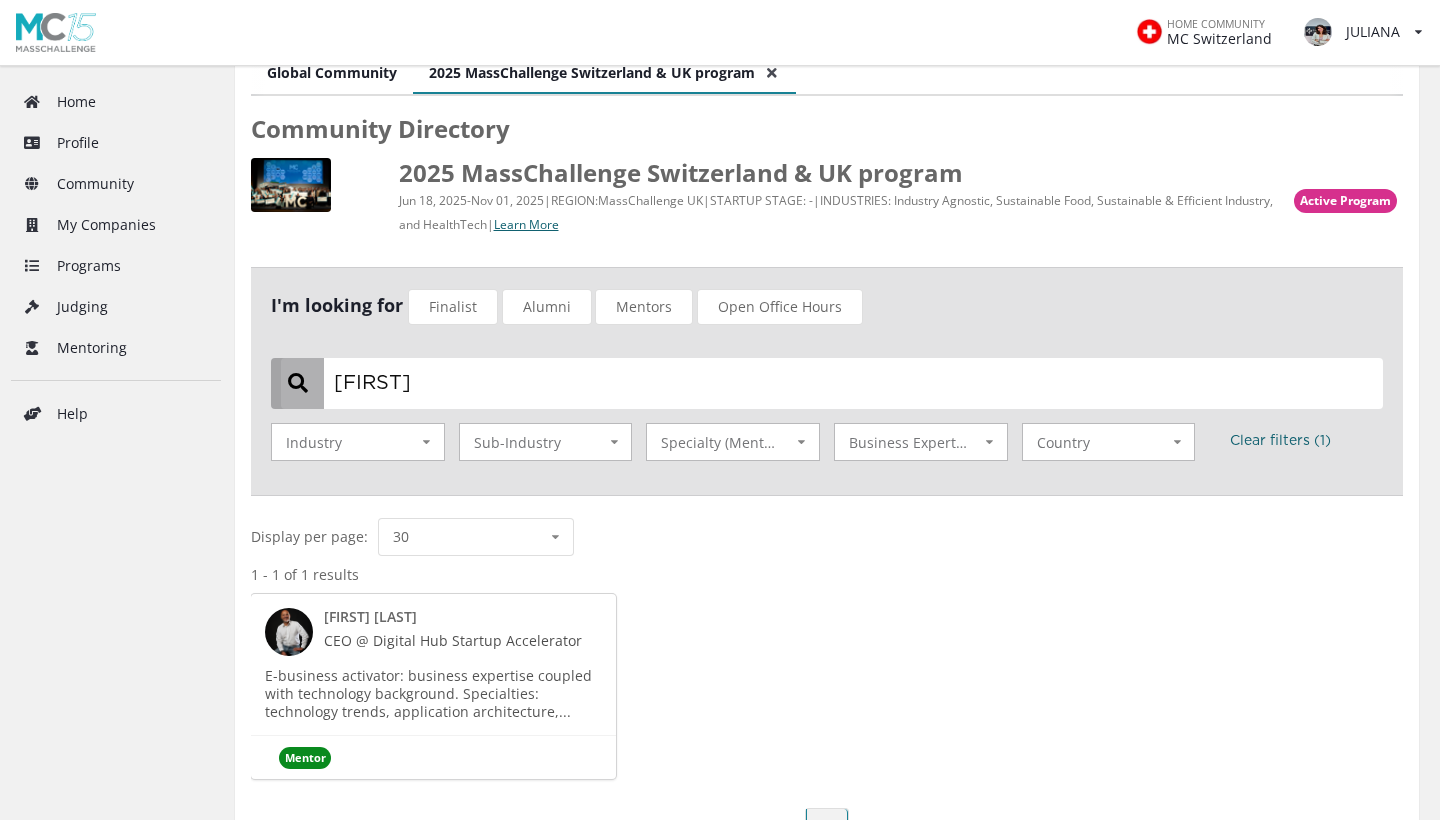 scroll, scrollTop: 52, scrollLeft: 0, axis: vertical 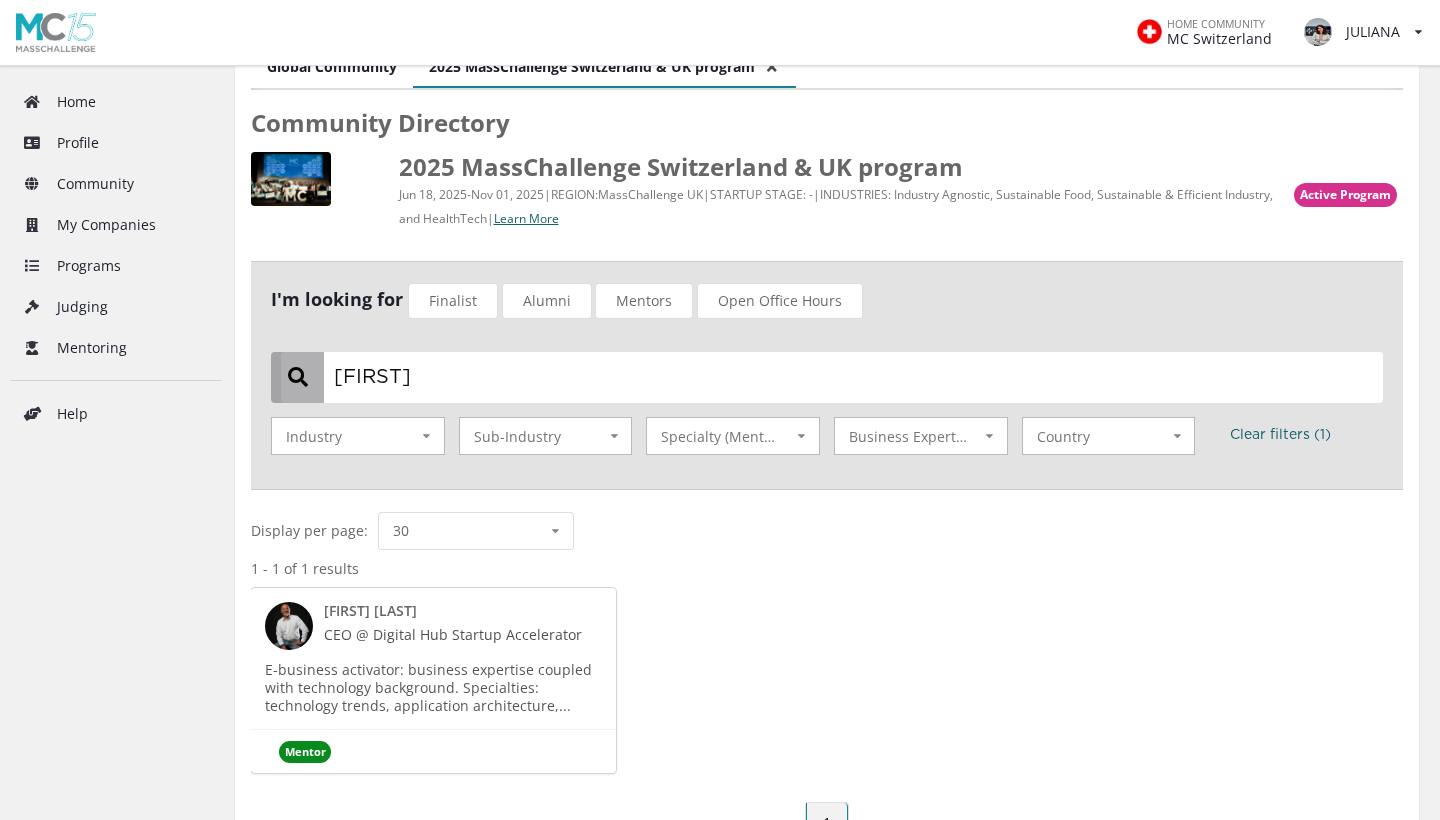 click on "Giorgia" at bounding box center [832, 377] 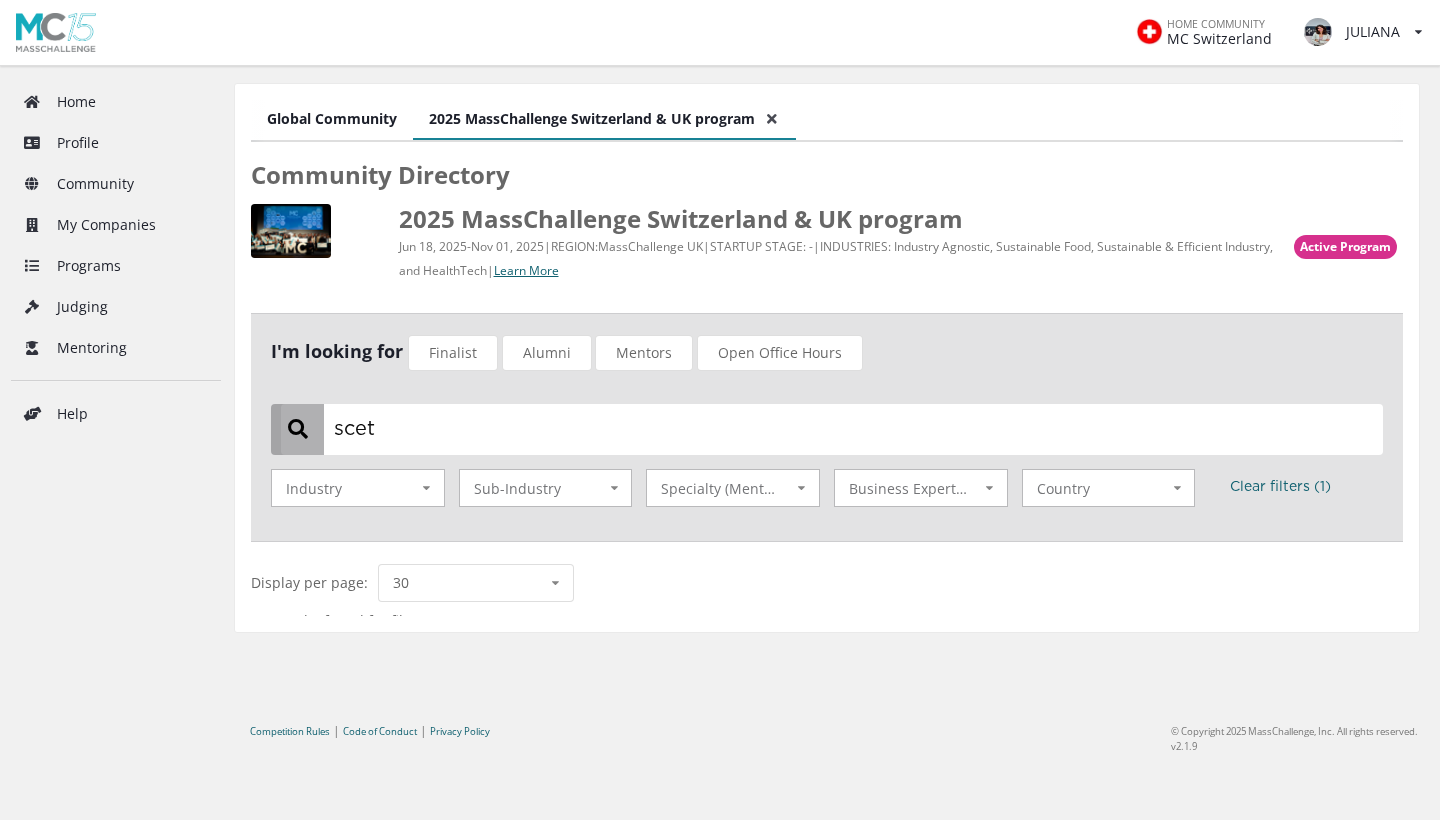 scroll, scrollTop: 0, scrollLeft: 0, axis: both 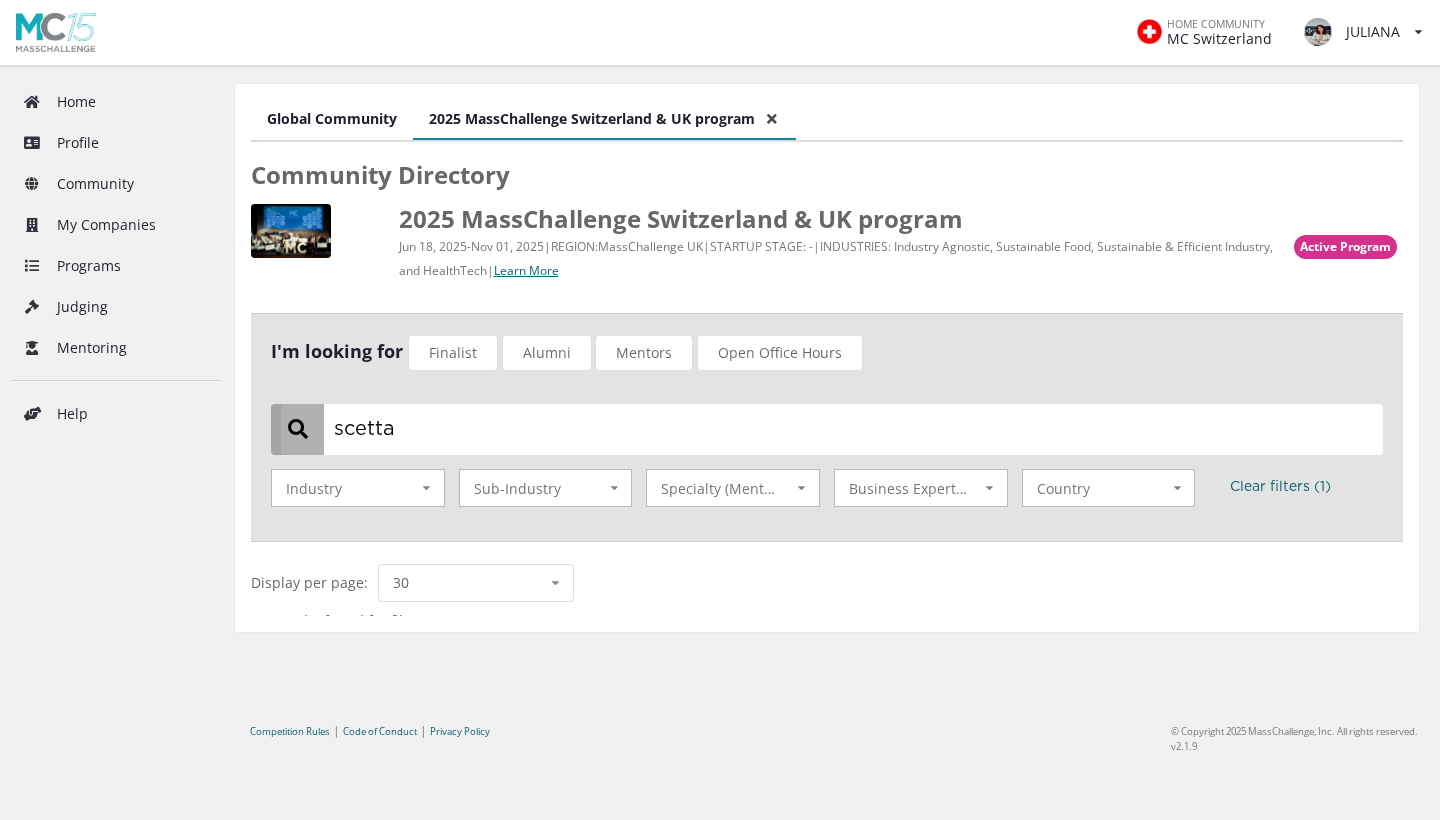 click on "Finalist" at bounding box center (453, 353) 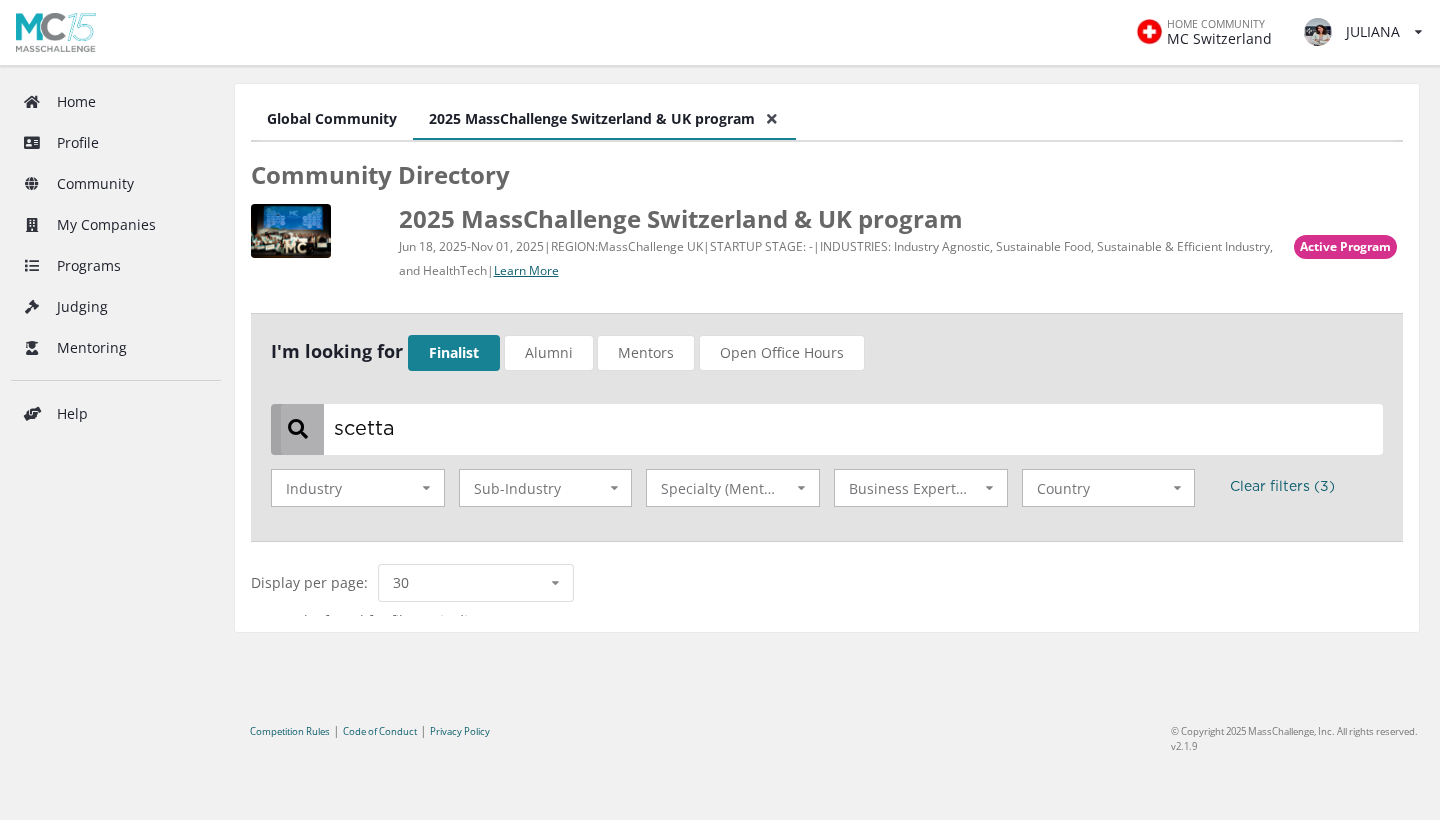 click on "scetta" at bounding box center (832, 429) 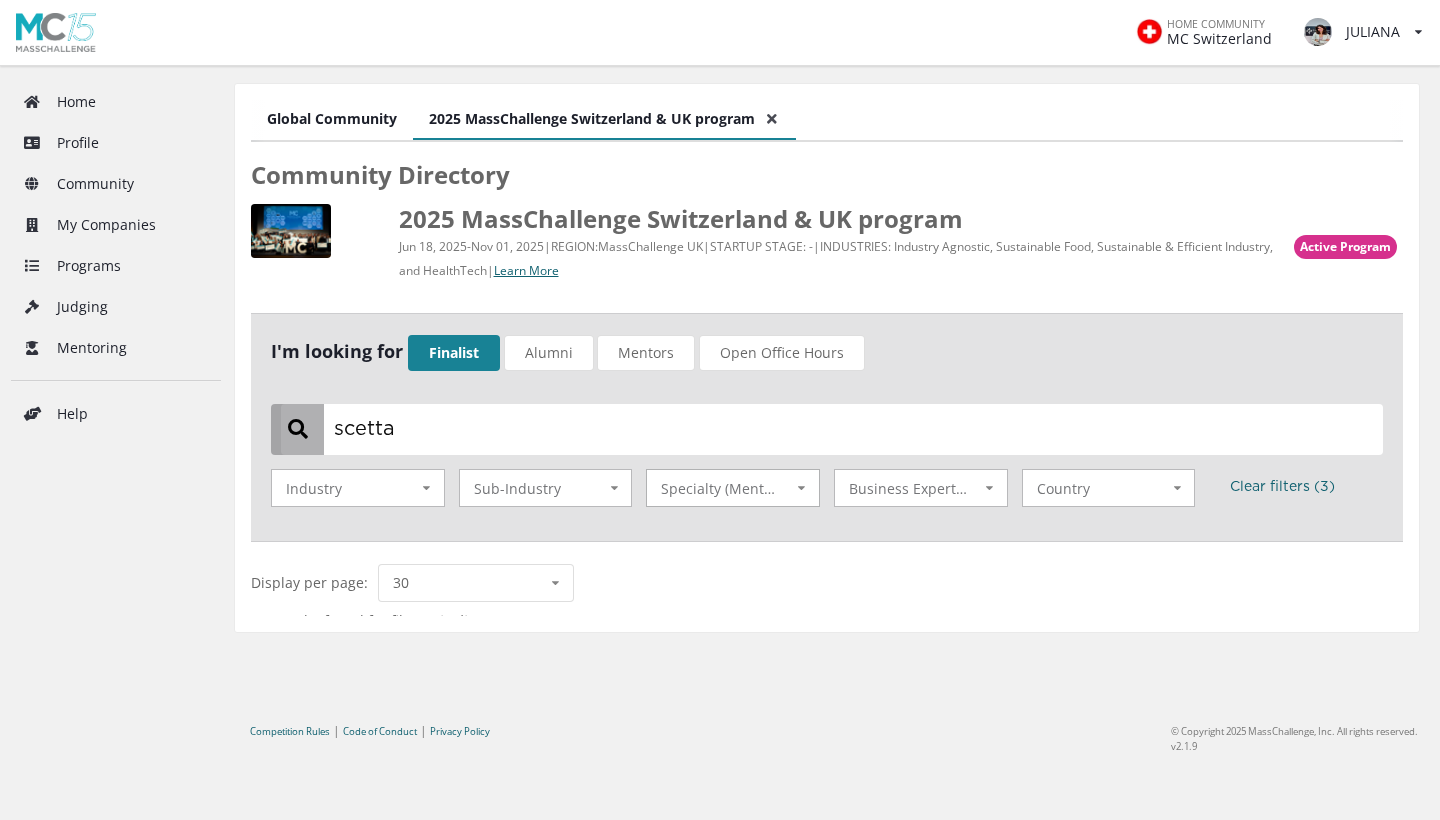 scroll, scrollTop: 0, scrollLeft: 0, axis: both 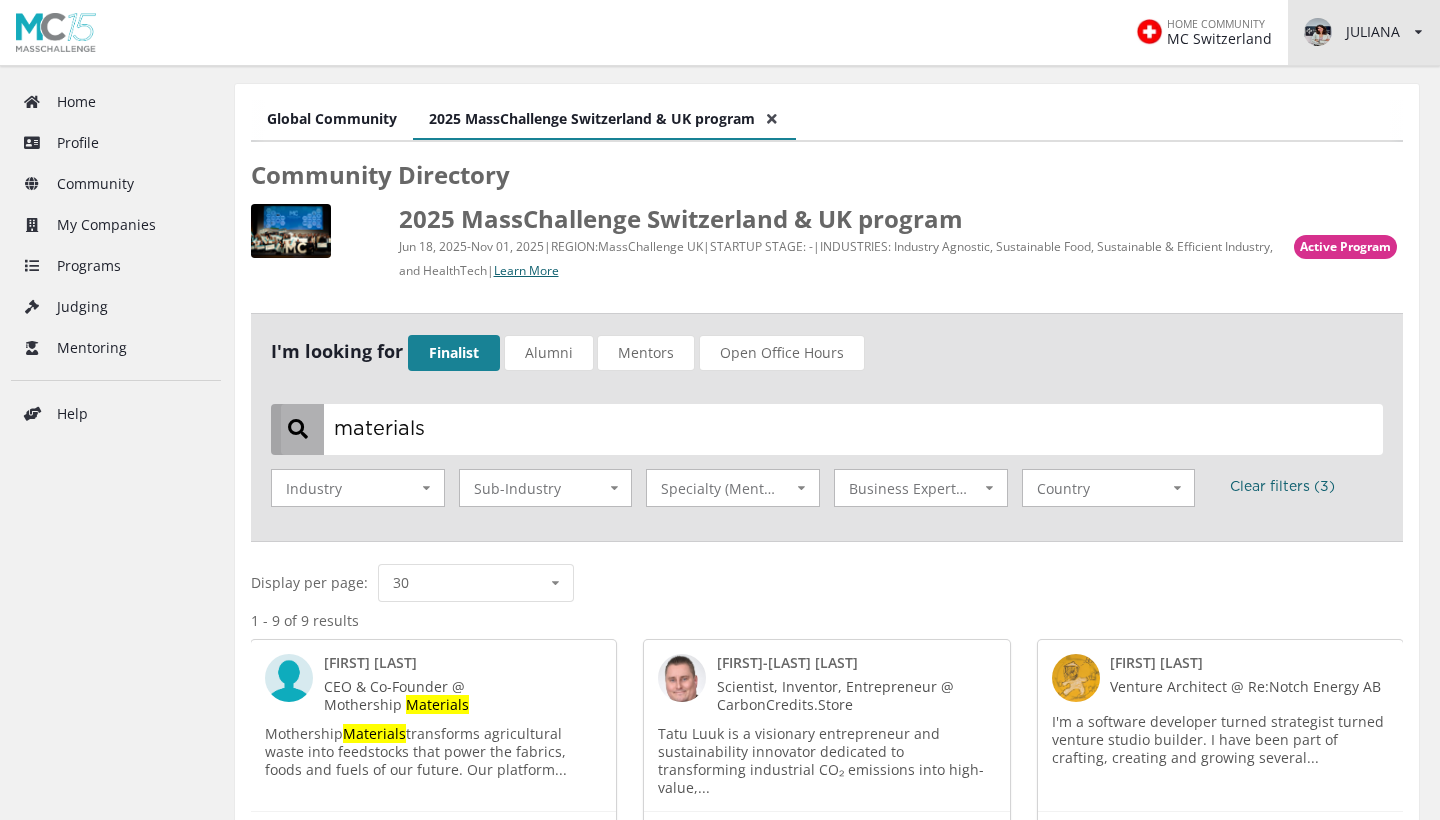 type on "materials" 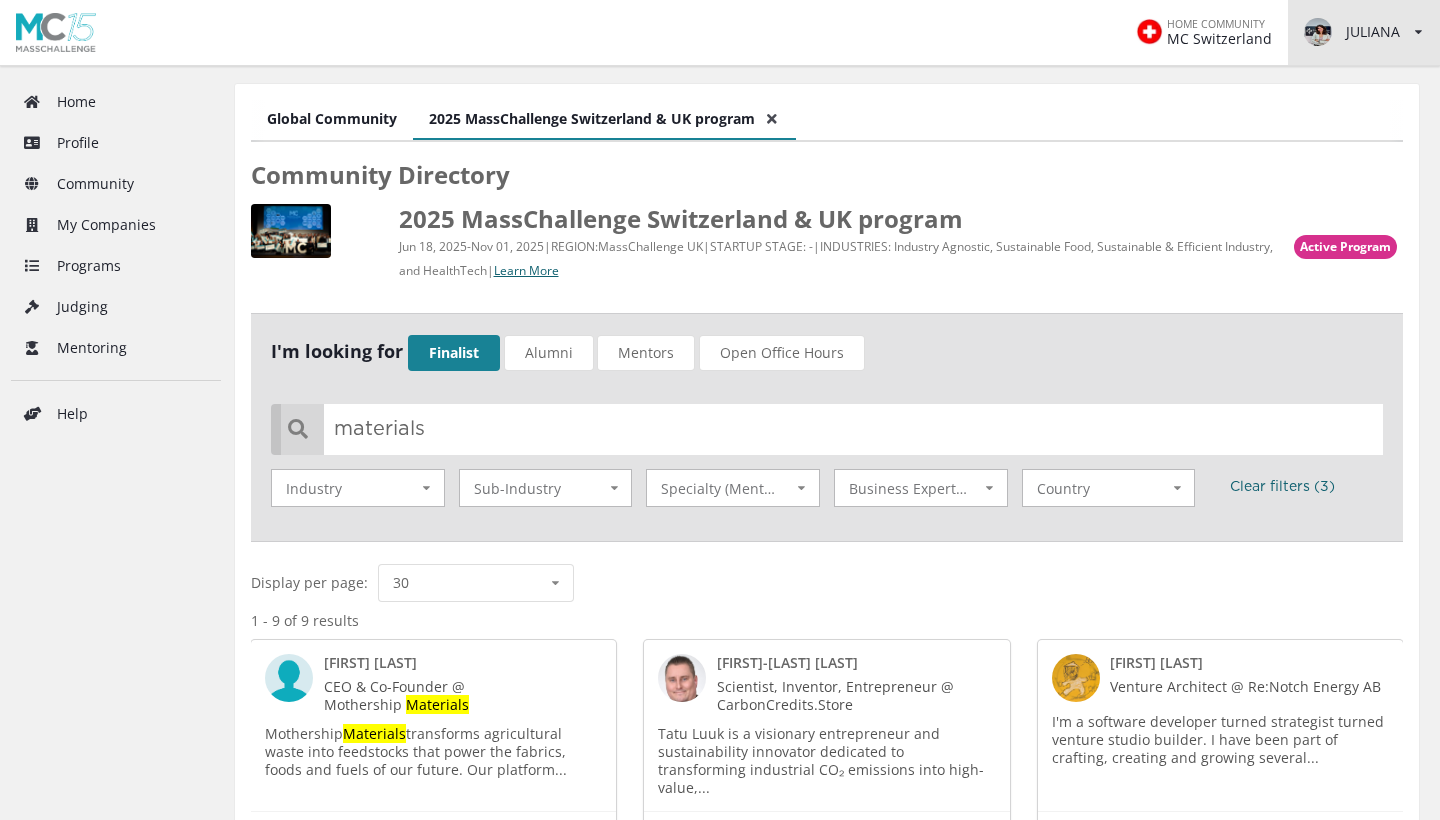 click on "JULIANA
View/edit profile
Change password
Log out" at bounding box center (1364, 32) 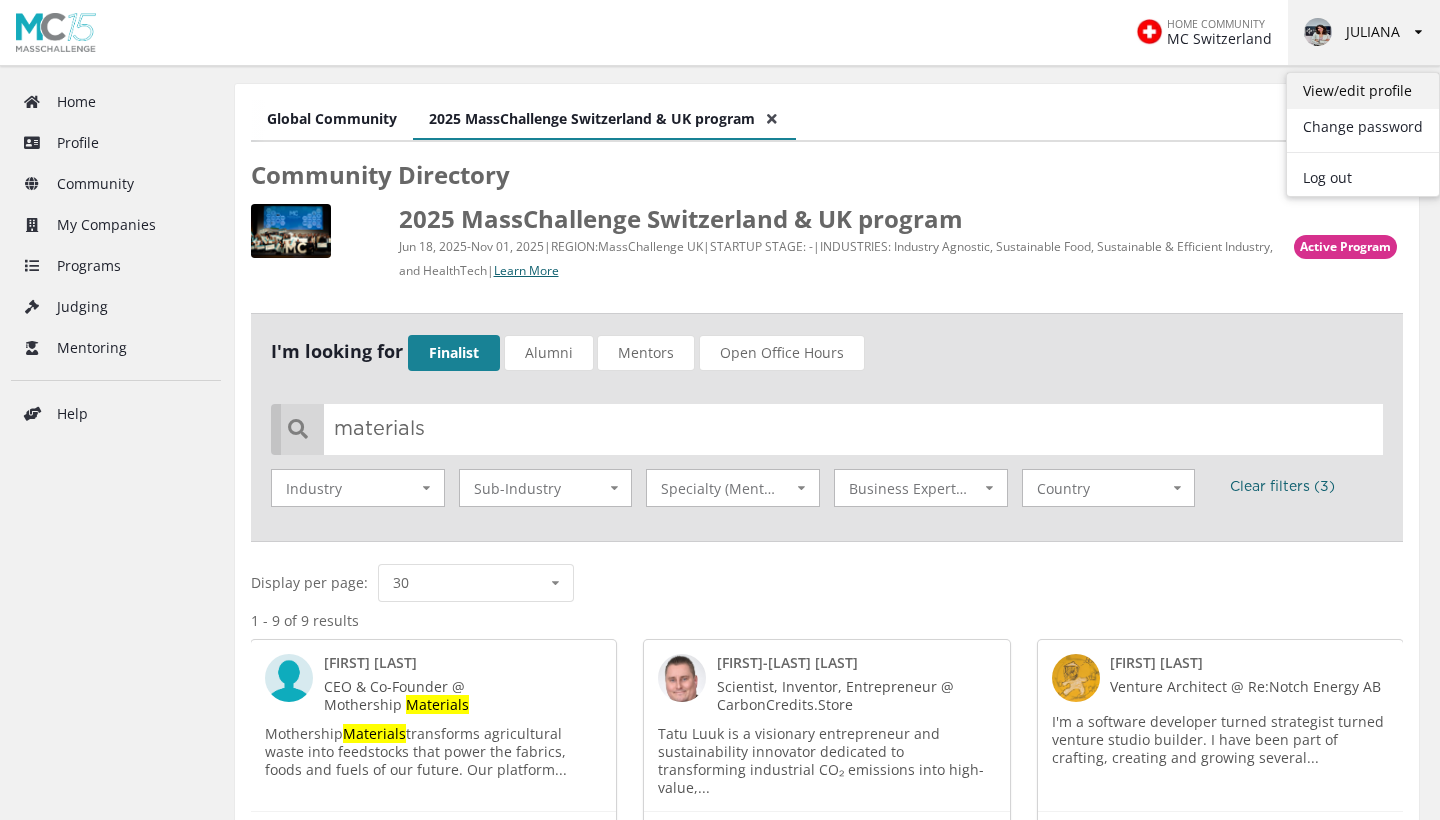 click on "View/edit profile" at bounding box center (1363, 91) 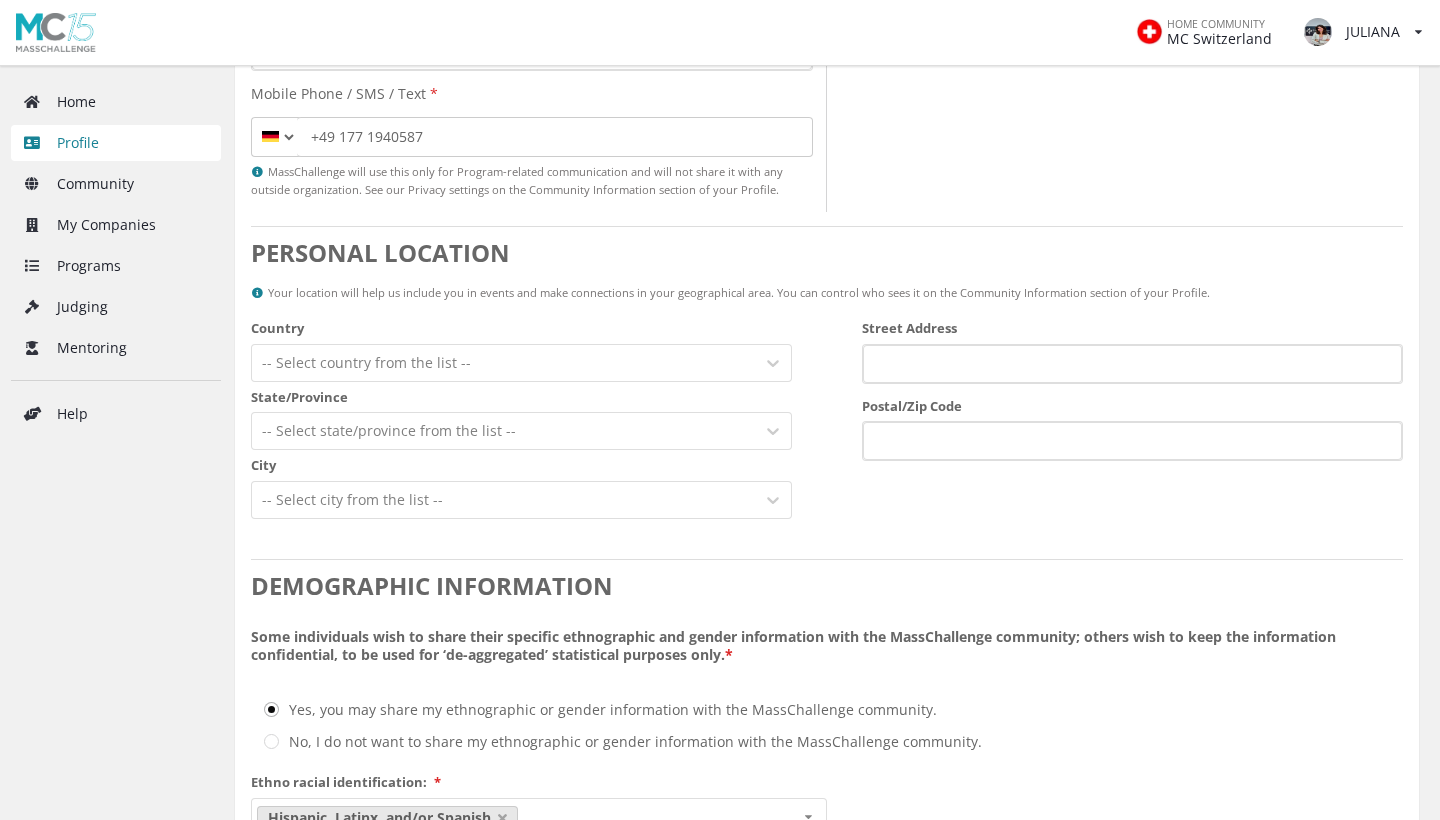 scroll, scrollTop: 879, scrollLeft: 0, axis: vertical 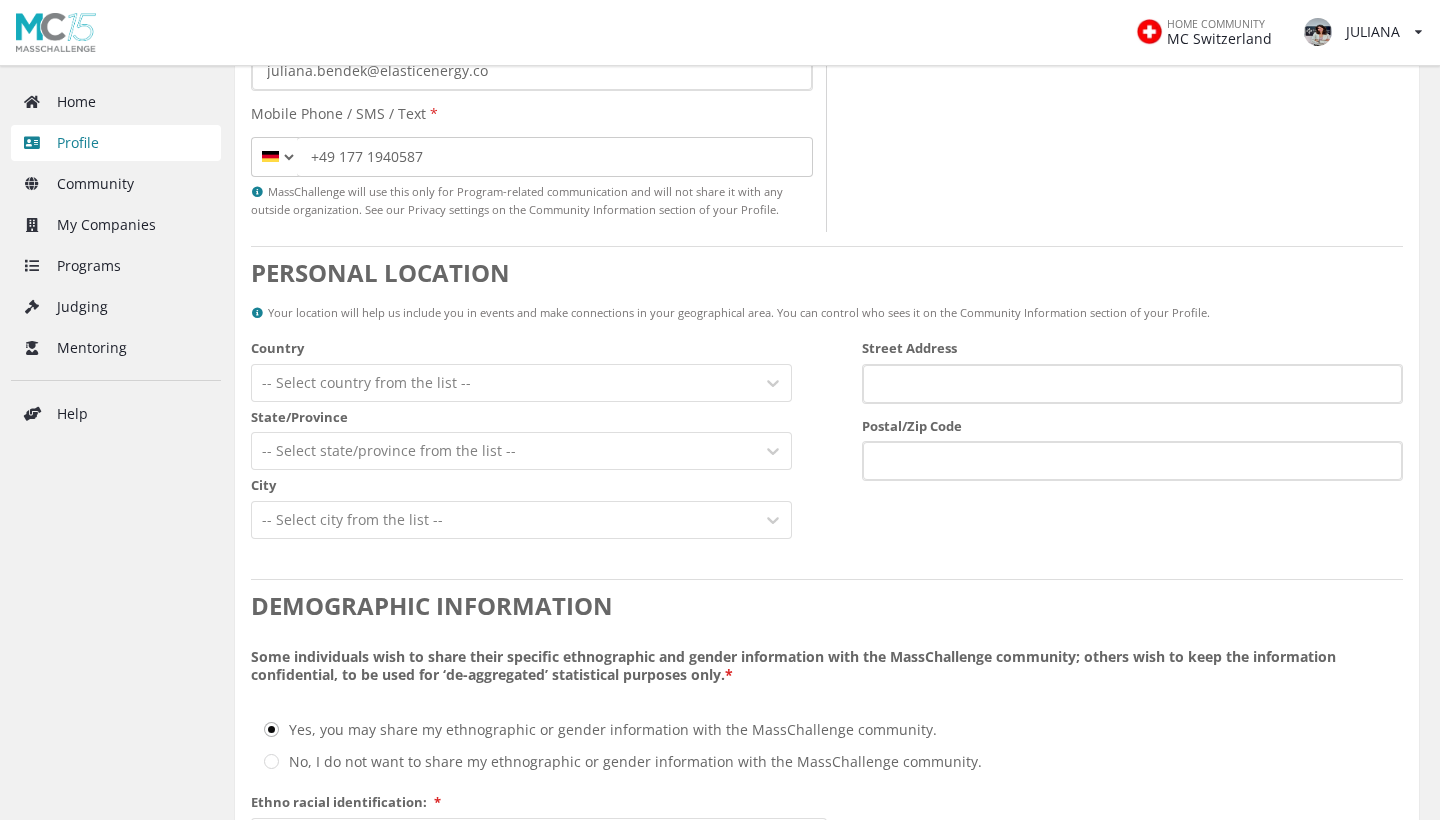click at bounding box center (503, 383) 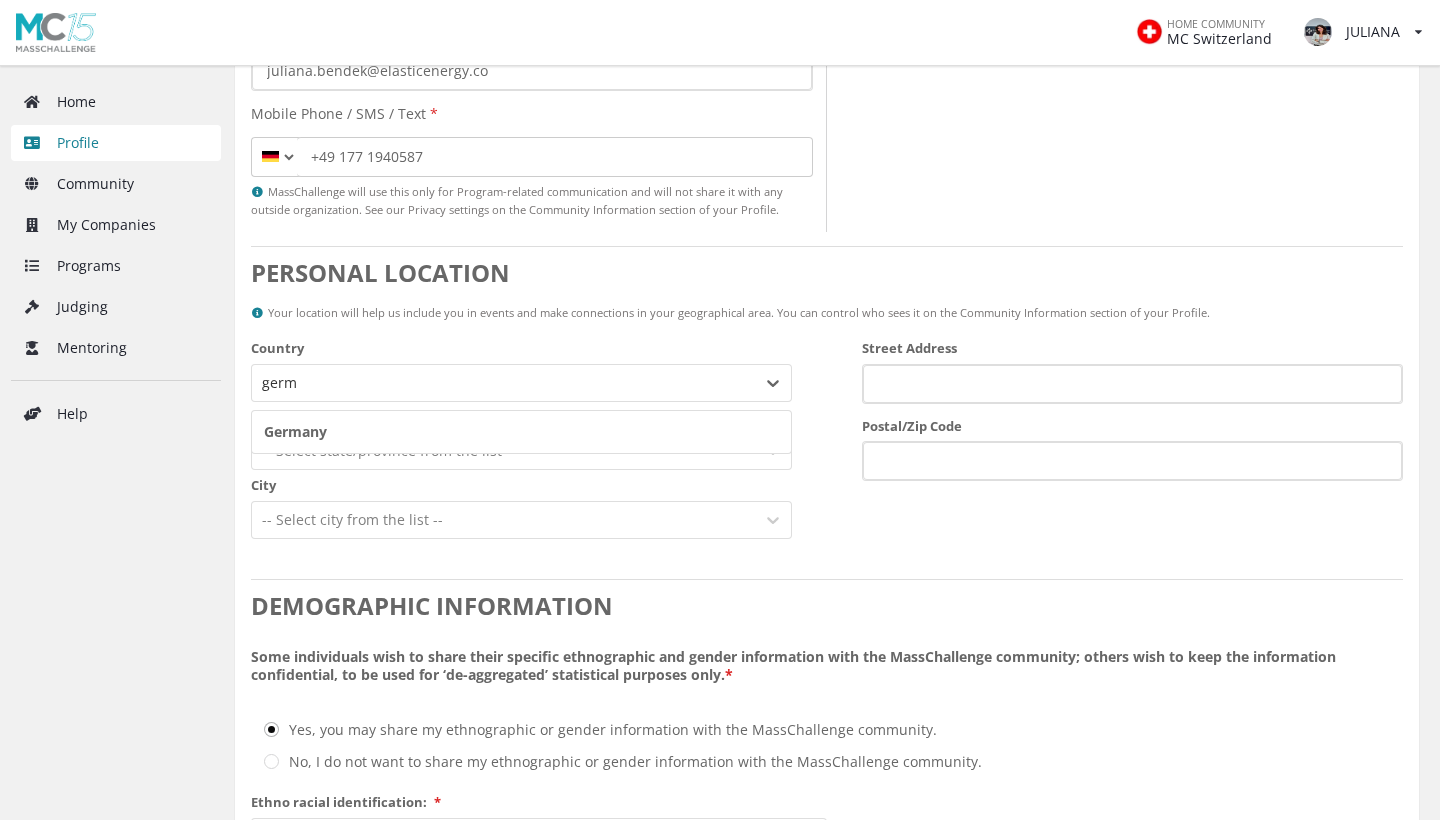 click on "Germany" at bounding box center [521, 432] 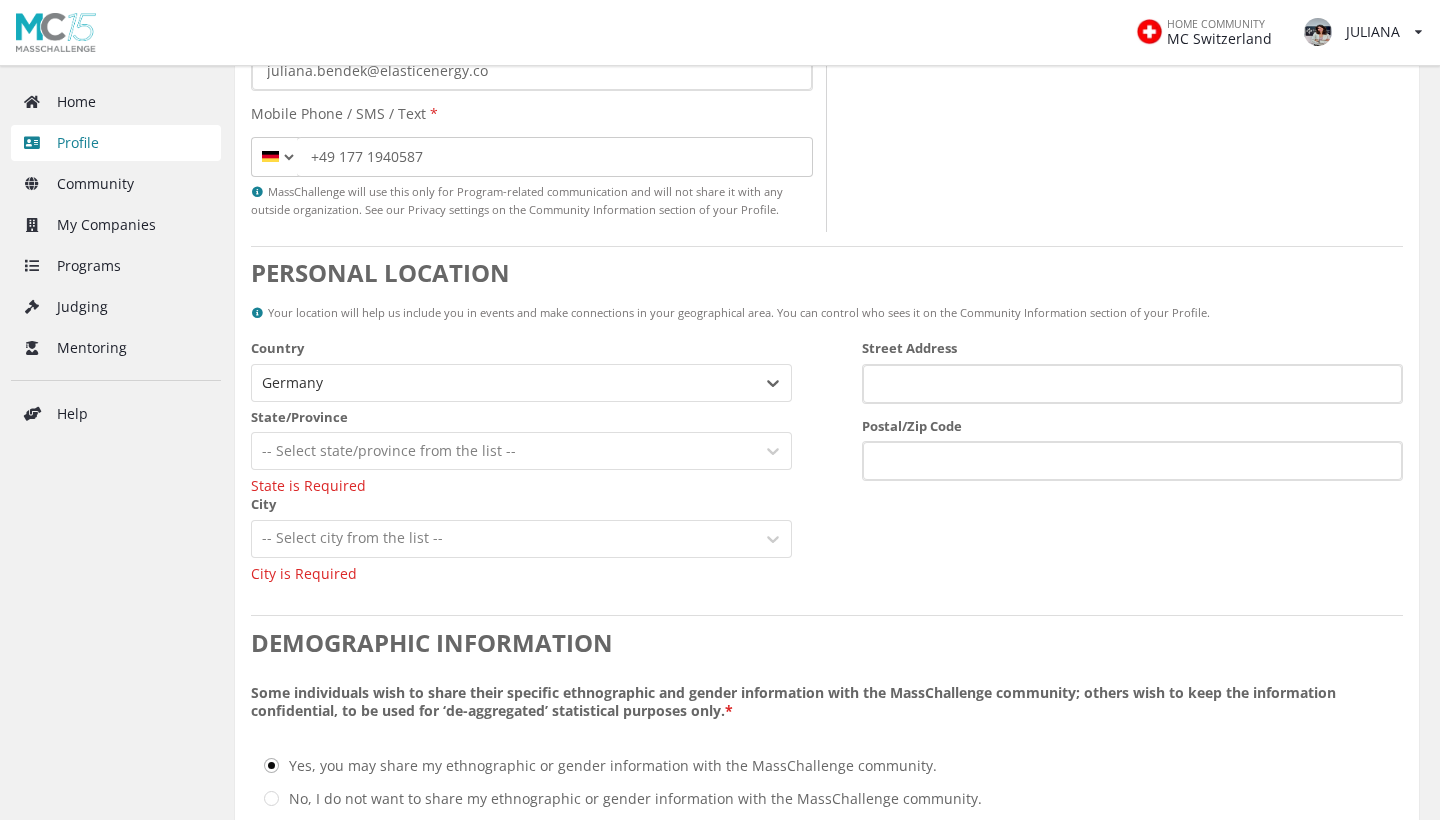 click on "-- Select state/province from the list --" at bounding box center (521, 451) 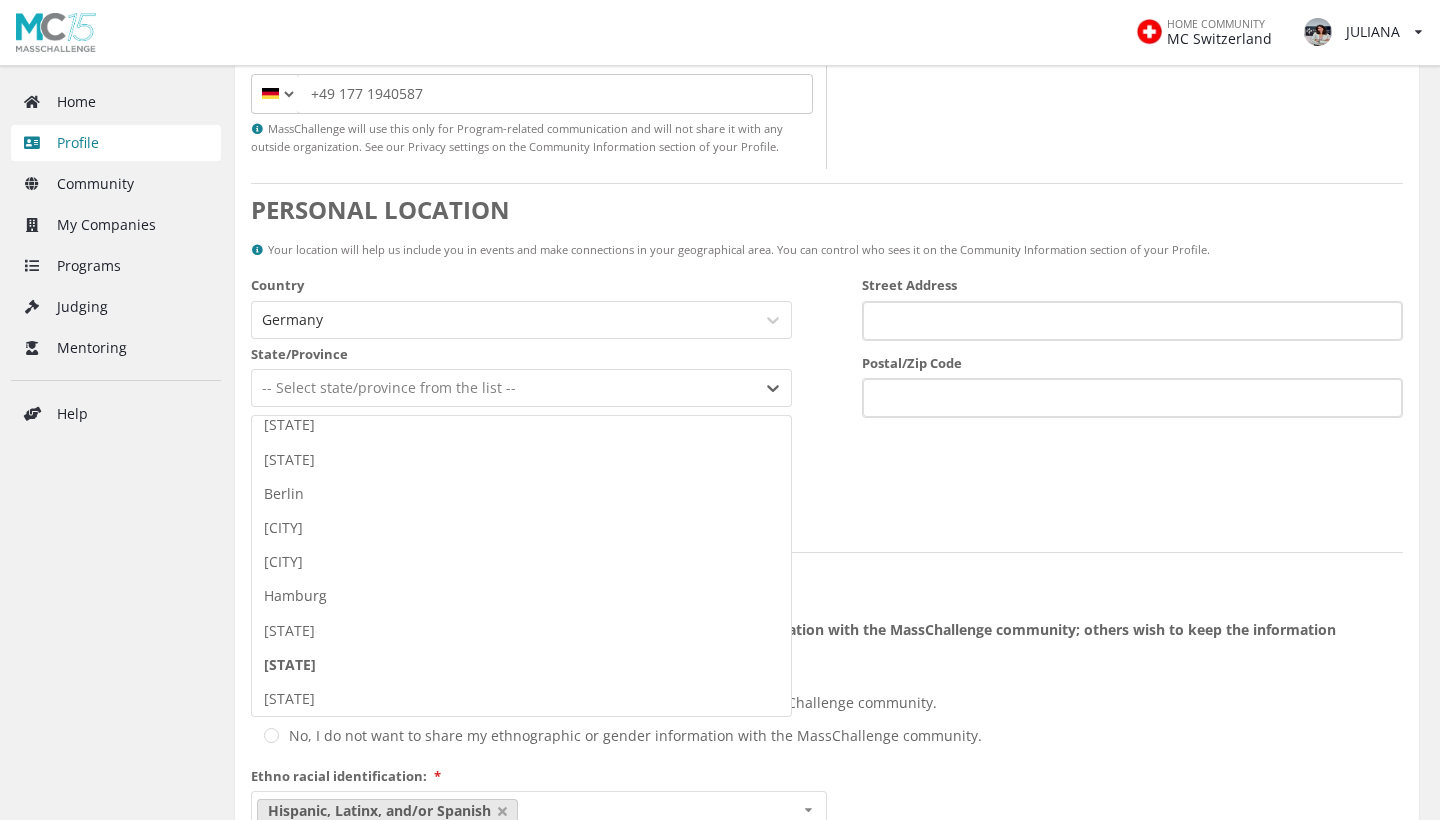 scroll, scrollTop: 15, scrollLeft: 0, axis: vertical 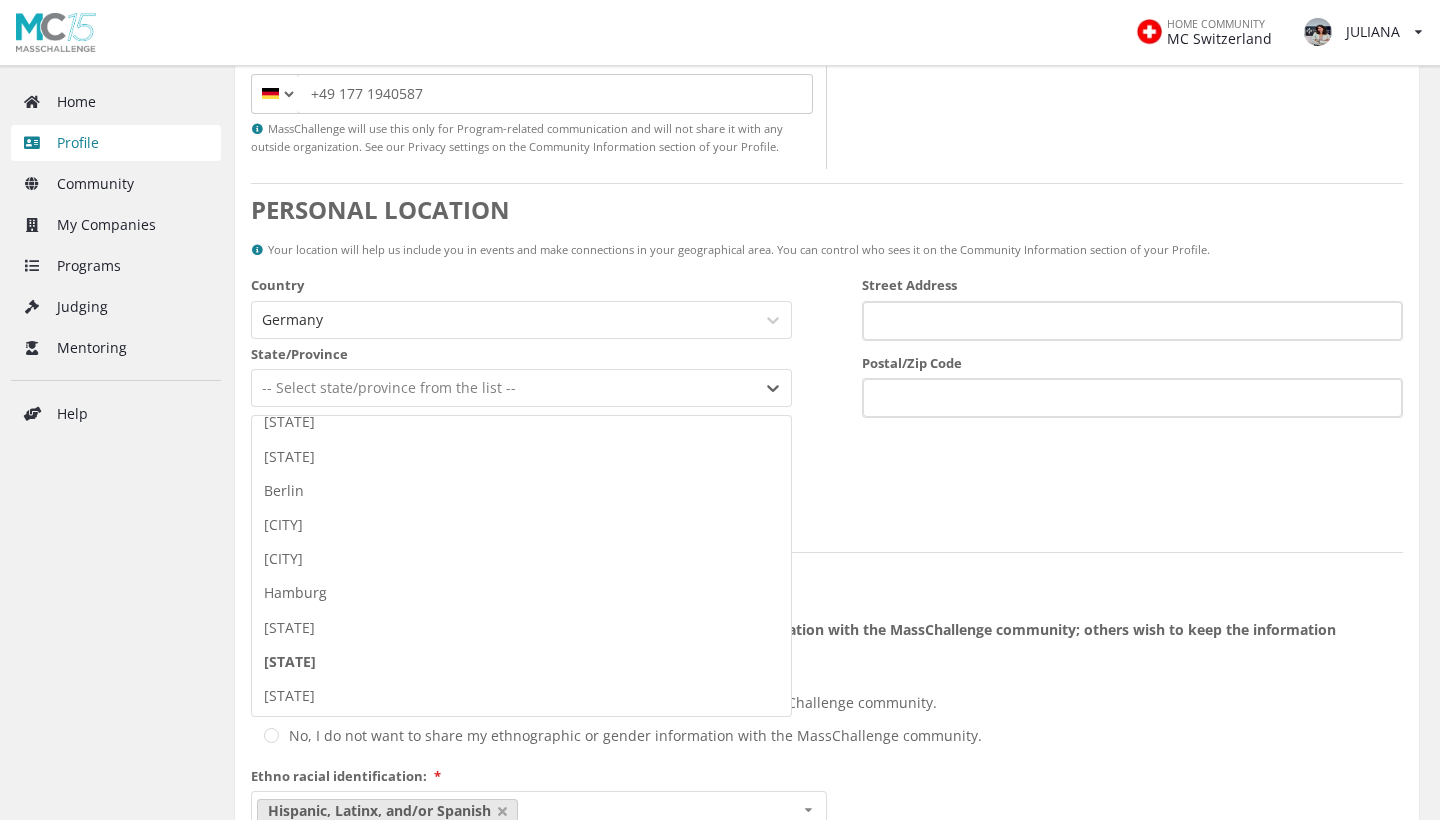 click on "[STATE]" at bounding box center [521, 662] 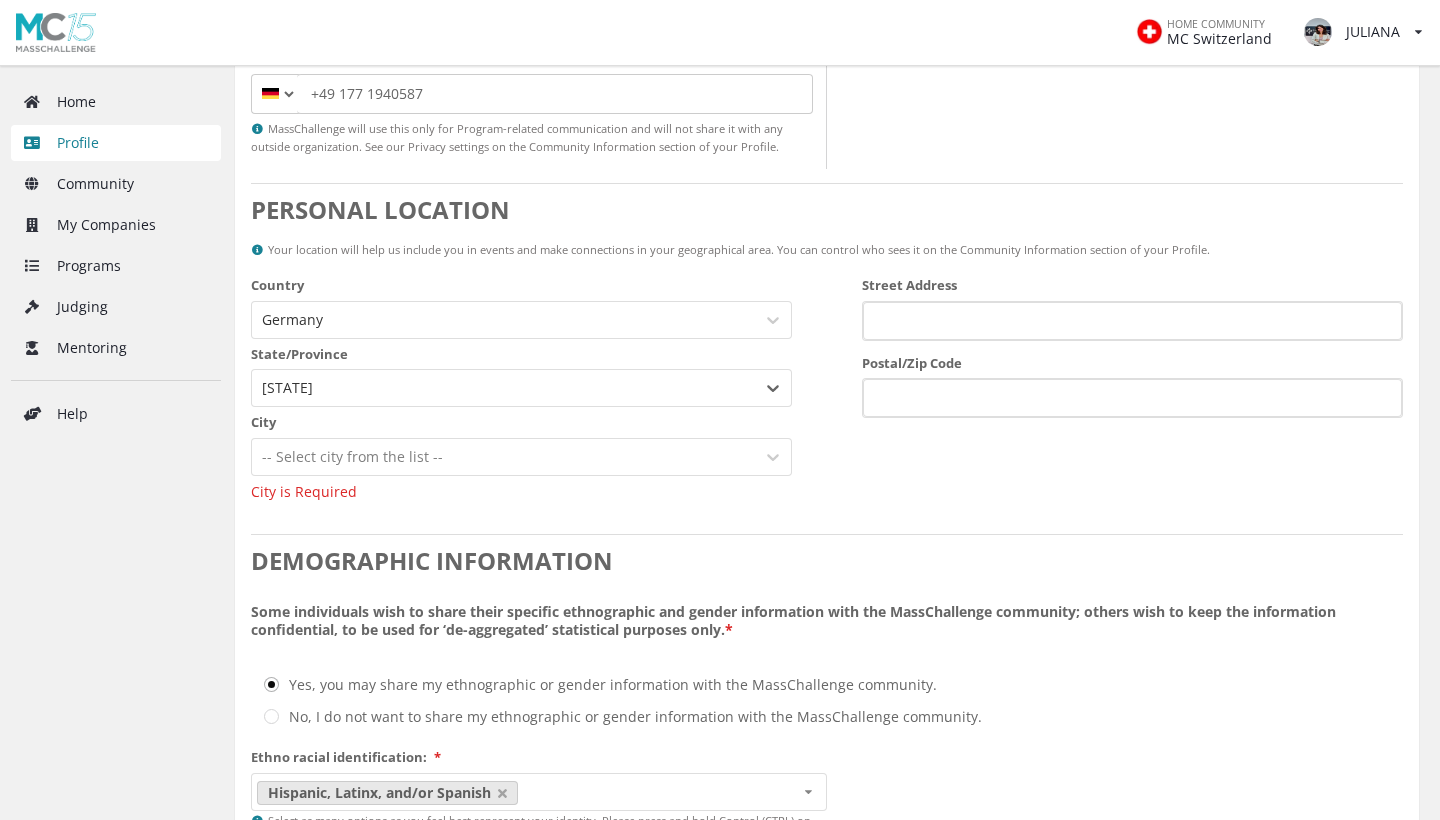 click on "-- Select city from the list --" at bounding box center [521, 457] 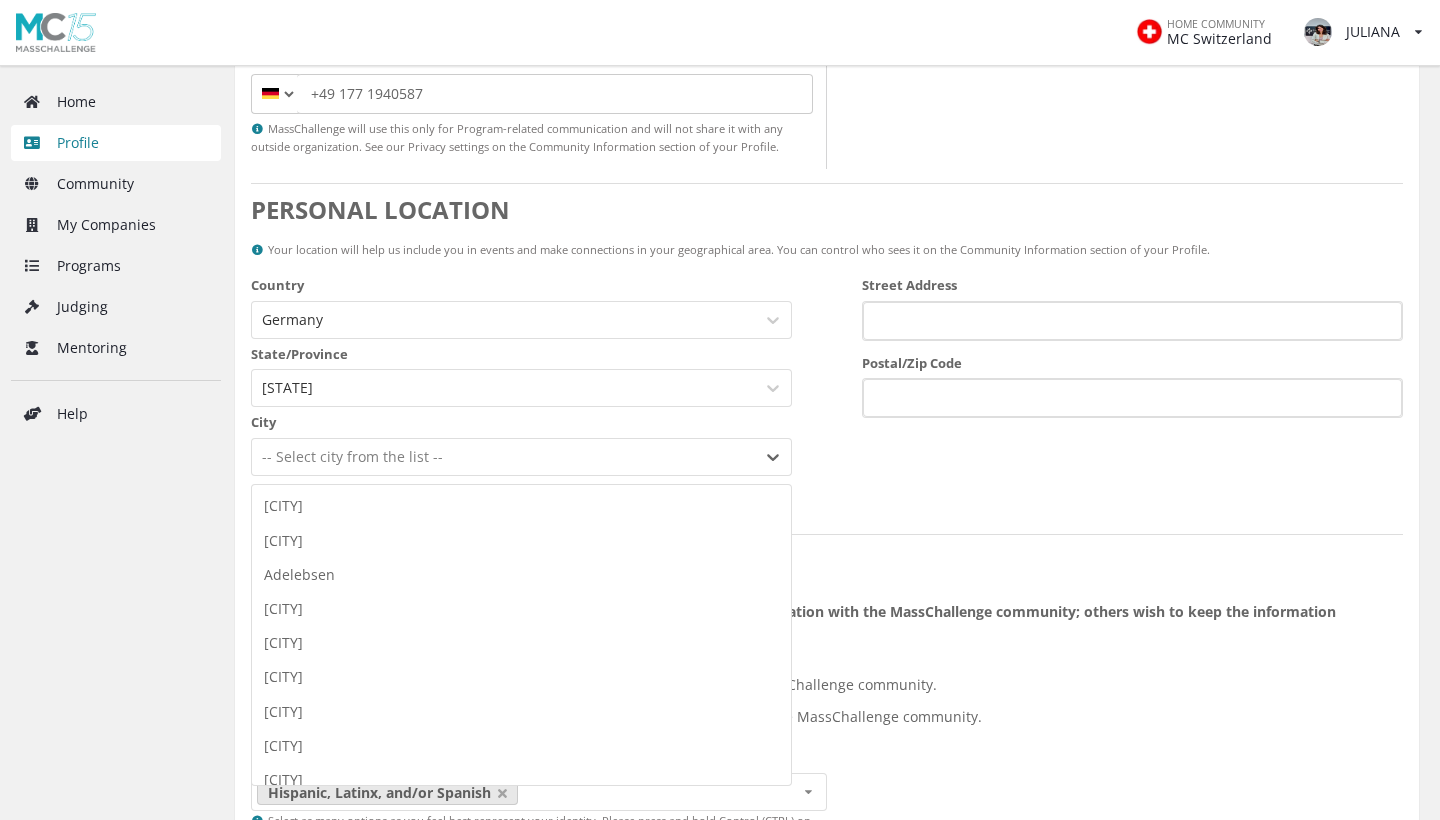 scroll, scrollTop: 1010, scrollLeft: 0, axis: vertical 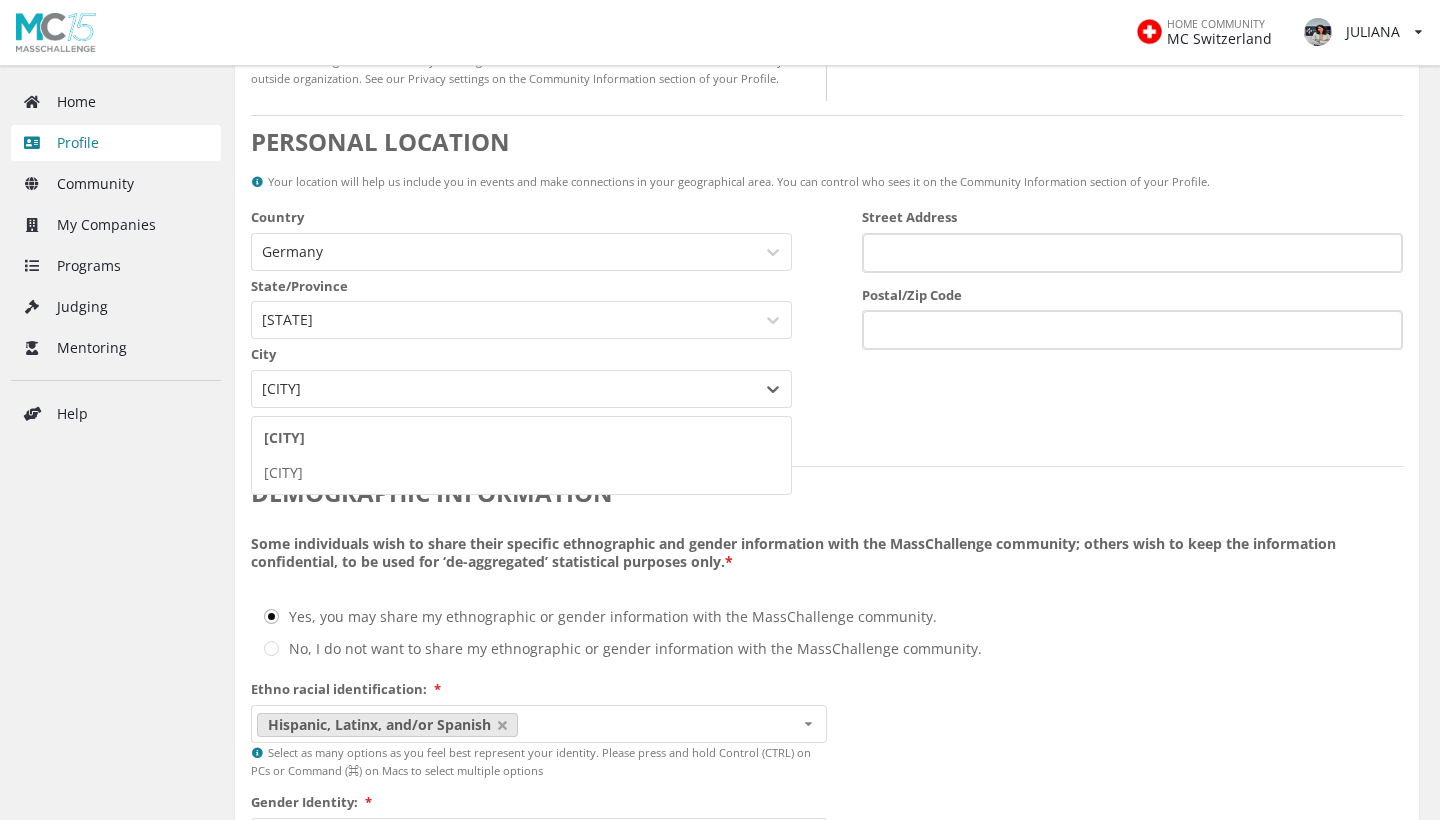 click on "[CITY]" at bounding box center [521, 438] 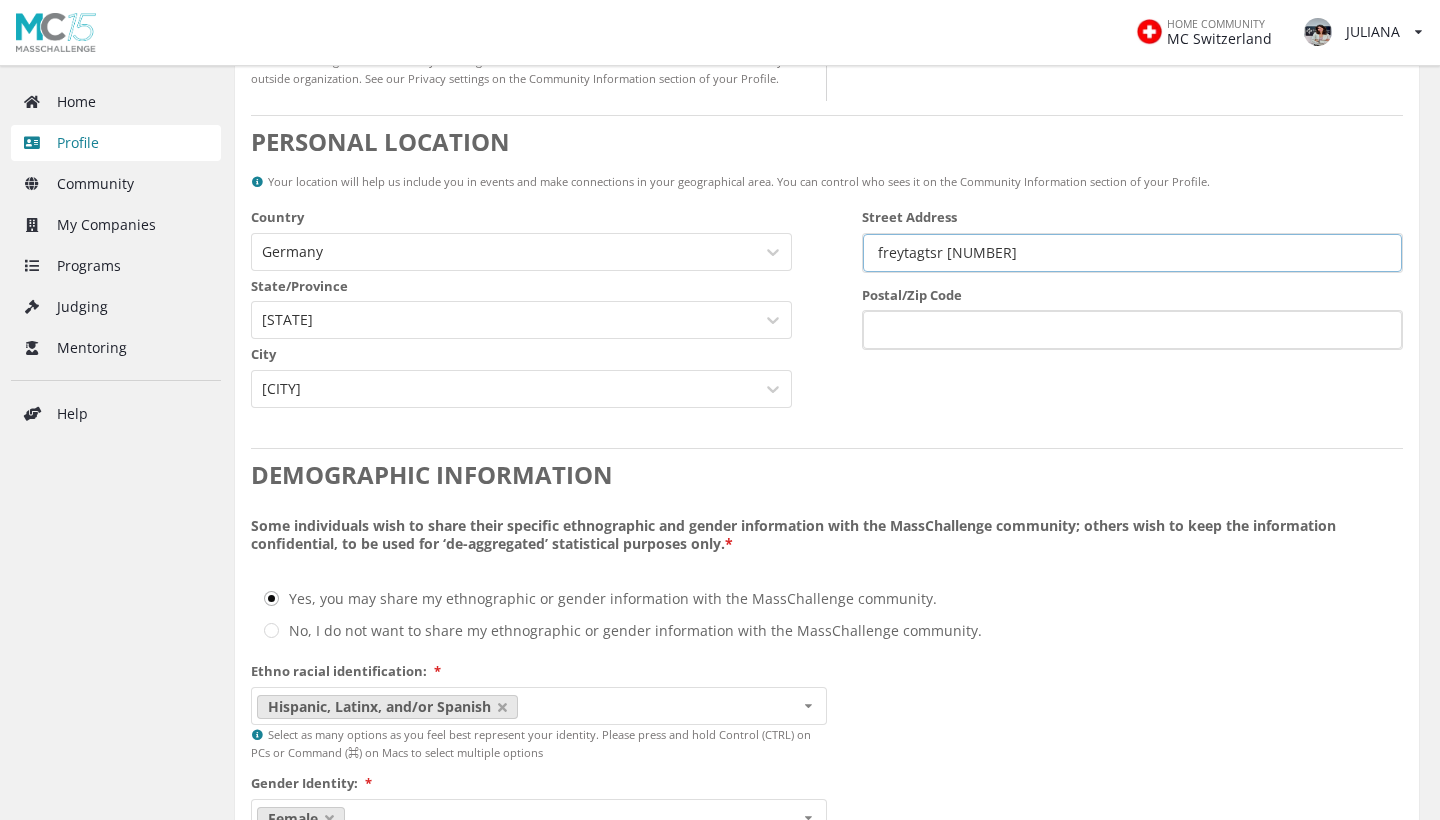 type on "freytagtsr [NUMBER]" 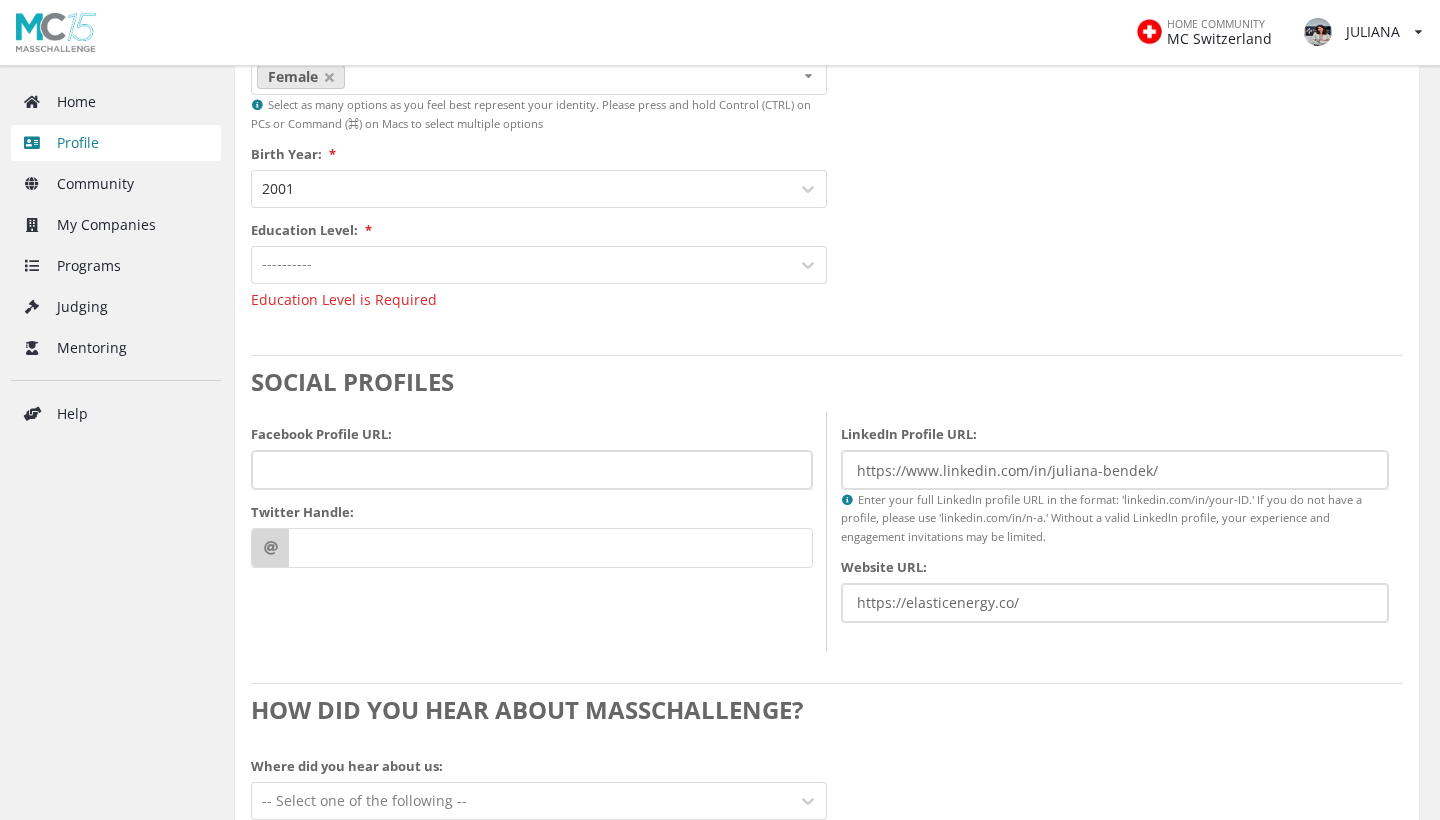 scroll, scrollTop: 1753, scrollLeft: 0, axis: vertical 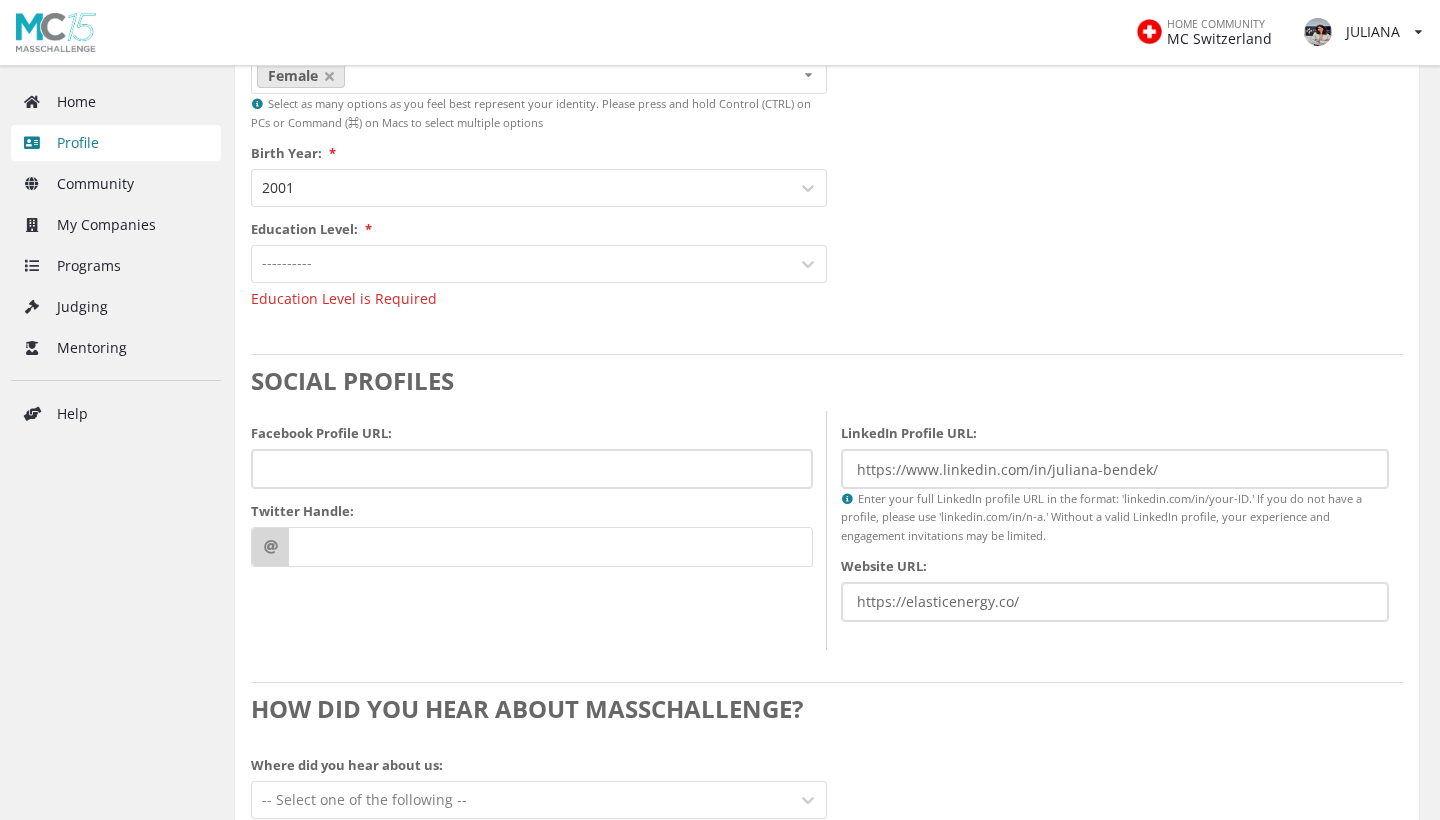 click at bounding box center [521, 263] 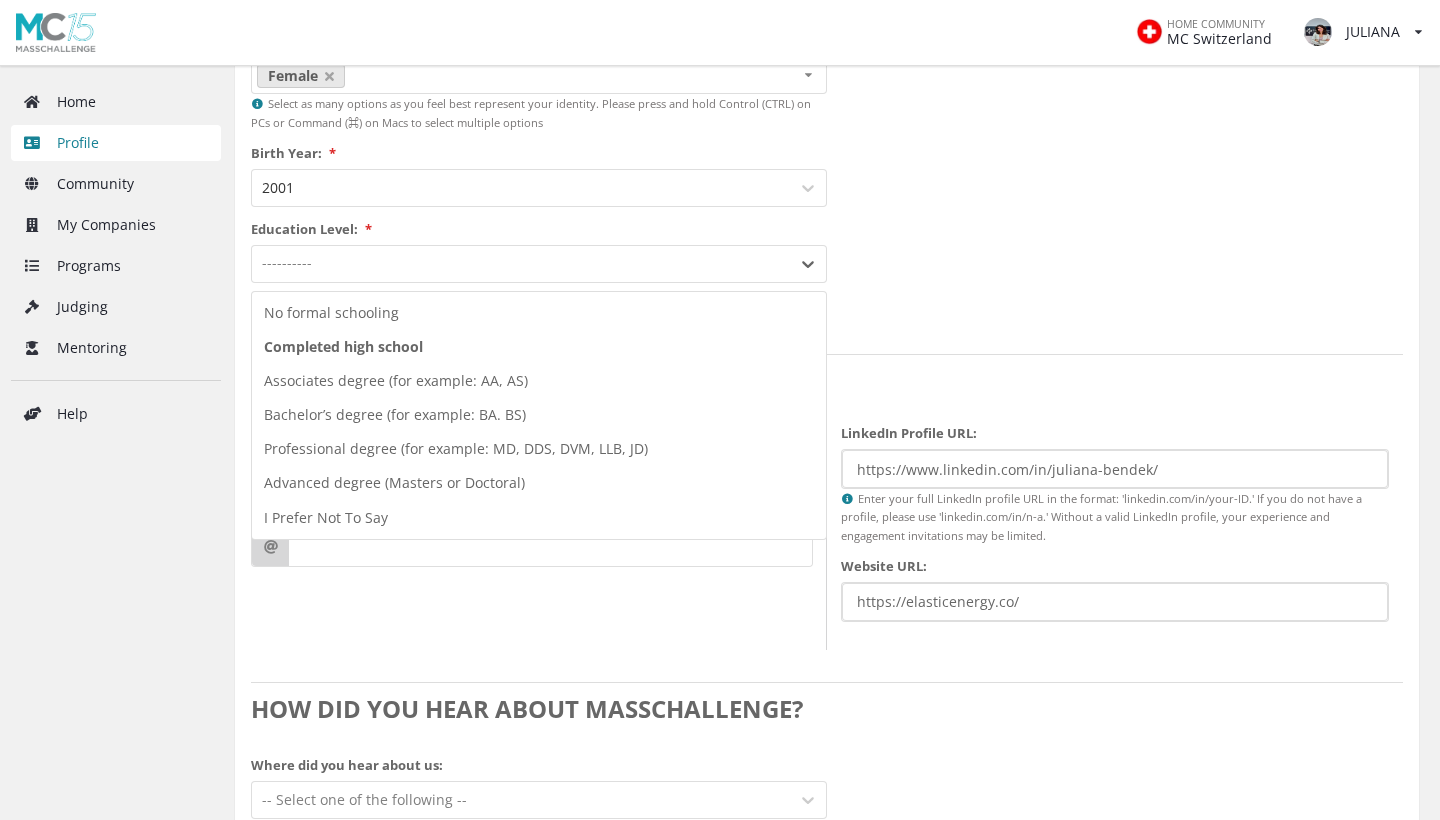 click on "Completed high school" at bounding box center [539, 347] 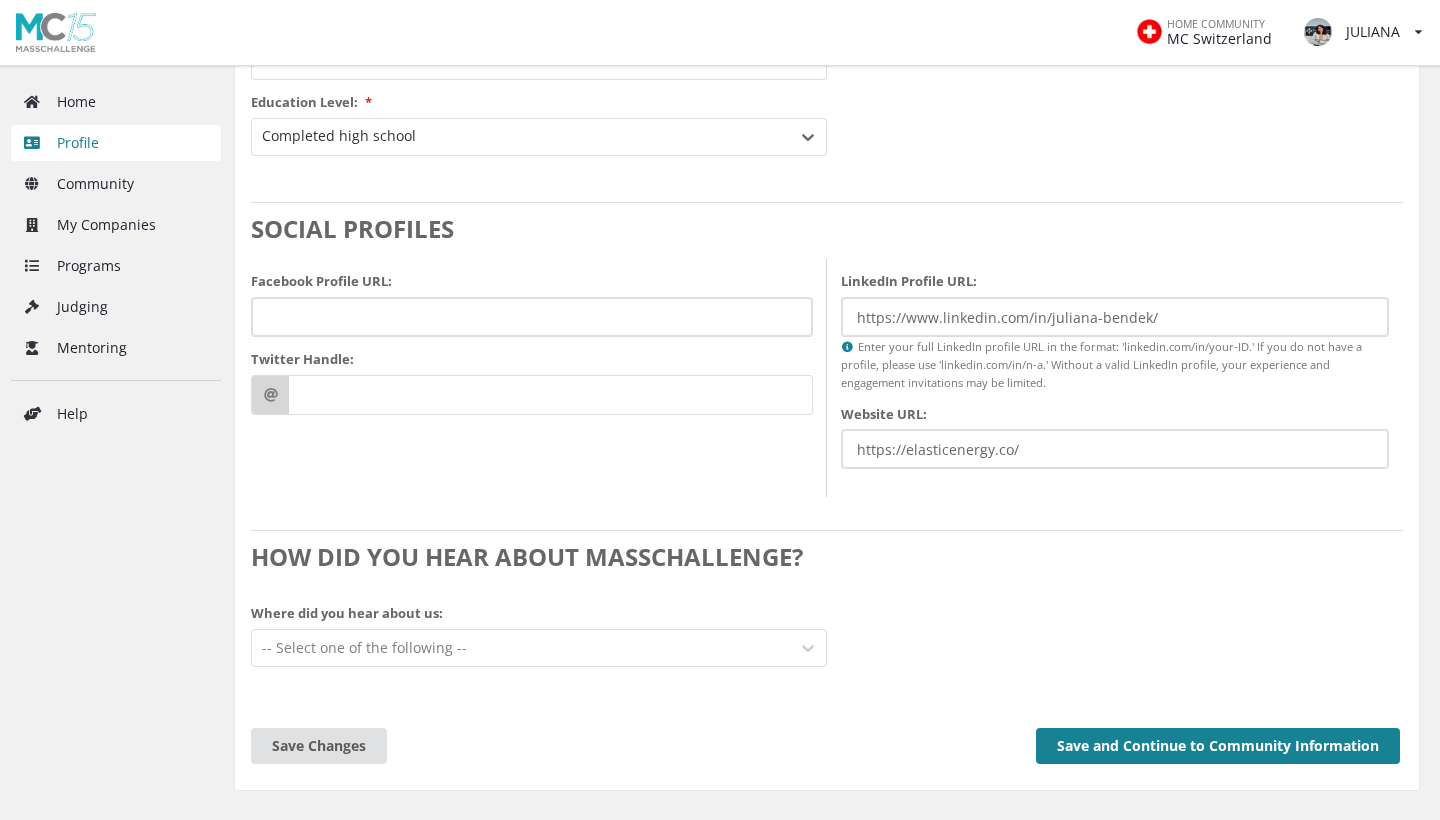 scroll, scrollTop: 1881, scrollLeft: 0, axis: vertical 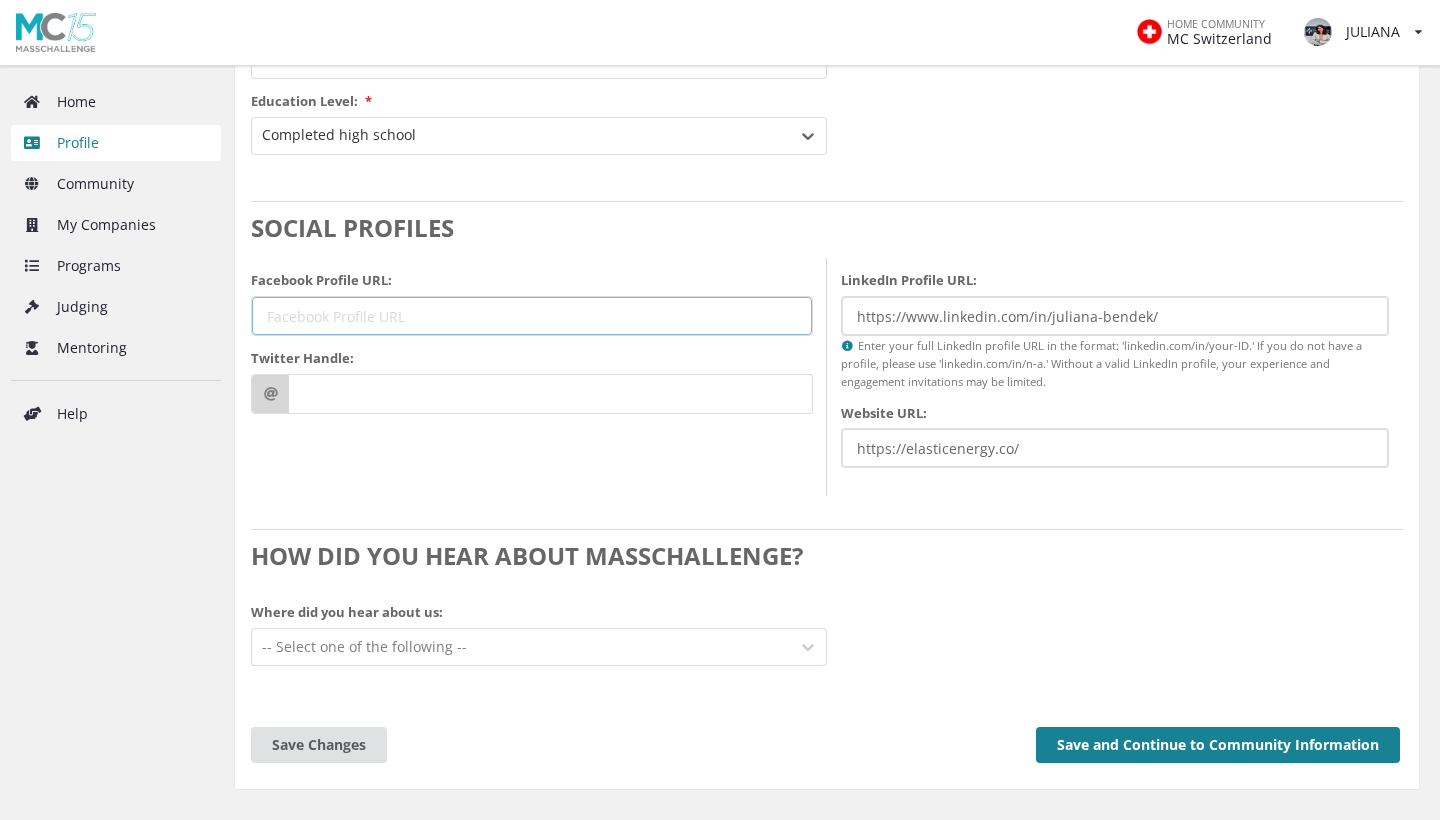 click on "Facebook Profile URL:" at bounding box center [532, 316] 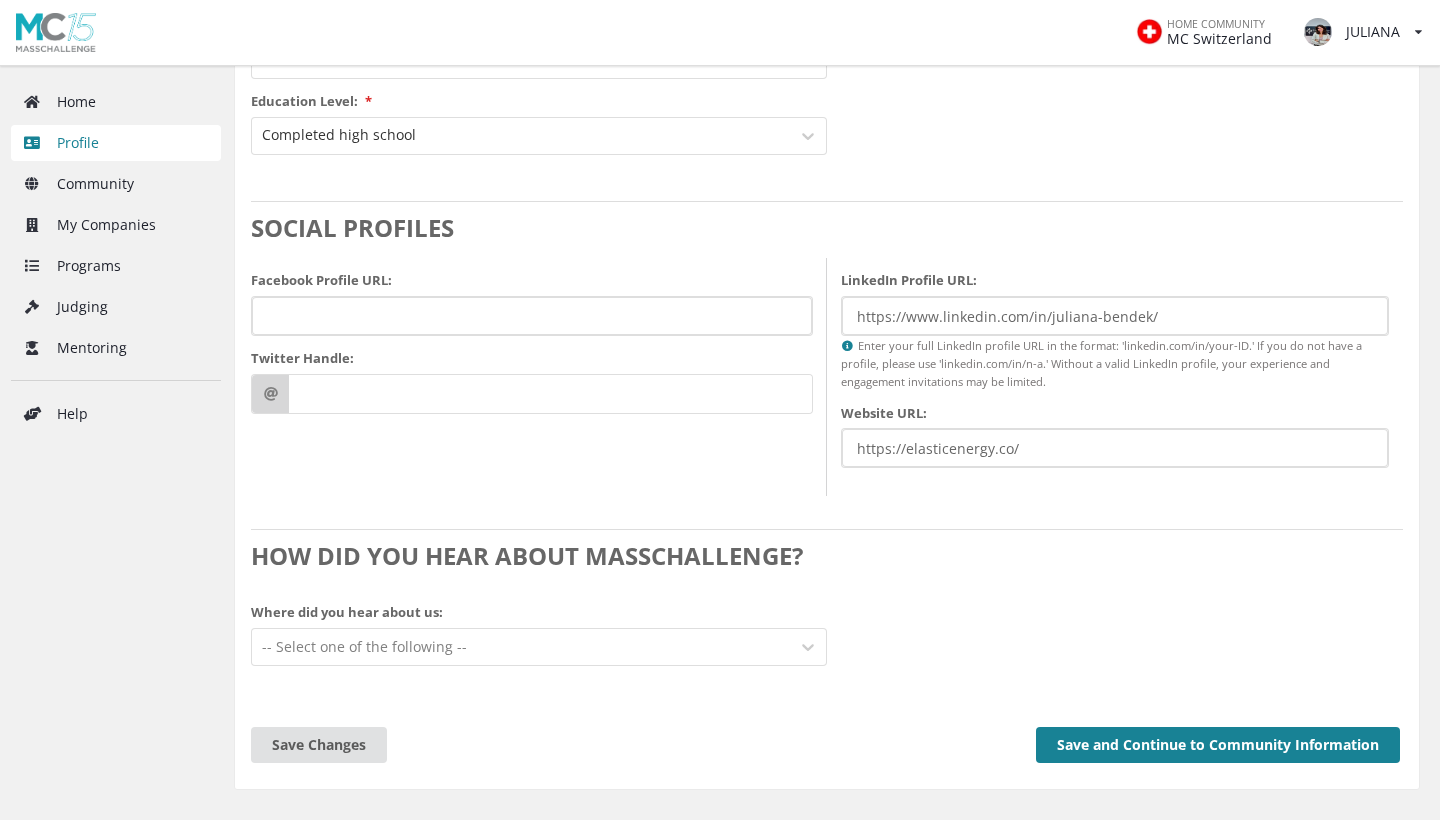 click on "PERSONAL LOCATION  Your location will help us include you in events and make connections  in your geographical area. You can control who sees it on the Community  Information section of your Profile. Country [COUNTRY] State/Province [STATE] City [CITY] Street Address   [STREET] [NUMBER] Postal/Zip Code   [POSTAL_CODE] DEMOGRAPHIC INFORMATION Some individuals wish to share their specific ethnographic and gender information with the MassChallenge community; others wish to keep the information confidential, to be used for ‘de-aggregated’ statistical purposes only.  *   Yes, you may share my ethnographic or gender information with the MassChallenge community. No, I do not want to share my ethnographic or gender information with the MassChallenge community. Ethno racial identification:  *   Hispanic, Latinx, and/or Spanish Black East and/or Southeast Asian Indigenous Native Hawaiian, Pacific Islander, or Polynesian Middle Eastern and/or North African North and/or Central Asian South Asian White or Caucasian Gender Identity:" at bounding box center (827, 14) 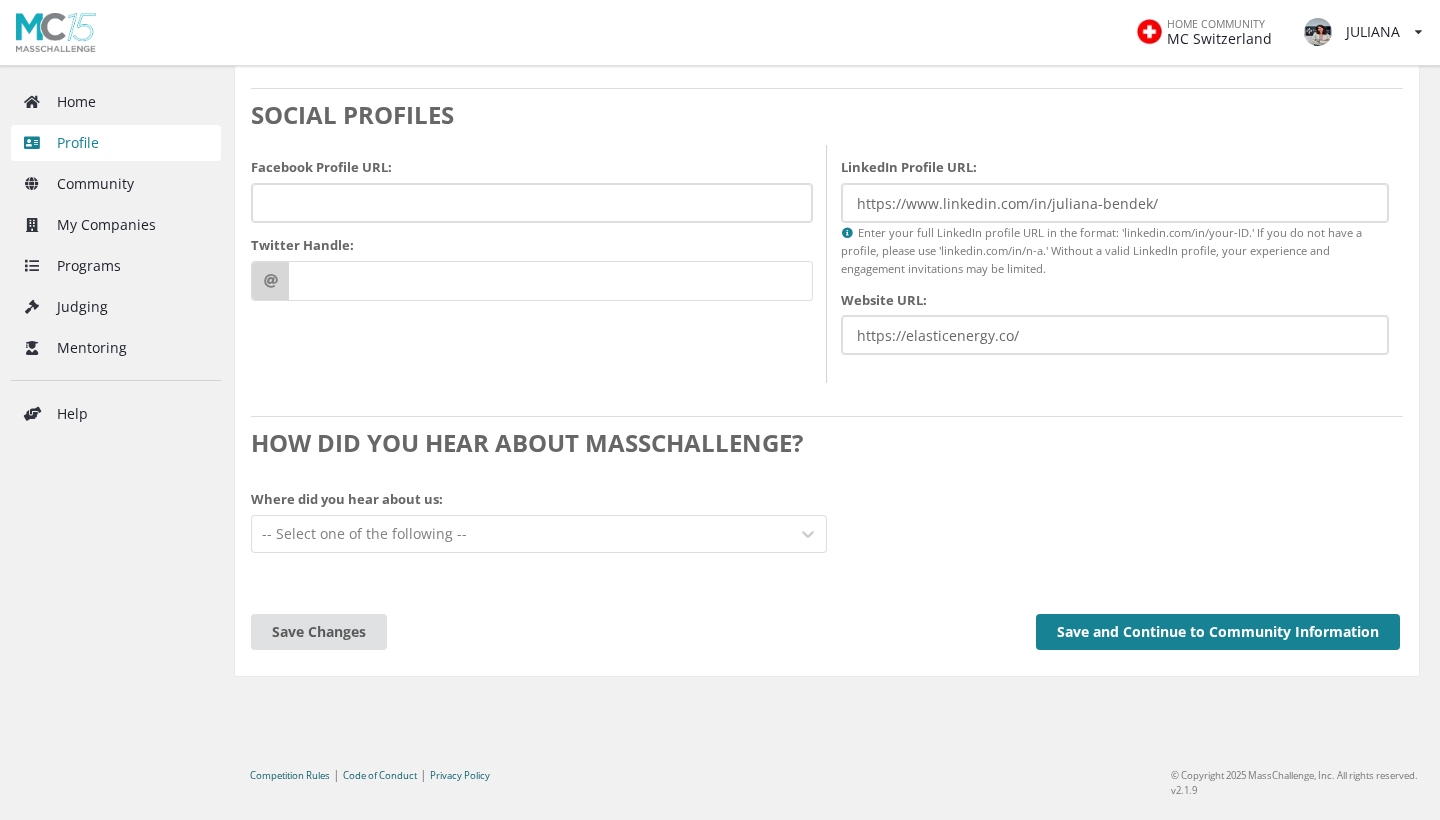 scroll, scrollTop: 2080, scrollLeft: 0, axis: vertical 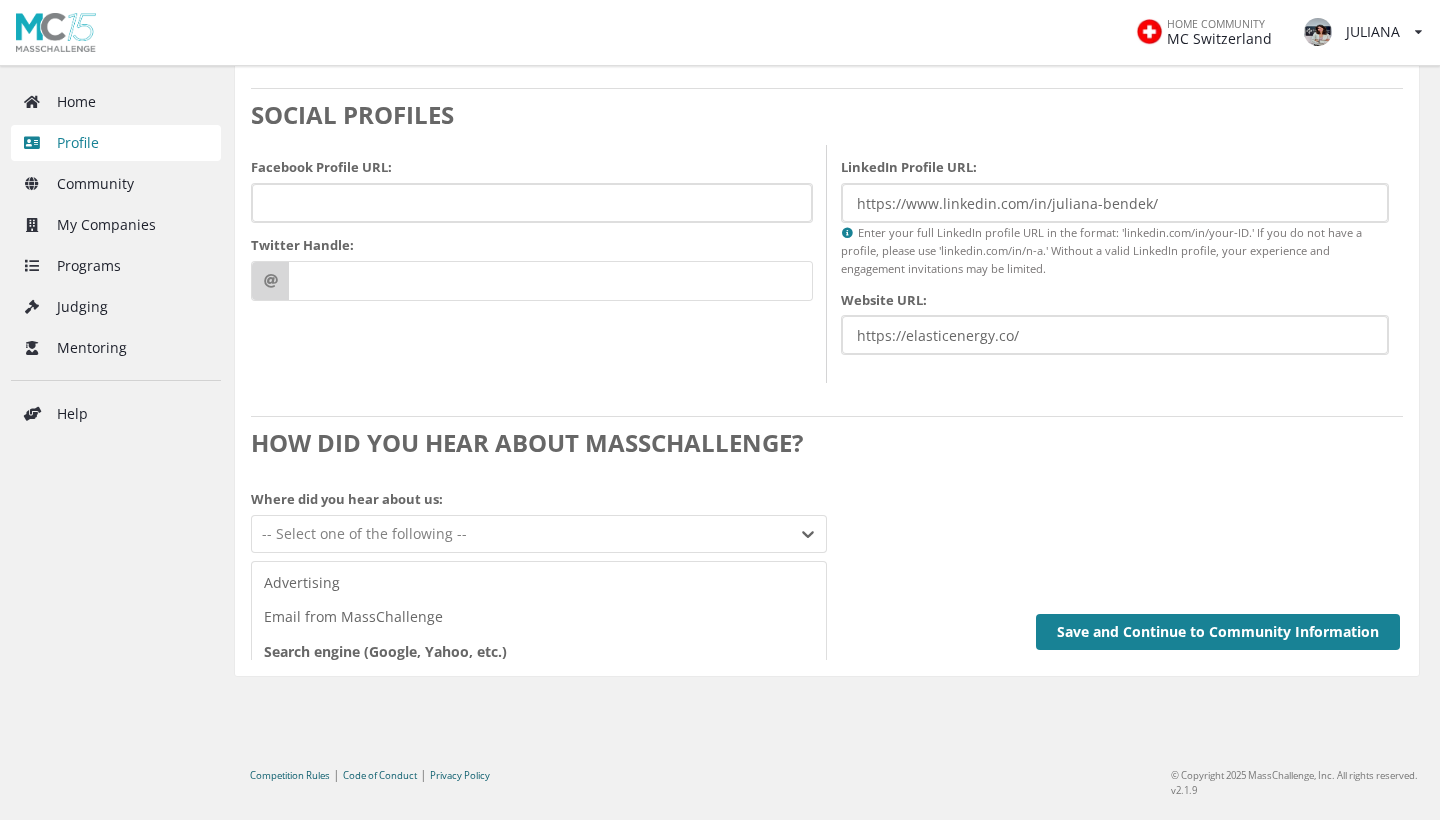 click on "Search engine (Google, Yahoo, etc.)" at bounding box center (539, 652) 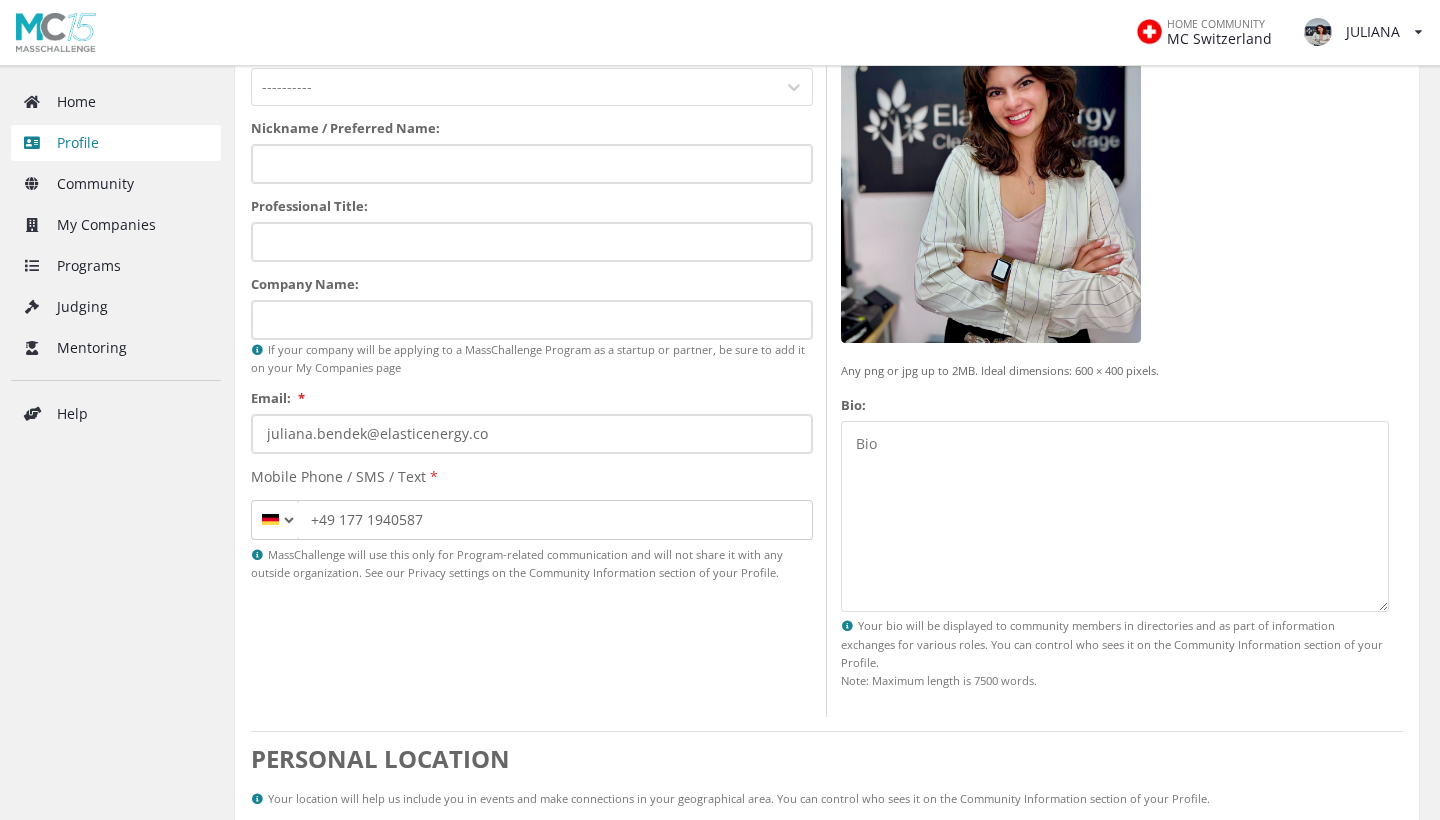 scroll, scrollTop: 513, scrollLeft: 0, axis: vertical 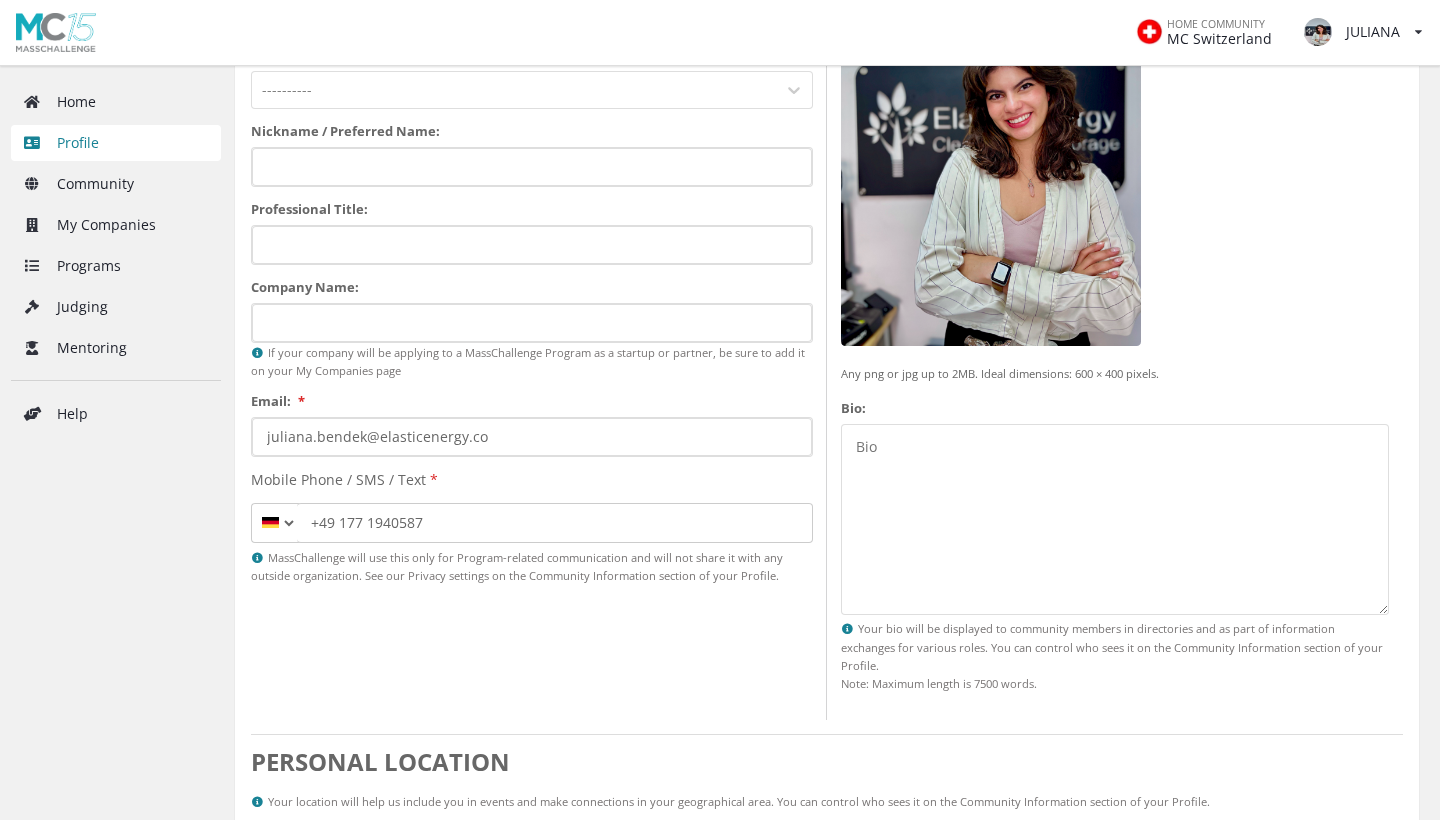 click on "Bio:" at bounding box center (1115, 519) 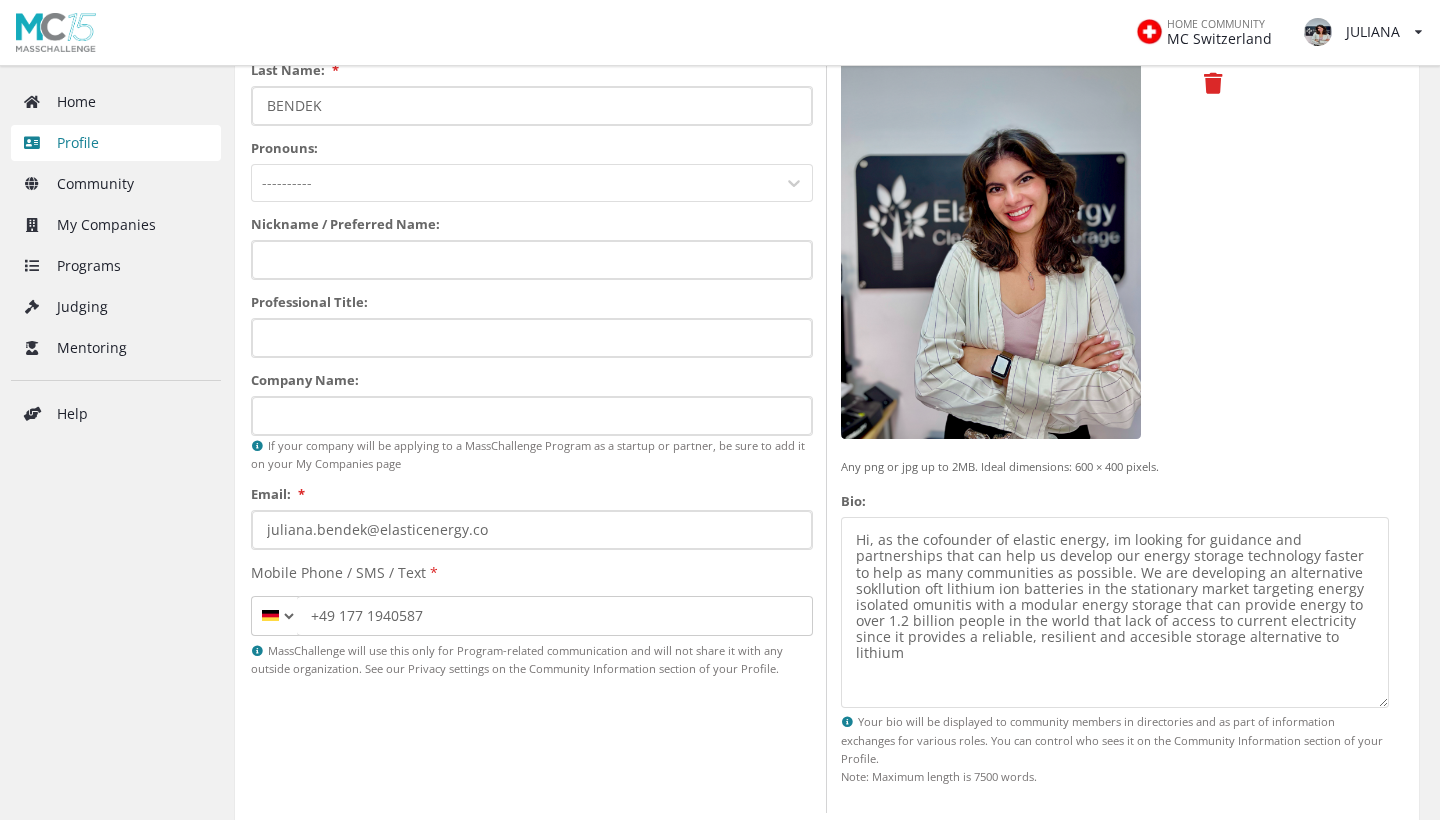 scroll, scrollTop: 418, scrollLeft: 0, axis: vertical 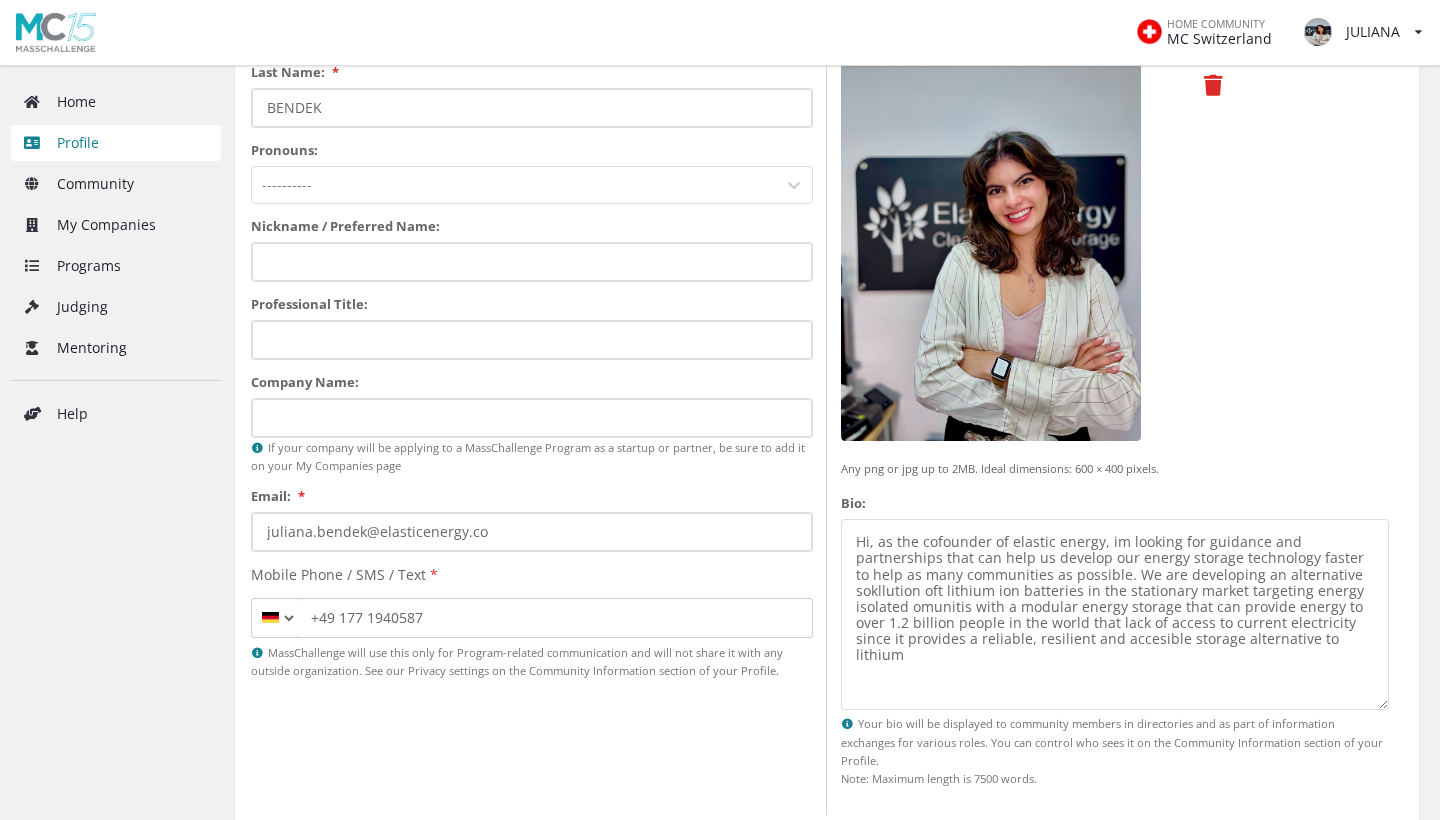 click on "Hi, as the cofounder of elastic energy, im looking for guidance and partnerships that can help us develop our energy storage technology faster to help as many communities as possible. We are developing an alternative sokllution oft lithium ion batteries in the stationary market targeting energy isolated omunitis with a modular energy storage that can provide energy to over 1.2 billion people in the world that lack of access to current electricity since it provides a reliable, resilient and accesible storage alternative to lithium" at bounding box center (1115, 614) 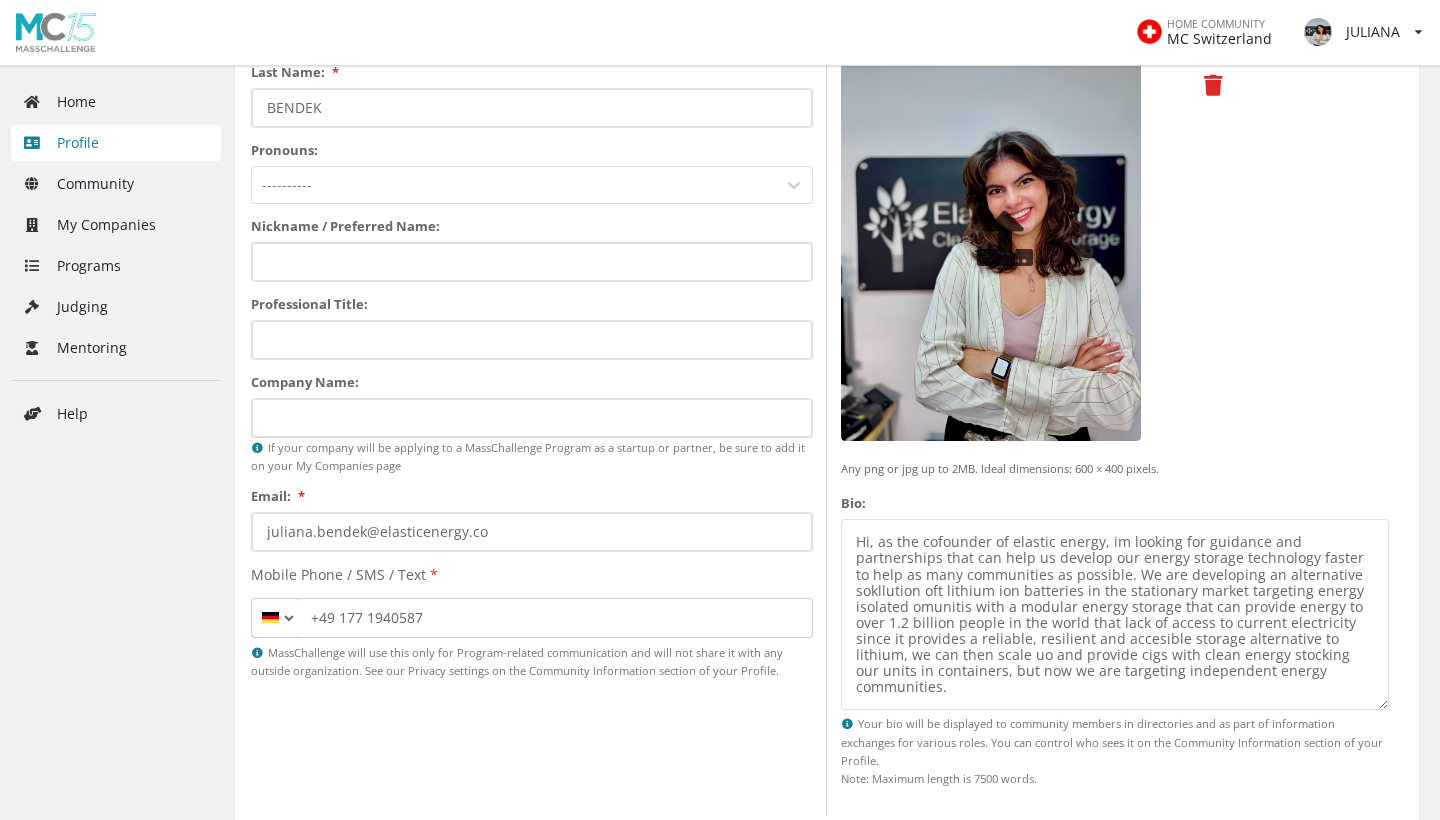 drag, startPoint x: 1359, startPoint y: 665, endPoint x: 949, endPoint y: 430, distance: 472.57275 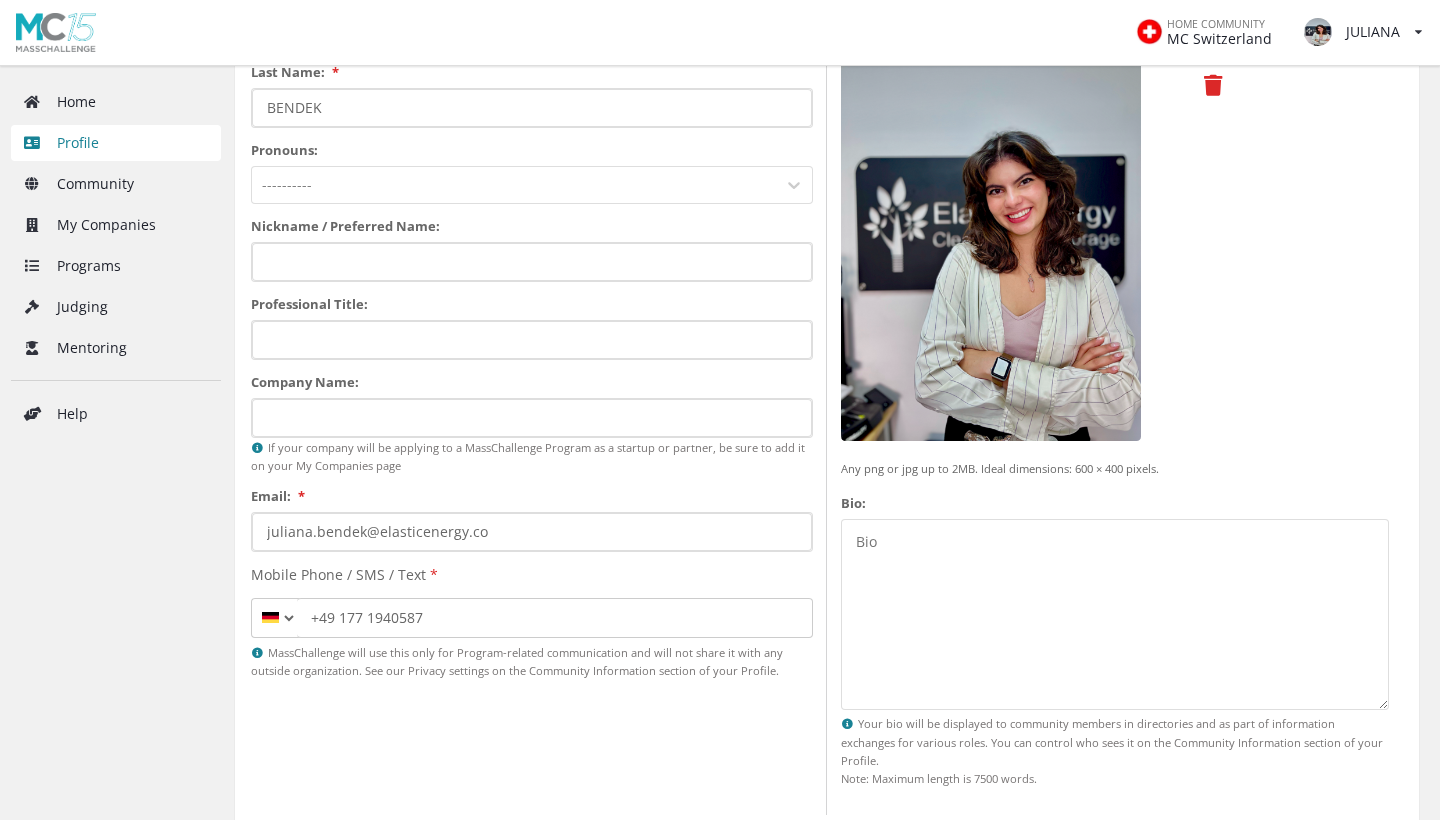 paste on "Hi, I'm the co-founder of Elastic Energy. We're building a modular and sustainable alternative to lithium-ion batteries for stationary energy storage. Our technology is designed specifically for energy-isolated communities, aiming to provide a reliable, resilient, and affordable solution where traditional batteries are too expensive or hard to maintain.
There are still over 1.2 billion people around the world without access to electricity. Our mission is to close that gap by deploying energy storage systems that can operate independently, scale flexibly, and support clean energy adoption. While our long-term vision includes containerized solutions for cities and large facilities, we're currently focused on empowering off-grid communities.
We're looking for guidance and partnerships to accelerate our development and bring this solution to the people who need it most." 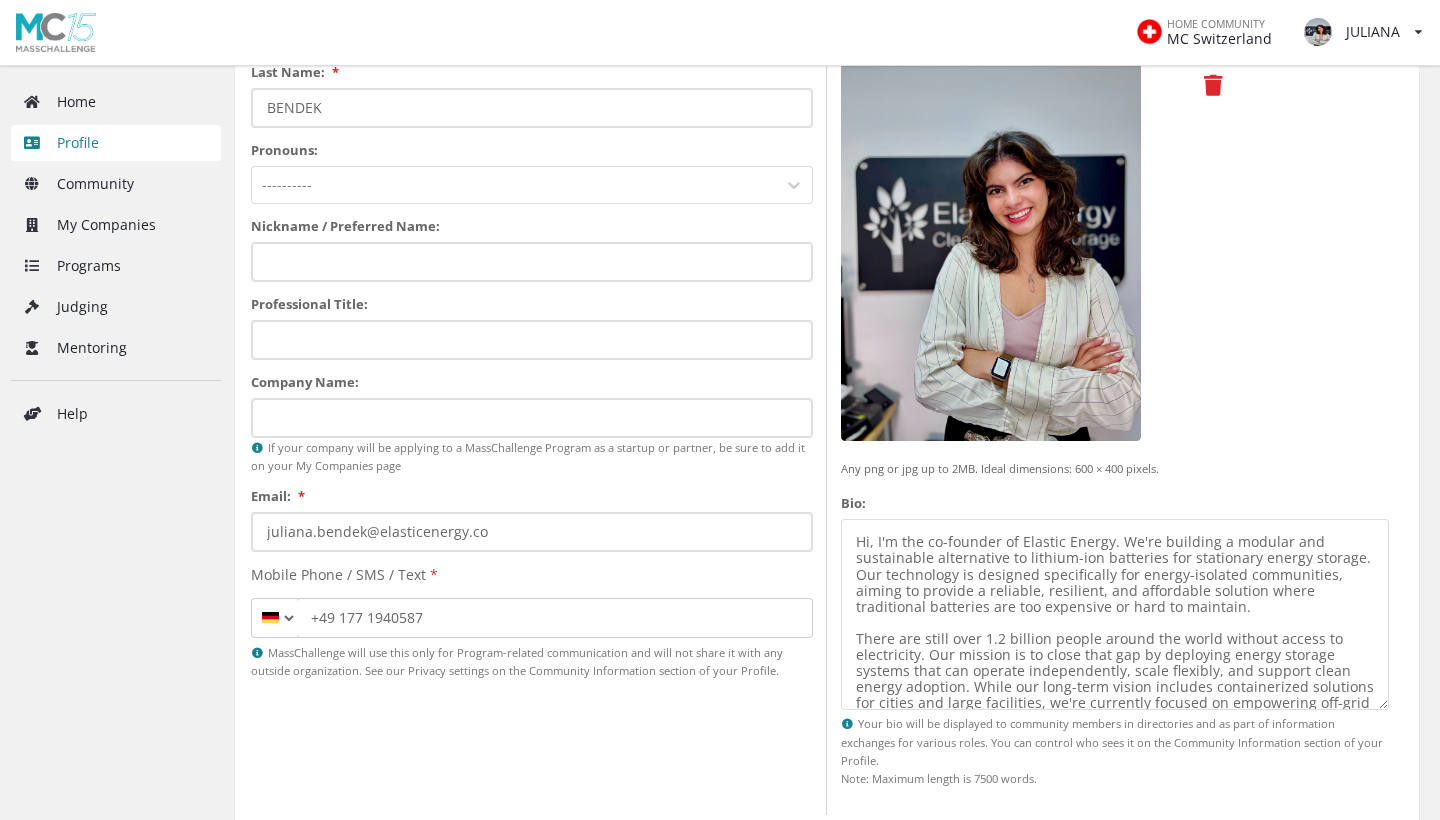 scroll, scrollTop: 0, scrollLeft: 0, axis: both 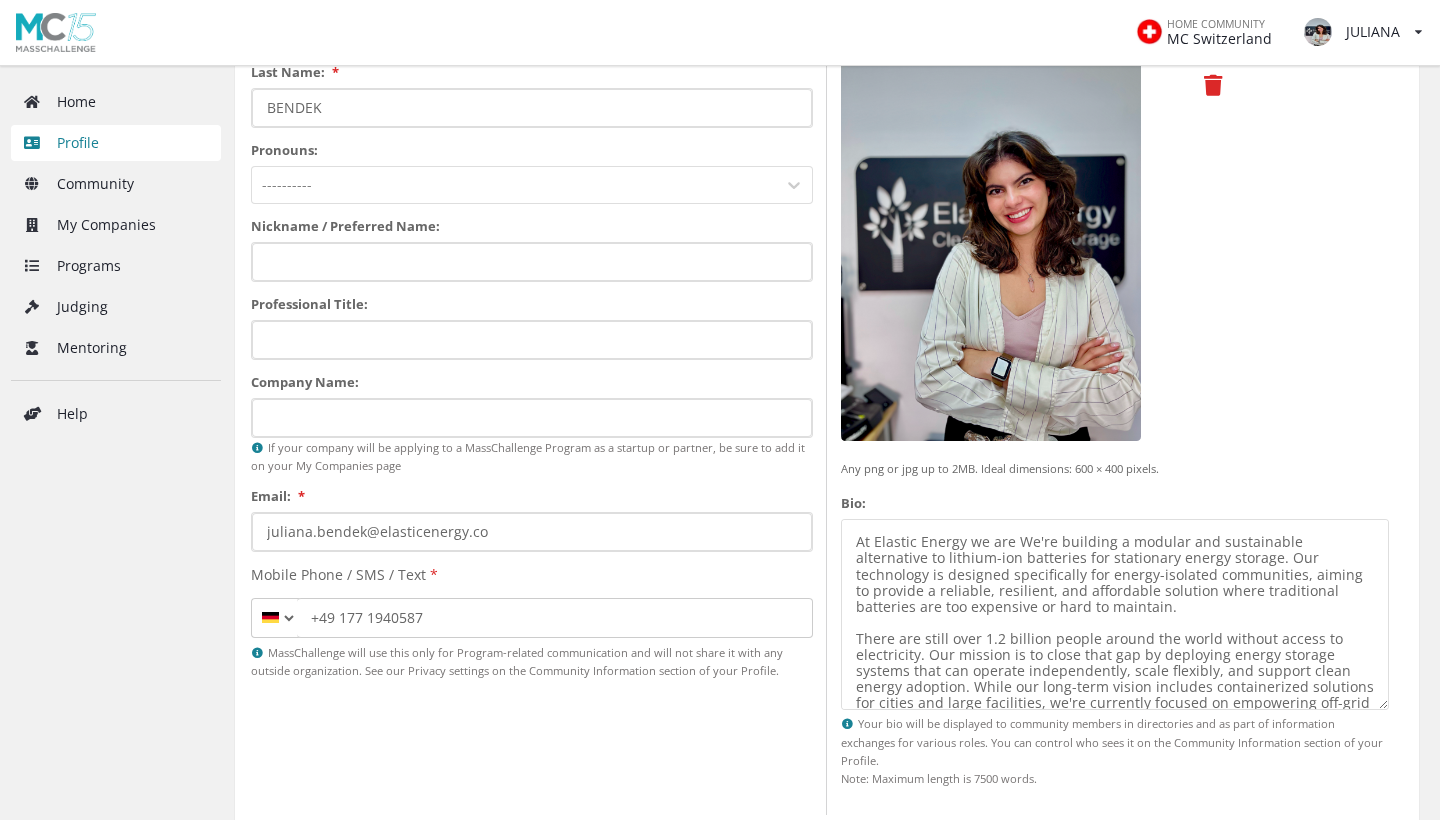 drag, startPoint x: 1049, startPoint y: 541, endPoint x: 1015, endPoint y: 539, distance: 34.058773 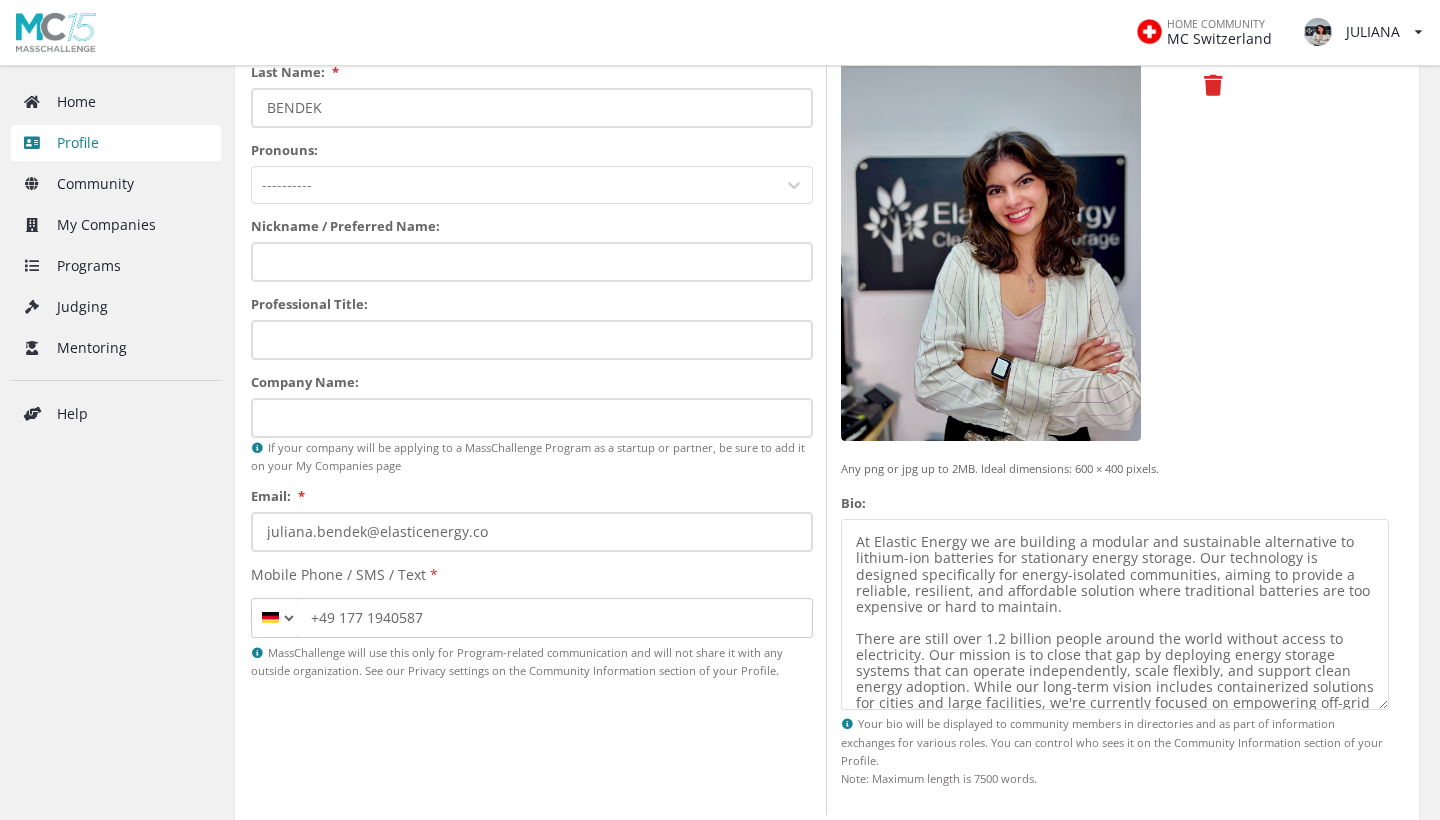 click on "At Elastic Energy we are building a modular and sustainable alternative to lithium-ion batteries for stationary energy storage. Our technology is designed specifically for energy-isolated communities, aiming to provide a reliable, resilient, and affordable solution where traditional batteries are too expensive or hard to maintain.
There are still over 1.2 billion people around the world without access to electricity. Our mission is to close that gap by deploying energy storage systems that can operate independently, scale flexibly, and support clean energy adoption. While our long-term vision includes containerized solutions for cities and large facilities, we're currently focused on empowering off-grid communities.
We're looking for guidance and partnerships to accelerate our development and bring this solution to the people who need it most." at bounding box center (1115, 614) 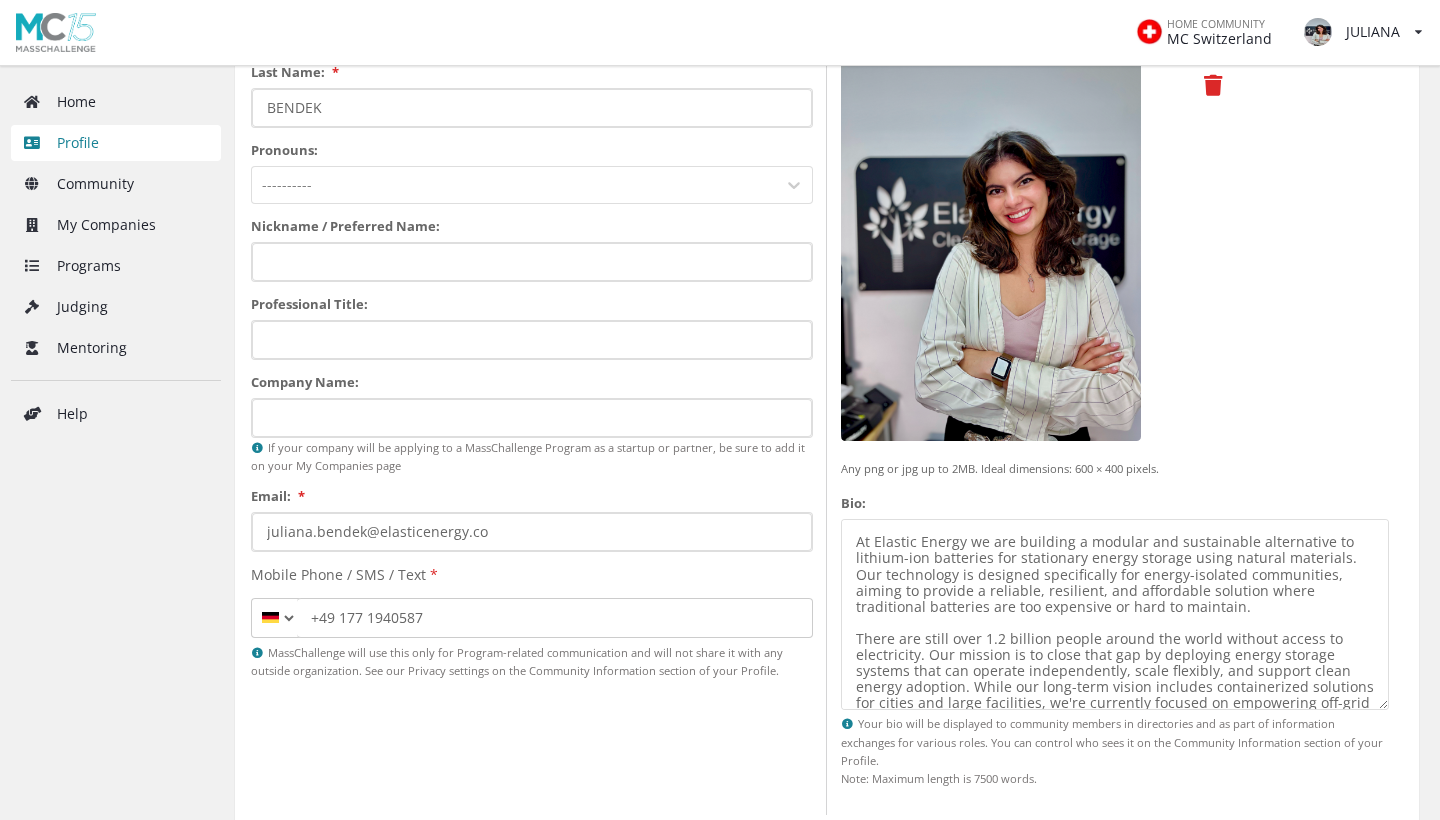 click on "At Elastic Energy we are building a modular and sustainable alternative to lithium-ion batteries for stationary energy storage using natural materials. Our technology is designed specifically for energy-isolated communities, aiming to provide a reliable, resilient, and affordable solution where traditional batteries are too expensive or hard to maintain.
There are still over 1.2 billion people around the world without access to electricity. Our mission is to close that gap by deploying energy storage systems that can operate independently, scale flexibly, and support clean energy adoption. While our long-term vision includes containerized solutions for cities and large facilities, we're currently focused on empowering off-grid communities.
We're looking for guidance and partnerships to accelerate our development and bring this solution to the people who need it most." at bounding box center [1115, 614] 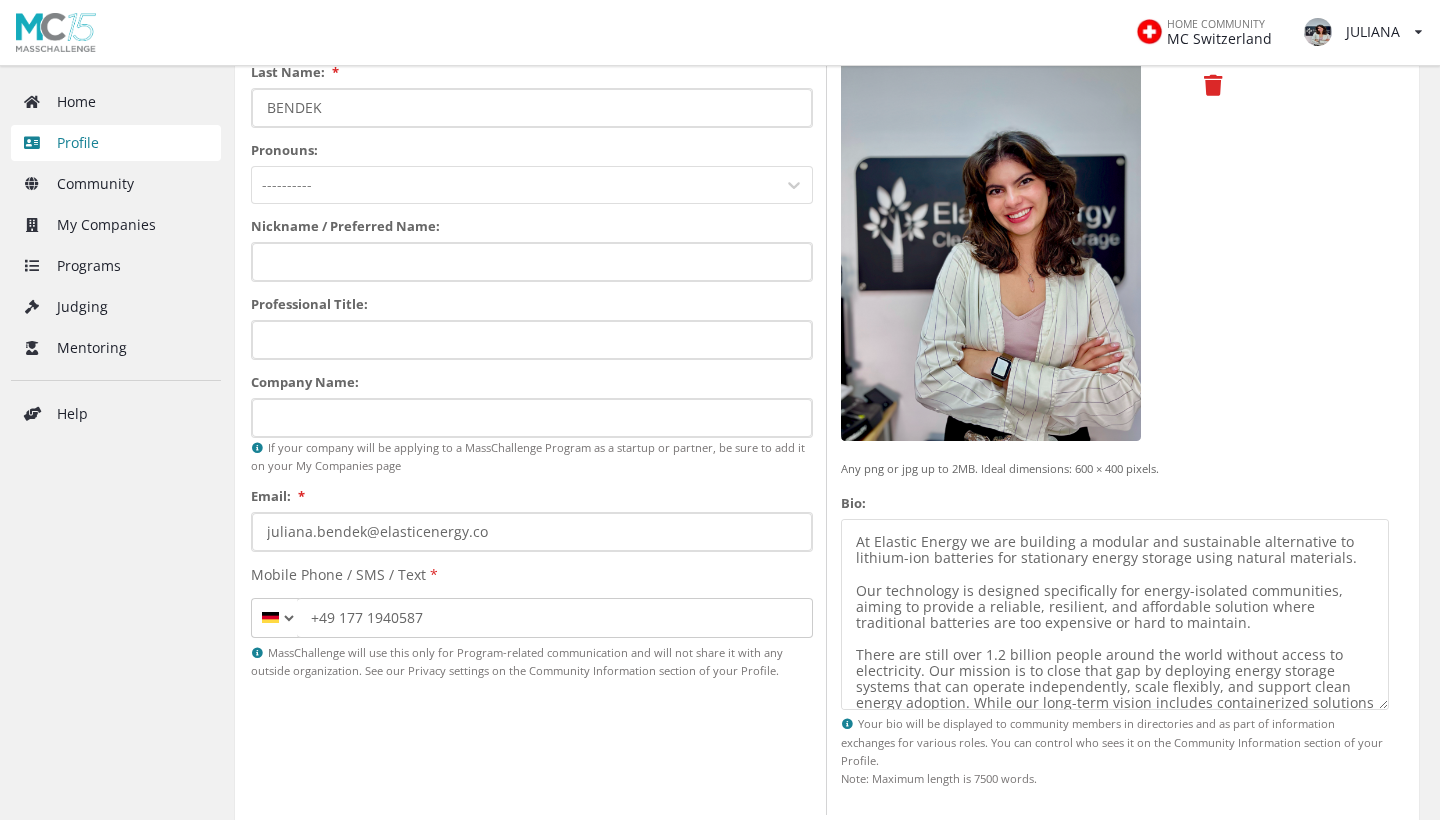 drag, startPoint x: 959, startPoint y: 584, endPoint x: 1127, endPoint y: 580, distance: 168.0476 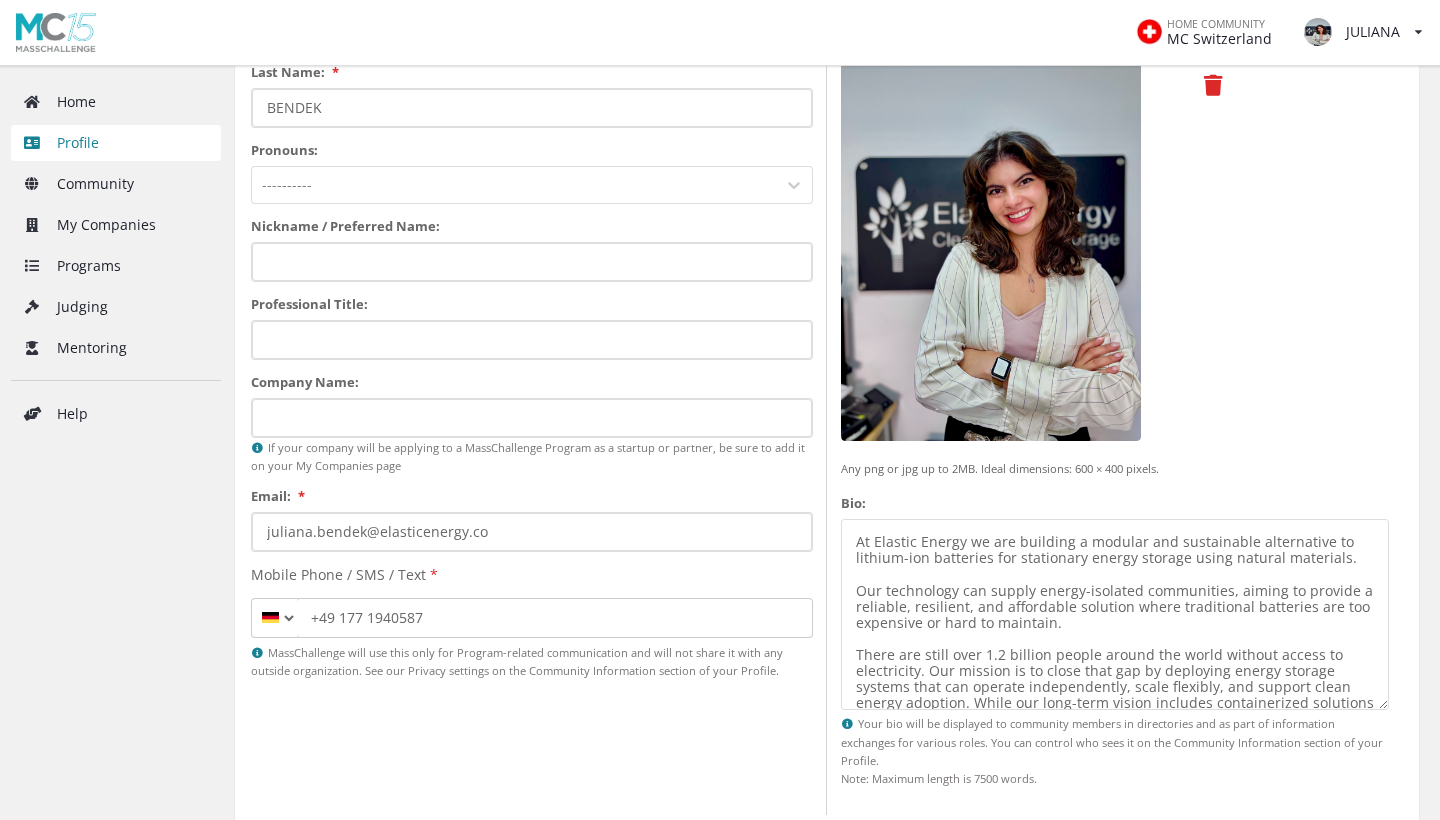click on "At Elastic Energy we are building a modular and sustainable alternative to lithium-ion batteries for stationary energy storage using natural materials.
Our technology can supply energy-isolated communities, aiming to provide a reliable, resilient, and affordable solution where traditional batteries are too expensive or hard to maintain.
There are still over 1.2 billion people around the world without access to electricity. Our mission is to close that gap by deploying energy storage systems that can operate independently, scale flexibly, and support clean energy adoption. While our long-term vision includes containerized solutions for cities and large facilities, we're currently focused on empowering off-grid communities.
We're looking for guidance and partnerships to accelerate our development and bring this solution to the people who need it most." at bounding box center (1115, 614) 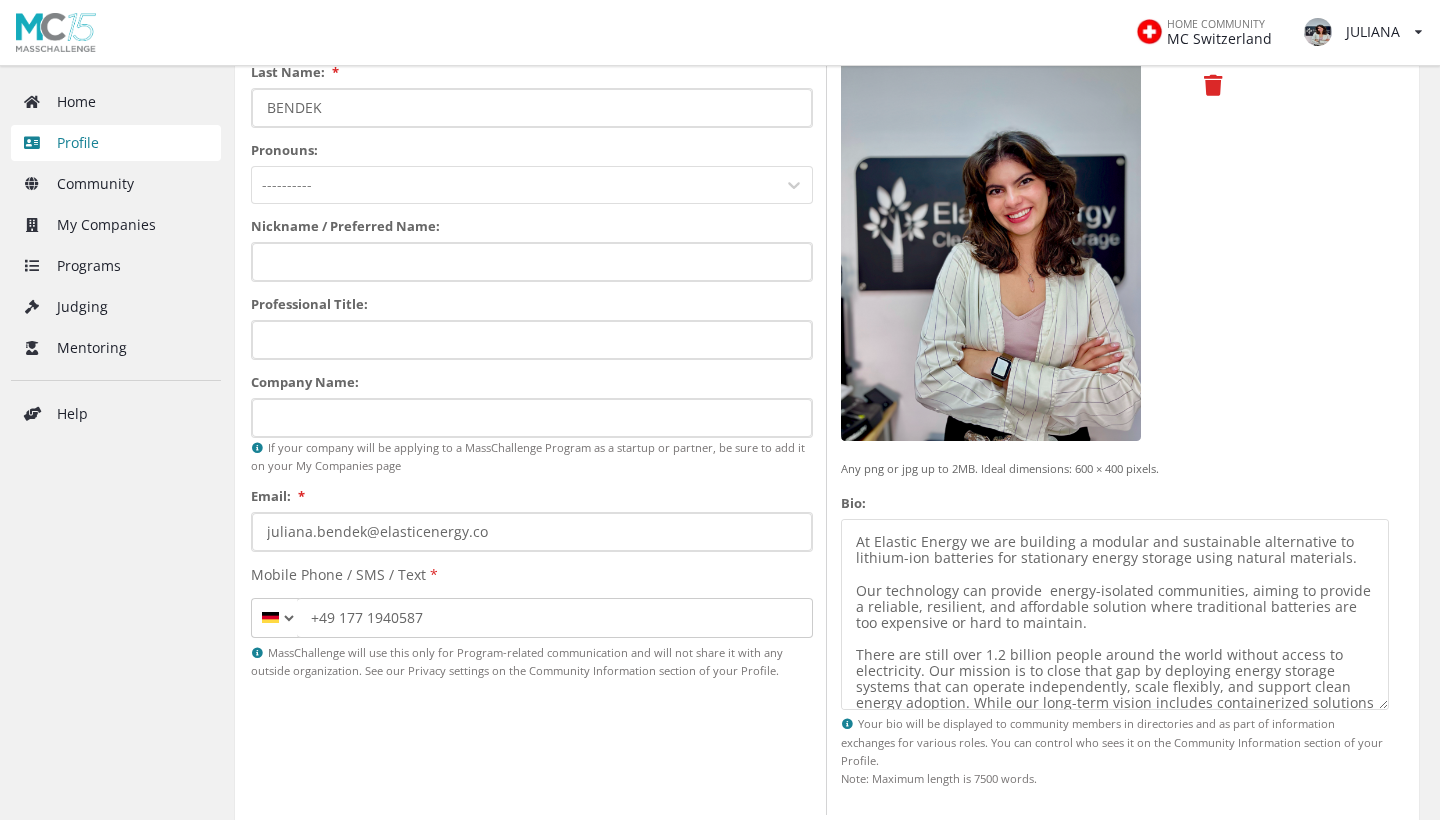 drag, startPoint x: 1044, startPoint y: 584, endPoint x: 1219, endPoint y: 584, distance: 175 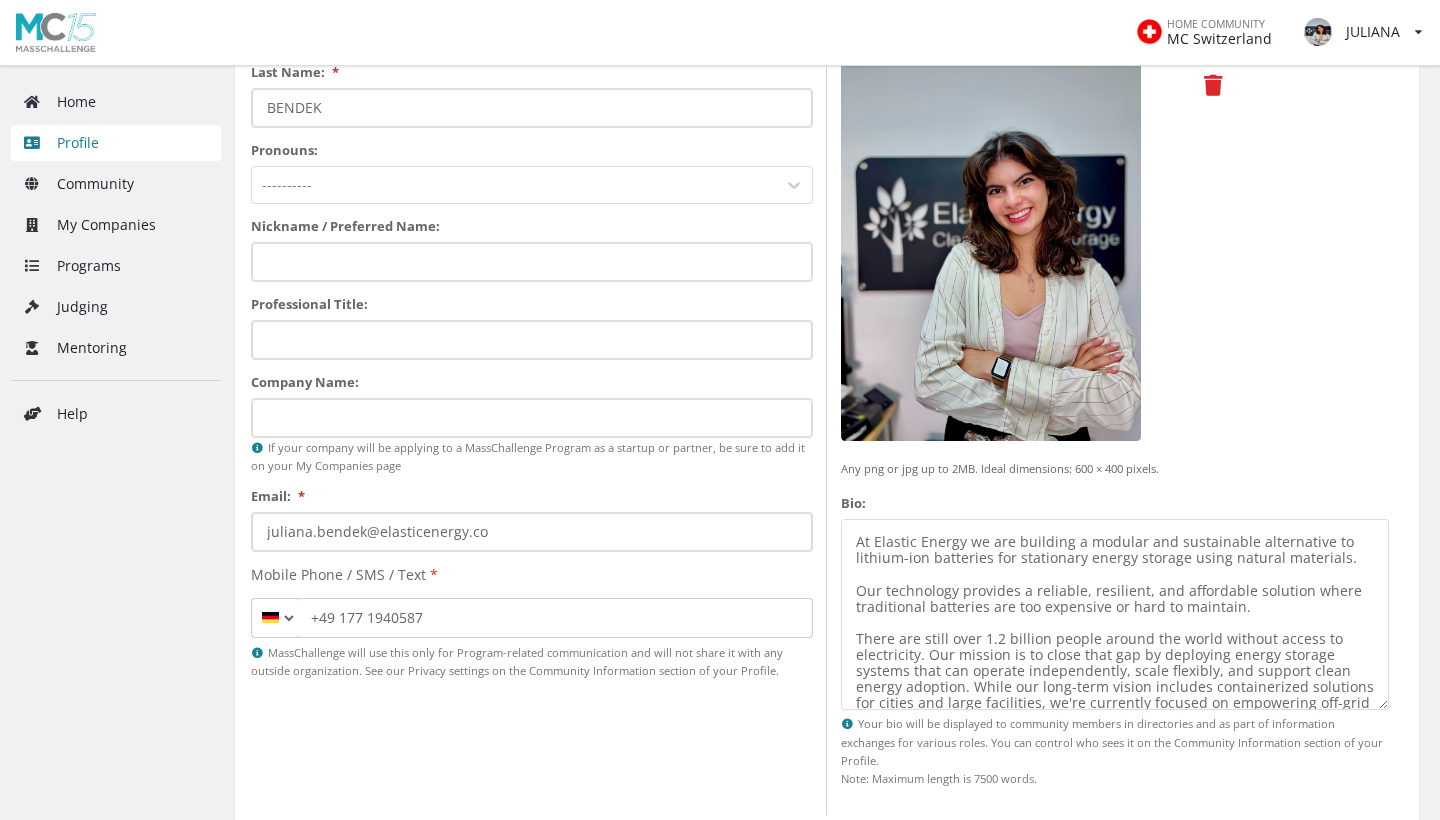 click on "At Elastic Energy we are building a modular and sustainable alternative to lithium-ion batteries for stationary energy storage using natural materials.
Our technology provides a reliable, resilient, and affordable solution where traditional batteries are too expensive or hard to maintain.
There are still over 1.2 billion people around the world without access to electricity. Our mission is to close that gap by deploying energy storage systems that can operate independently, scale flexibly, and support clean energy adoption. While our long-term vision includes containerized solutions for cities and large facilities, we're currently focused on empowering off-grid communities.
We're looking for guidance and partnerships to accelerate our development and bring this solution to the people who need it most." at bounding box center (1115, 614) 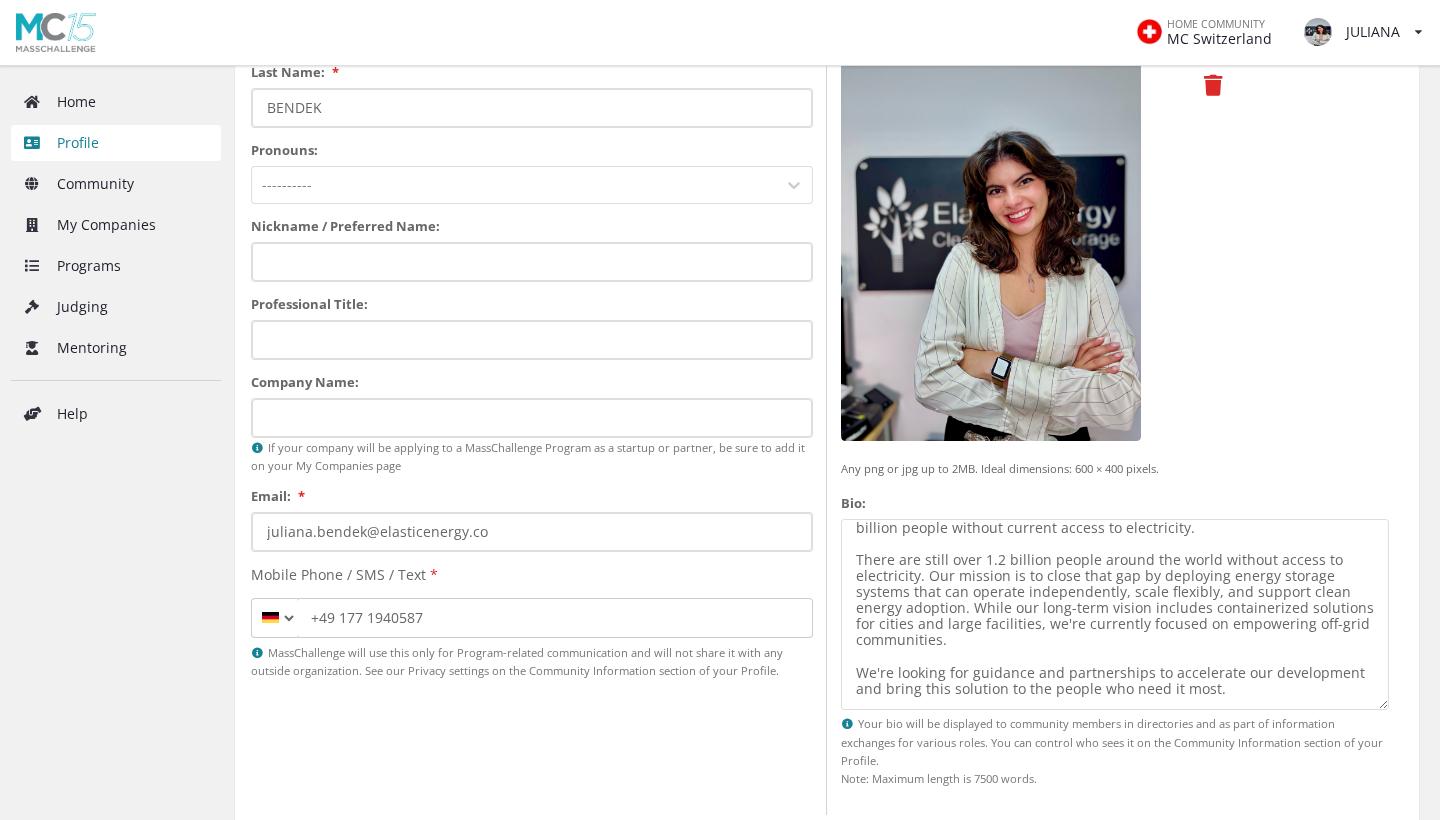scroll, scrollTop: 98, scrollLeft: 0, axis: vertical 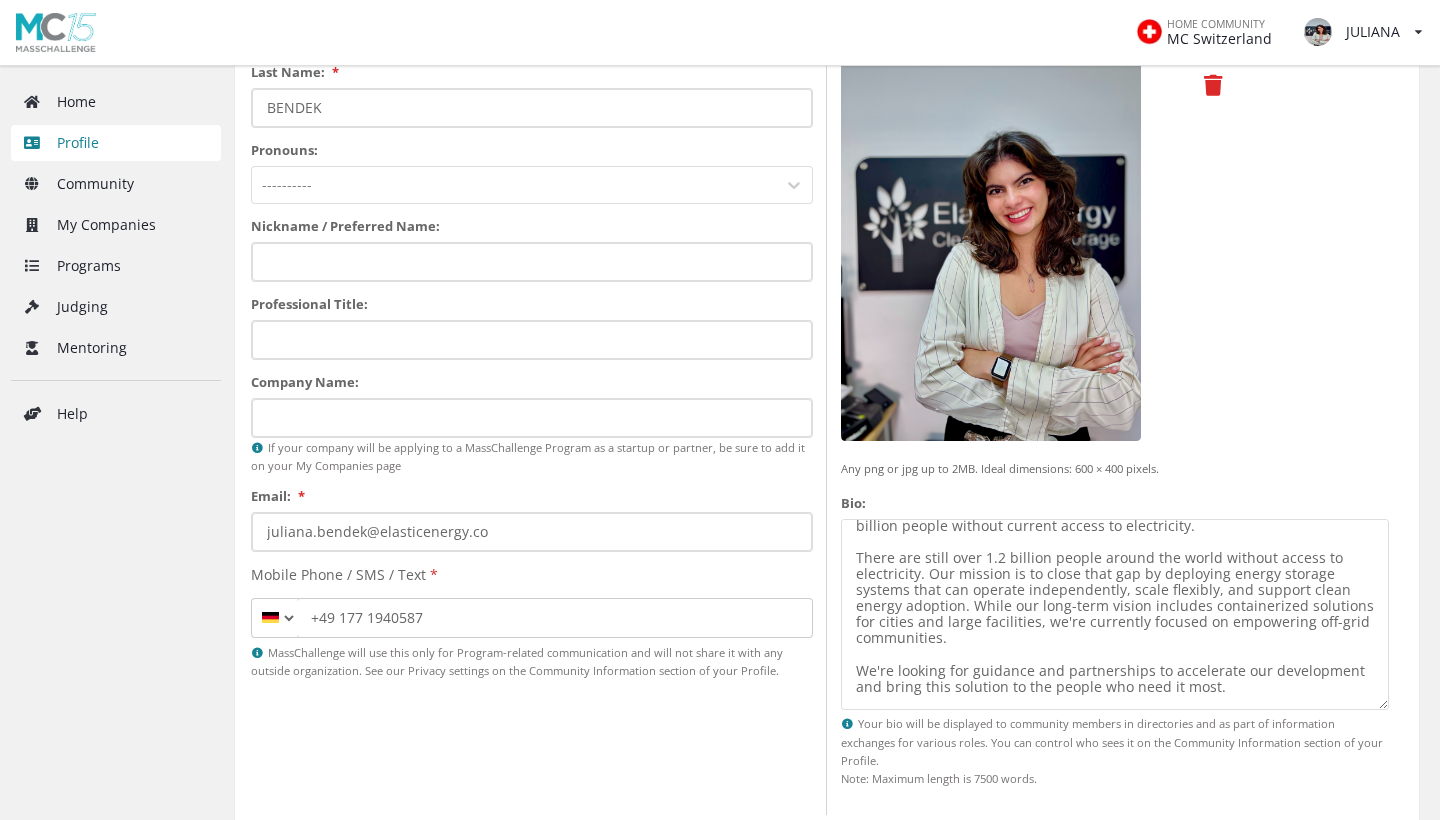 drag, startPoint x: 923, startPoint y: 568, endPoint x: 849, endPoint y: 553, distance: 75.50497 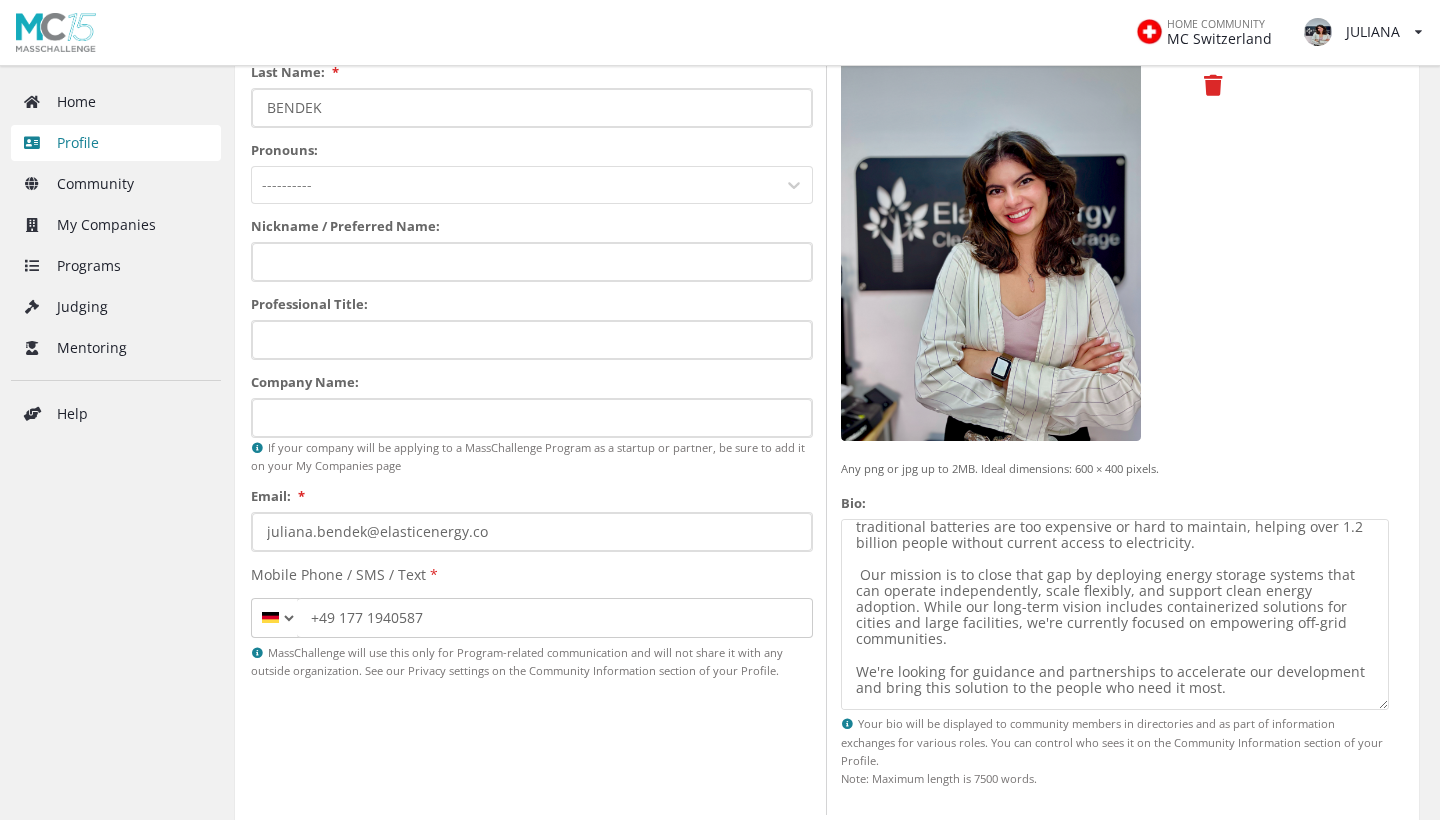 scroll, scrollTop: 96, scrollLeft: 0, axis: vertical 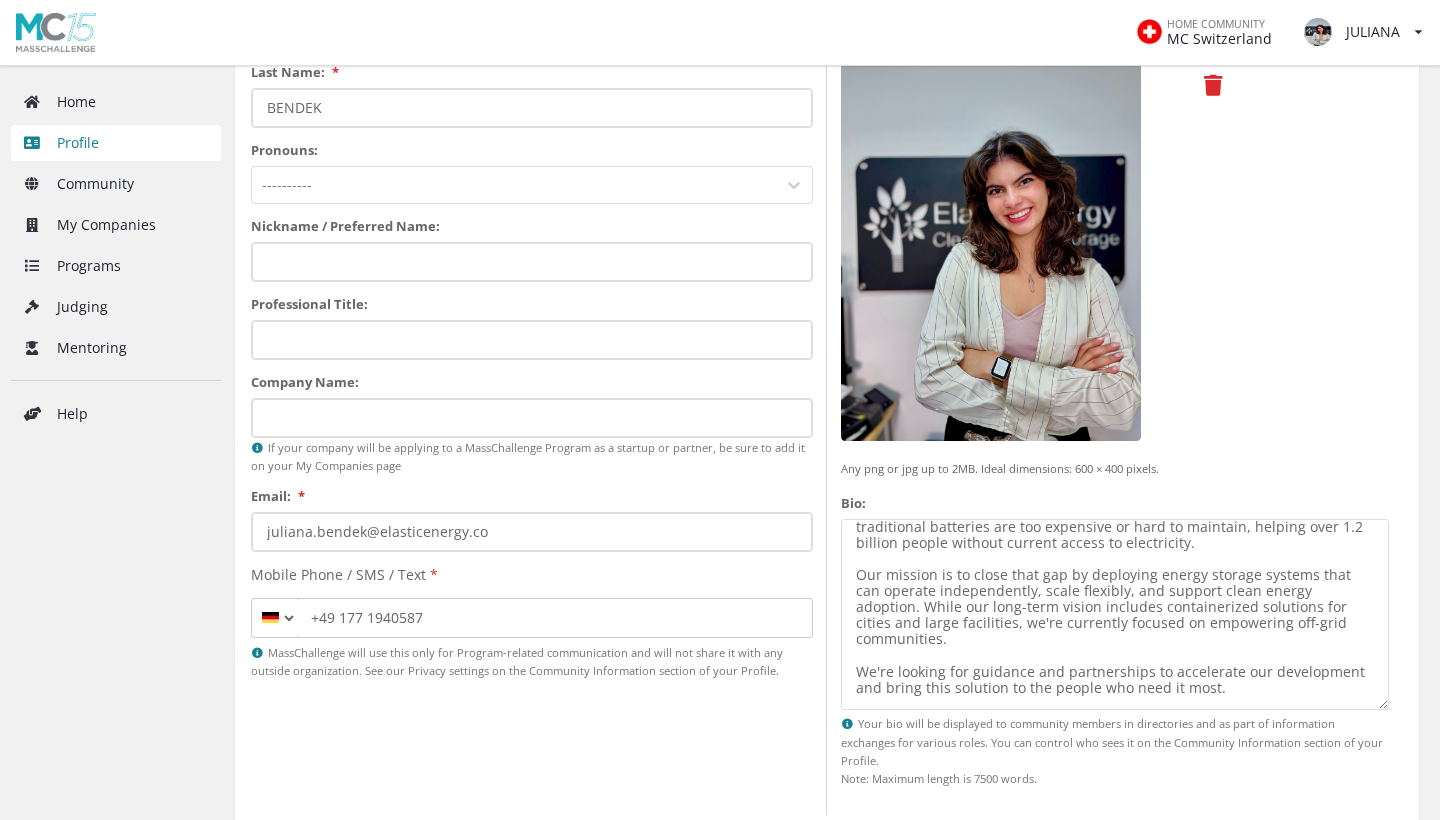 drag, startPoint x: 969, startPoint y: 554, endPoint x: 1057, endPoint y: 546, distance: 88.362885 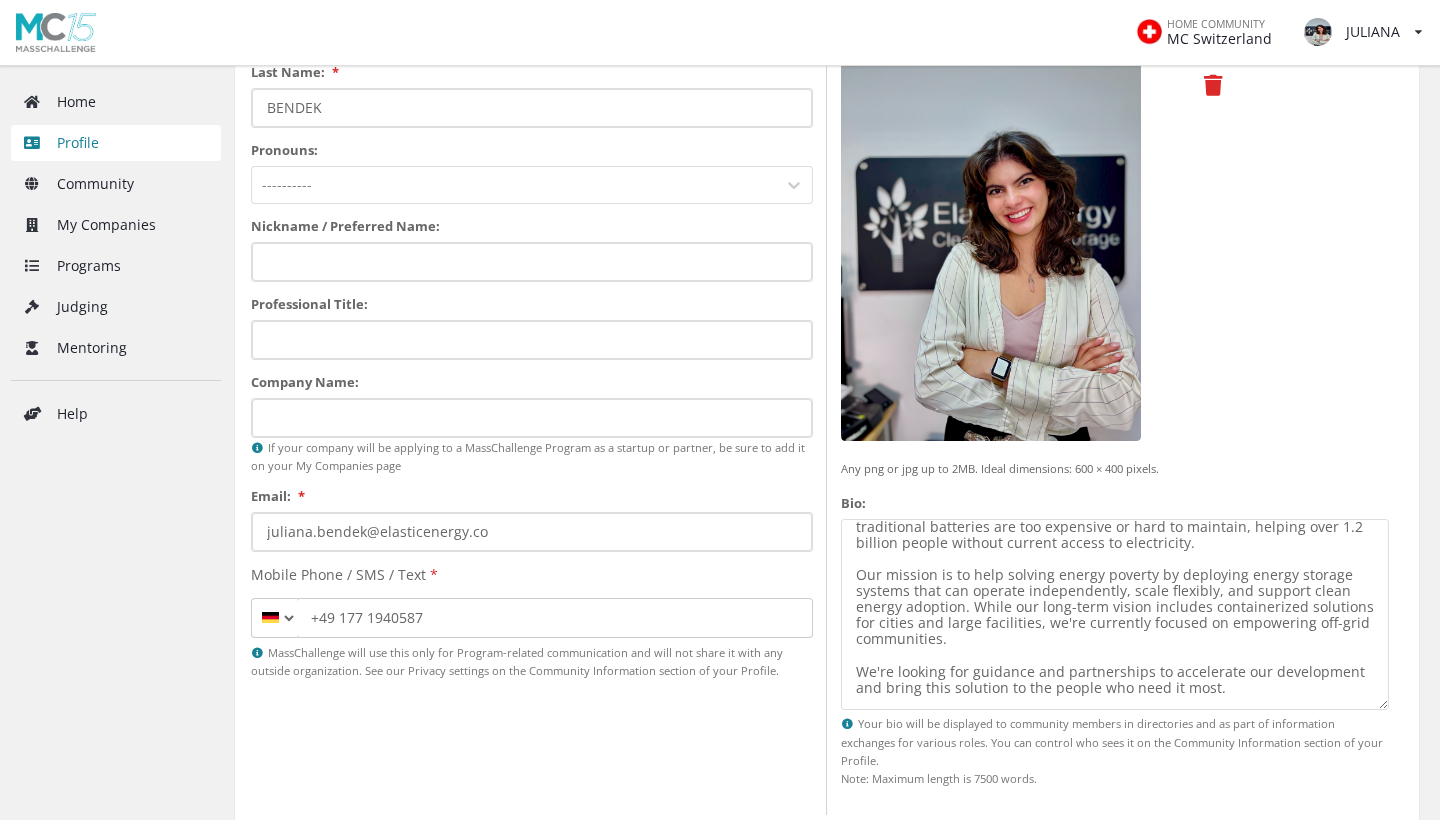 scroll, scrollTop: 113, scrollLeft: 0, axis: vertical 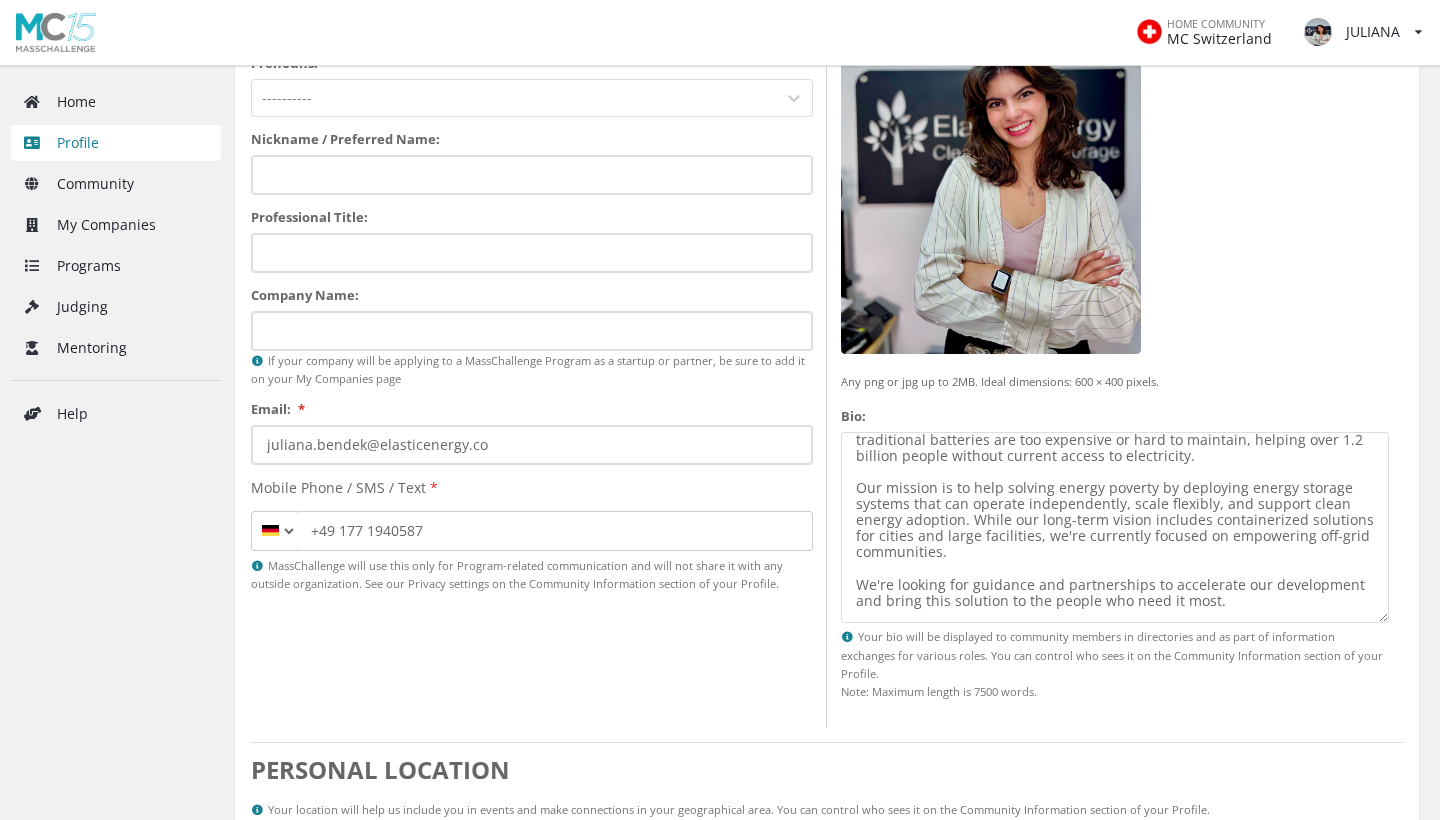 click on "At Elastic Energy we are building a modular and sustainable alternative to lithium-ion batteries for stationary energy storage using natural materials.
Our technology provides a reliable, resilient, and affordable solution where traditional batteries are too expensive or hard to maintain, helping over 1.2 billion people without current access to electricity.
Our mission is to help solving energy poverty by deploying energy storage systems that can operate independently, scale flexibly, and support clean energy adoption. While our long-term vision includes containerized solutions for cities and large facilities, we're currently focused on empowering off-grid communities.
We're looking for guidance and partnerships to accelerate our development and bring this solution to the people who need it most." at bounding box center (1115, 527) 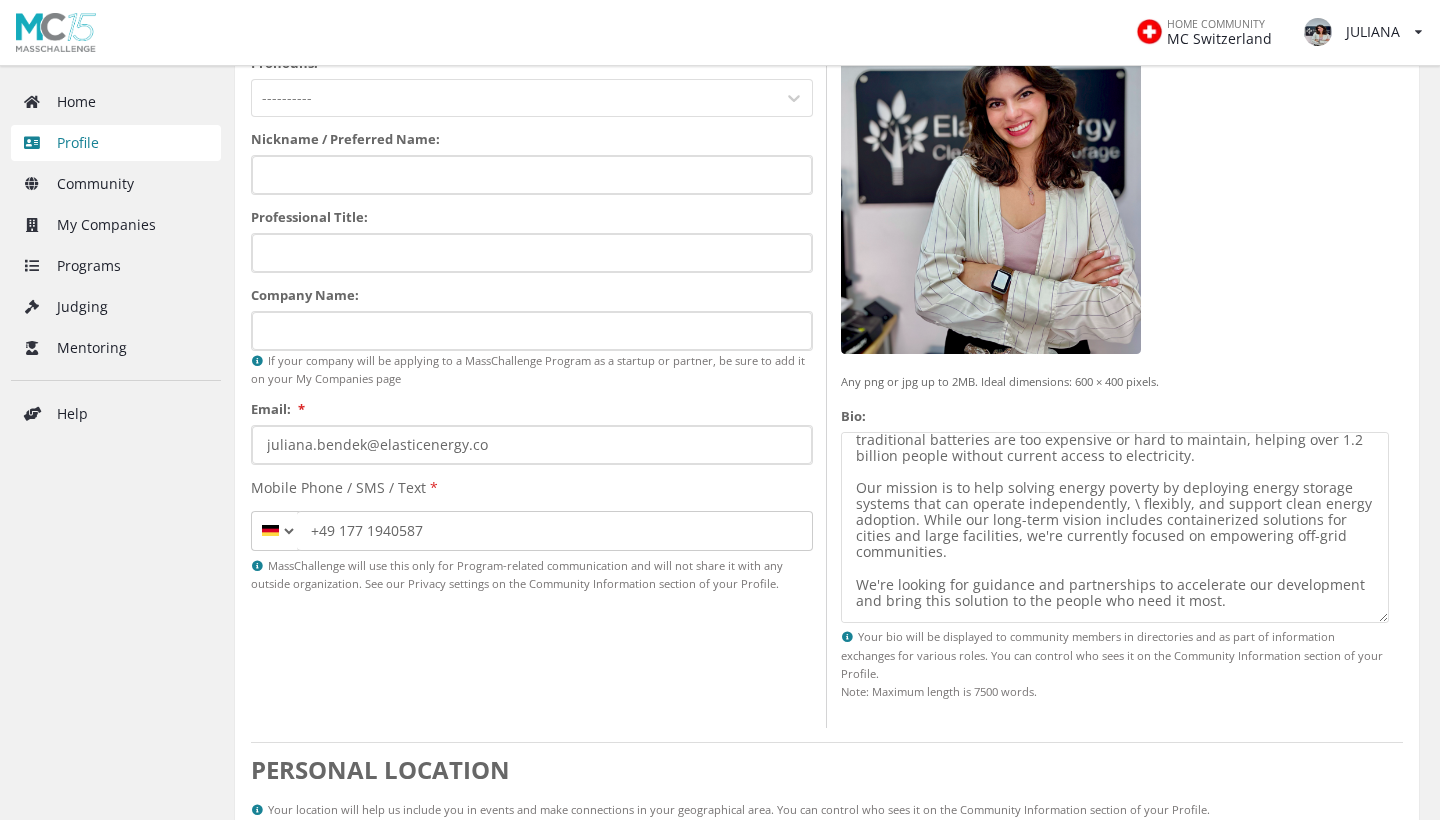 scroll, scrollTop: 112, scrollLeft: 0, axis: vertical 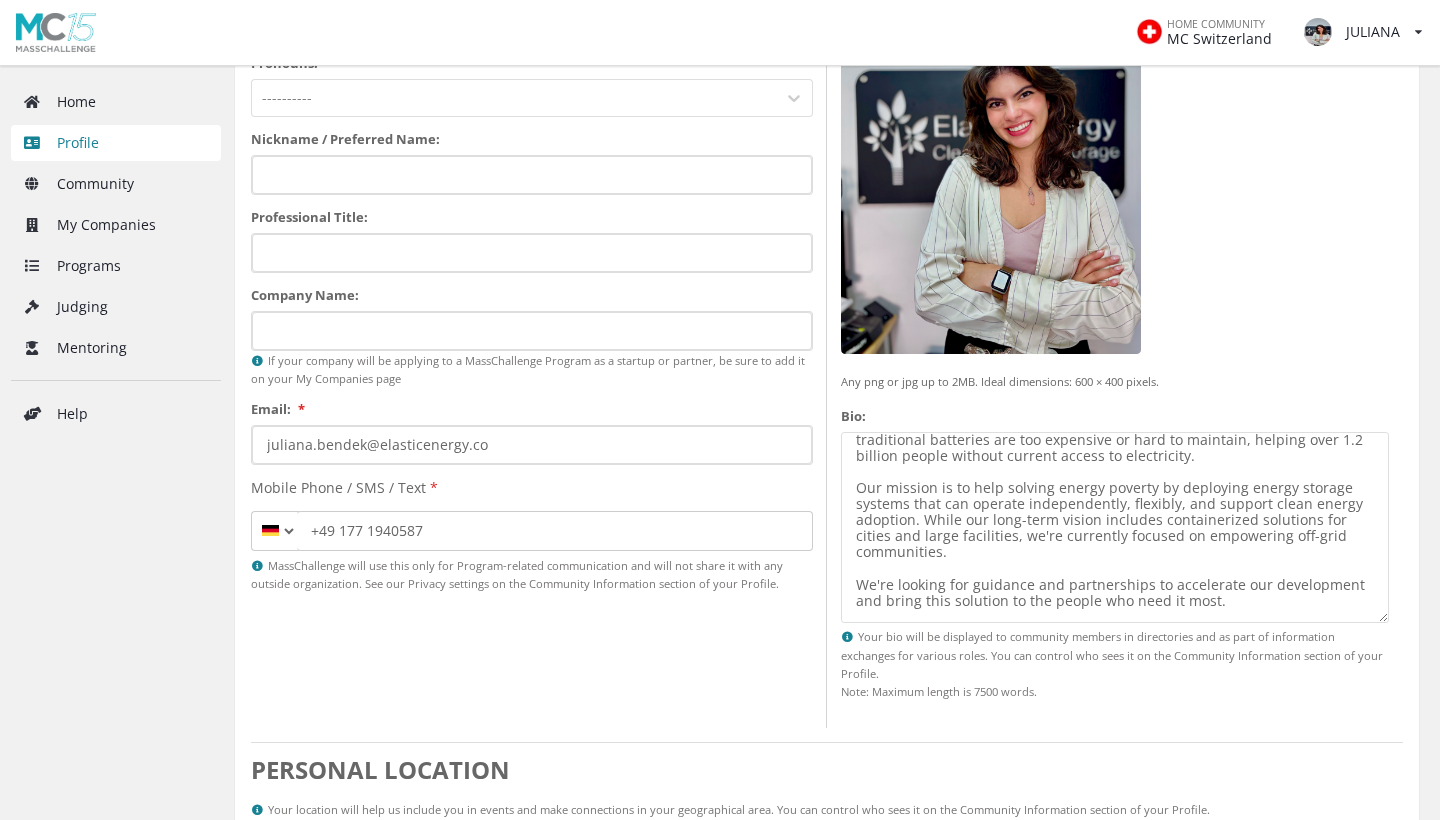 click on "At Elastic Energy we are building a modular and sustainable alternative to lithium-ion batteries for stationary energy storage using natural materials.
Our technology provides a reliable, resilient, and affordable solution where traditional batteries are too expensive or hard to maintain, helping over 1.2 billion people without current access to electricity.
Our mission is to help solving energy poverty by deploying energy storage systems that can operate independently, flexibly, and support clean energy adoption. While our long-term vision includes containerized solutions for cities and large facilities, we're currently focused on empowering off-grid communities.
We're looking for guidance and partnerships to accelerate our development and bring this solution to the people who need it most." at bounding box center (1115, 527) 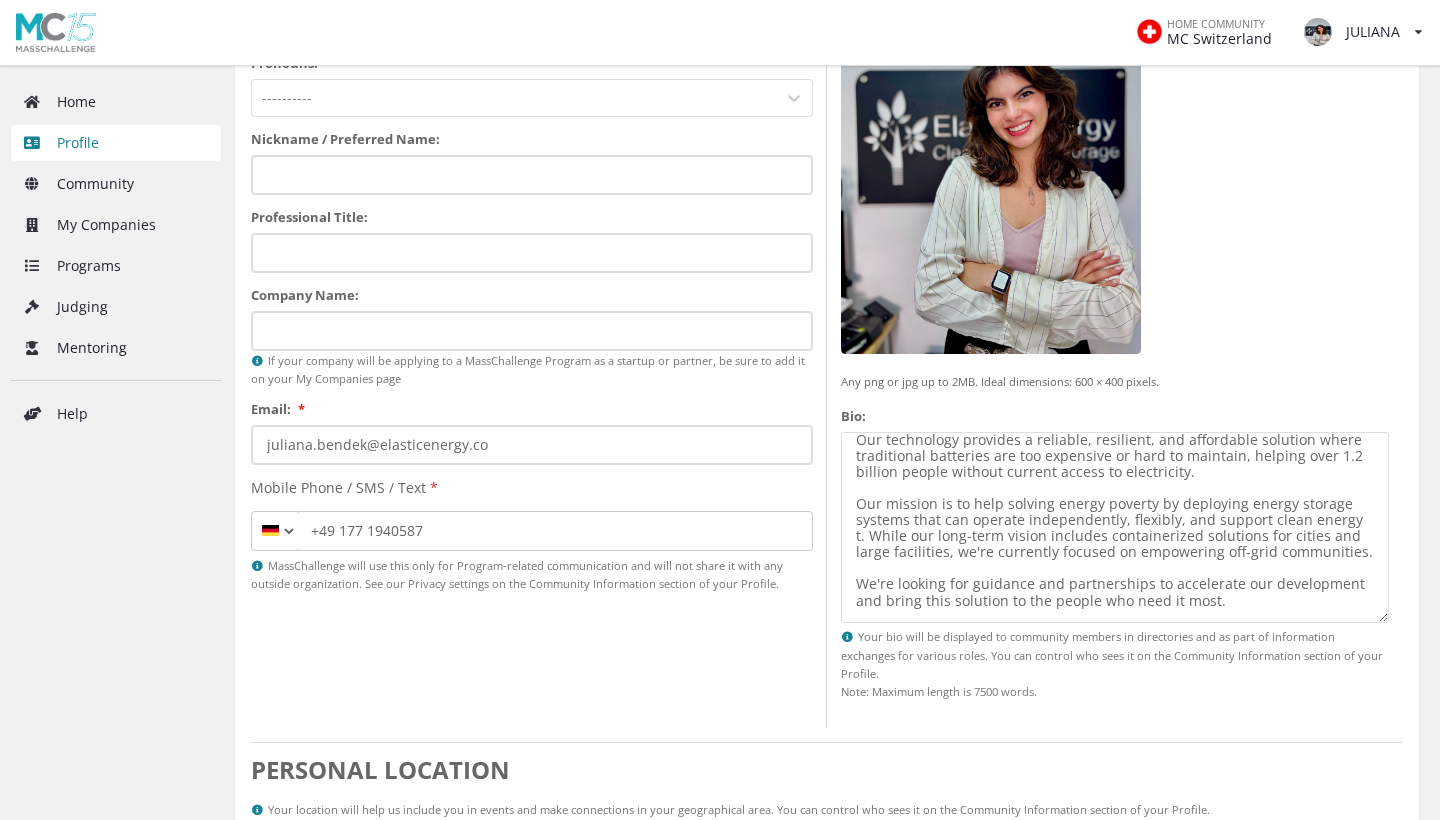 scroll, scrollTop: 96, scrollLeft: 0, axis: vertical 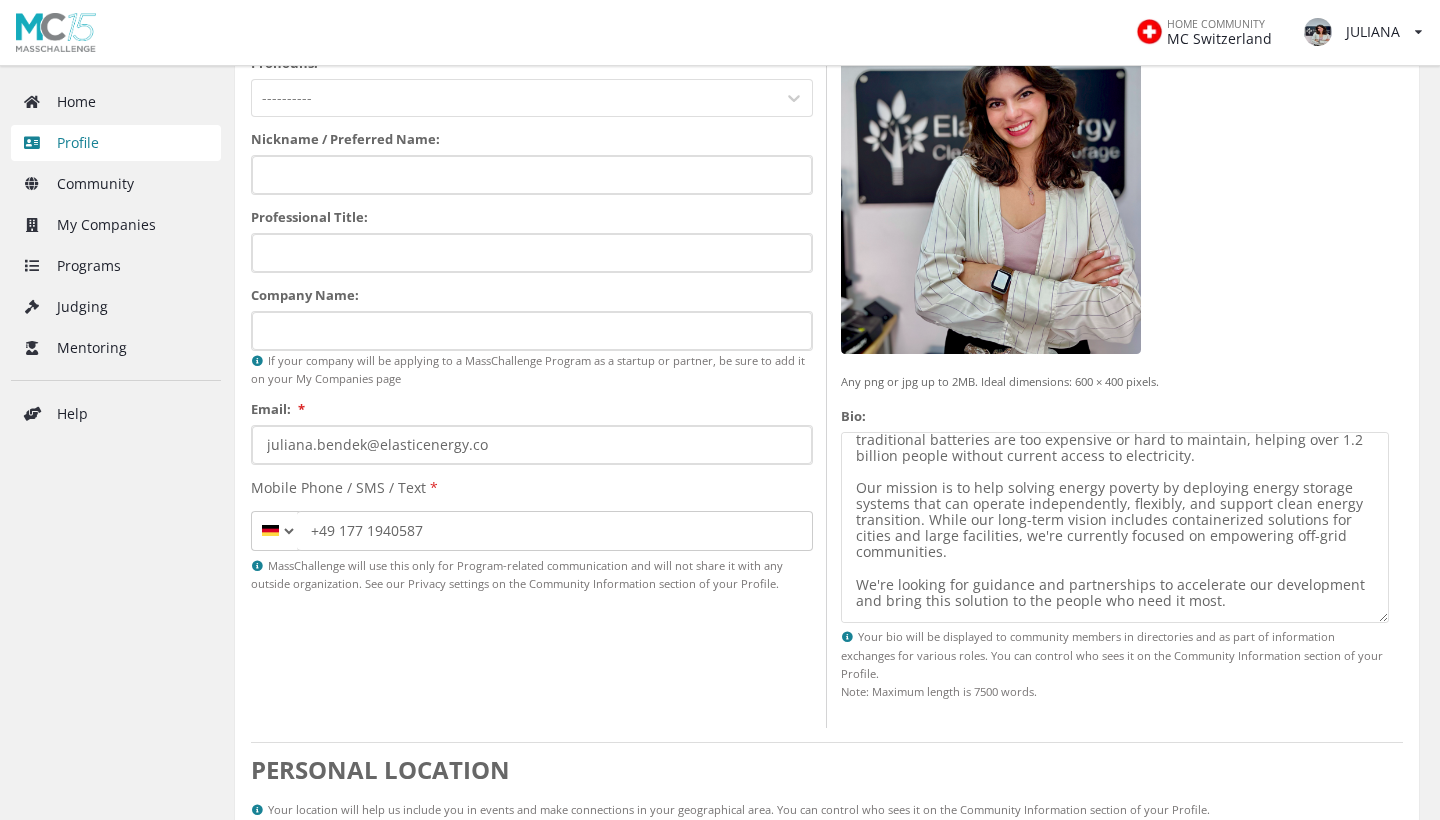 click on "At Elastic Energy we are building a modular and sustainable alternative to lithium-ion batteries for stationary energy storage using natural materials.
Our technology provides a reliable, resilient, and affordable solution where traditional batteries are too expensive or hard to maintain, helping over 1.2 billion people without current access to electricity.
Our mission is to help solving energy poverty by deploying energy storage systems that can operate independently, flexibly, and support clean energy transition. While our long-term vision includes containerized solutions for cities and large facilities, we're currently focused on empowering off-grid communities.
We're looking for guidance and partnerships to accelerate our development and bring this solution to the people who need it most." at bounding box center (1115, 527) 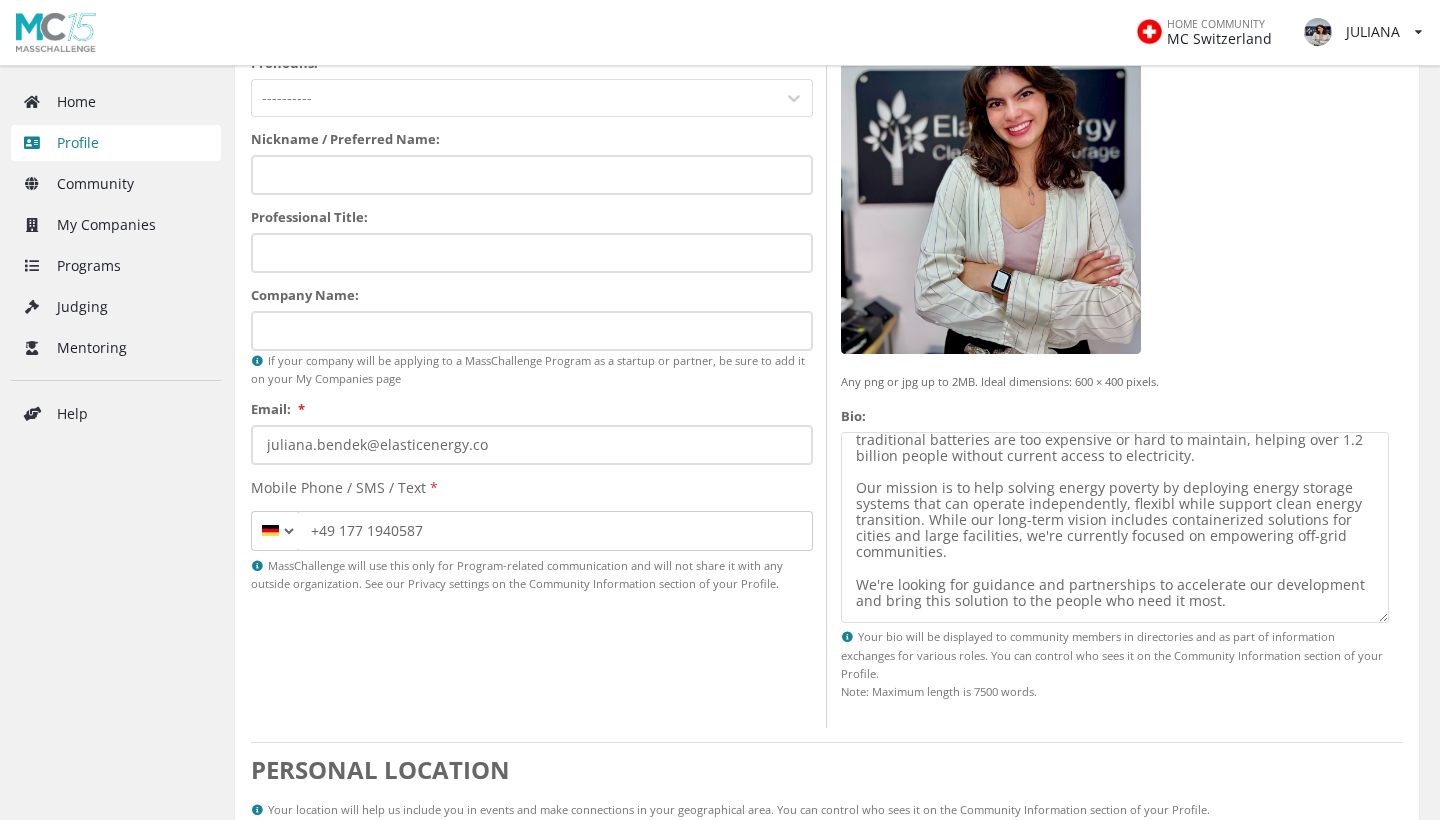 click on "At Elastic Energy we are building a modular and sustainable alternative to lithium-ion batteries for stationary energy storage using natural materials.
Our technology provides a reliable, resilient, and affordable solution where traditional batteries are too expensive or hard to maintain, helping over 1.2 billion people without current access to electricity.
Our mission is to help solving energy poverty by deploying energy storage systems that can operate independently, flexibl while support clean energy transition. While our long-term vision includes containerized solutions for cities and large facilities, we're currently focused on empowering off-grid communities.
We're looking for guidance and partnerships to accelerate our development and bring this solution to the people who need it most." at bounding box center (1115, 527) 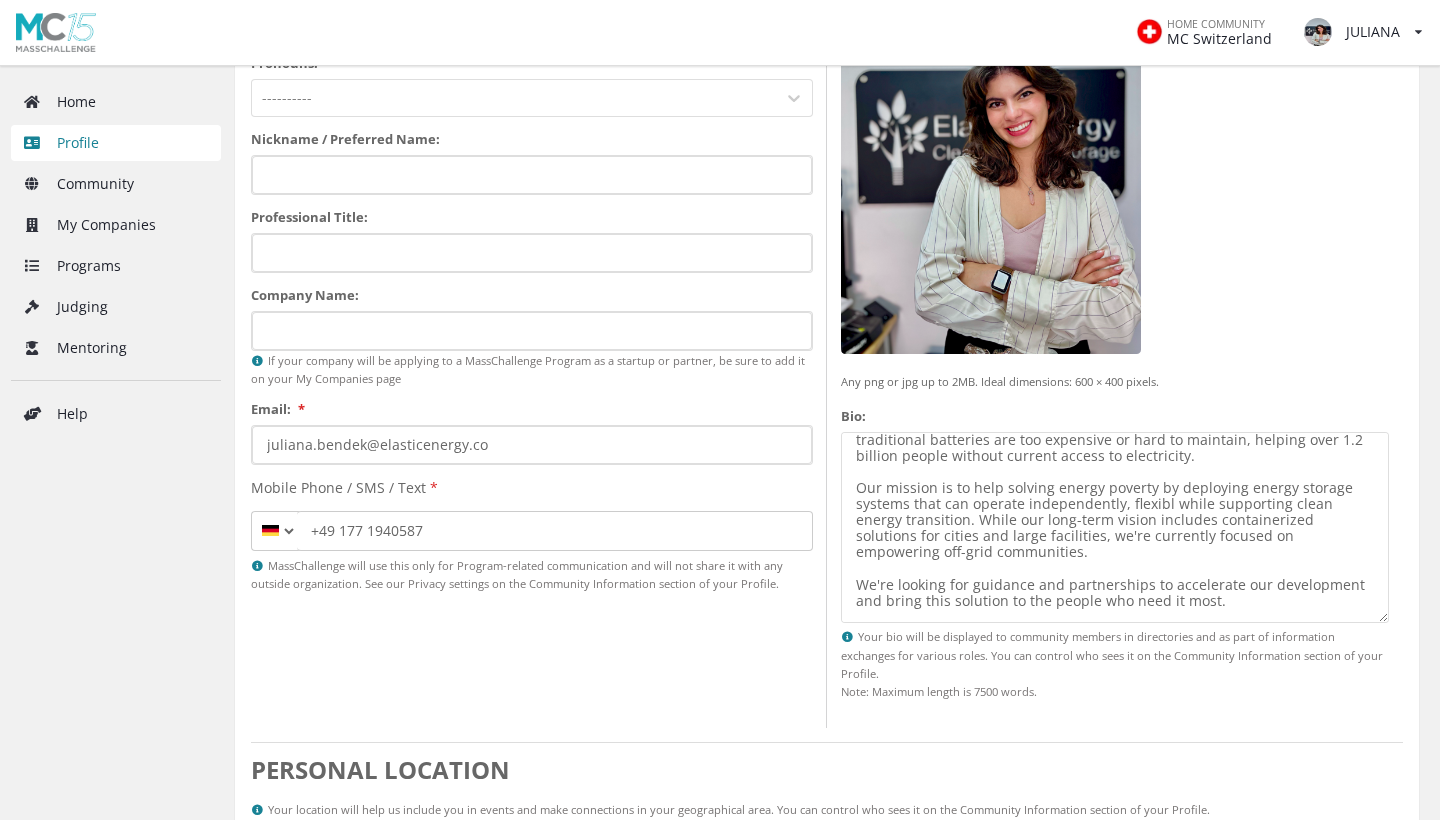 scroll, scrollTop: 112, scrollLeft: 0, axis: vertical 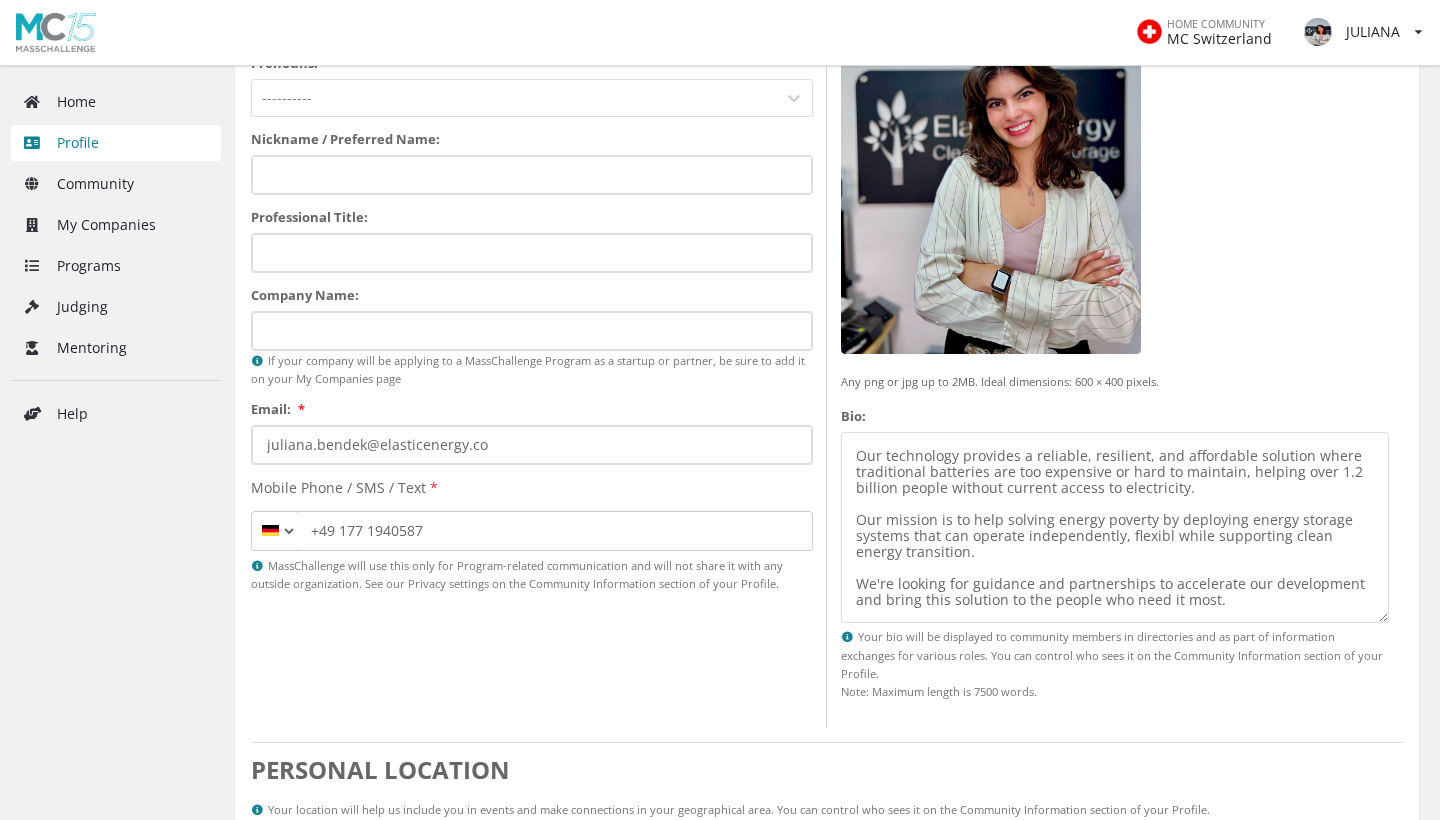 click on "At Elastic Energy we are building a modular and sustainable alternative to lithium-ion batteries for stationary energy storage using natural materials.
Our technology provides a reliable, resilient, and affordable solution where traditional batteries are too expensive or hard to maintain, helping over 1.2 billion people without current access to electricity.
Our mission is to help solving energy poverty by deploying energy storage systems that can operate independently, flexibl while supporting clean energy transition.
We're looking for guidance and partnerships to accelerate our development and bring this solution to the people who need it most." at bounding box center (1115, 527) 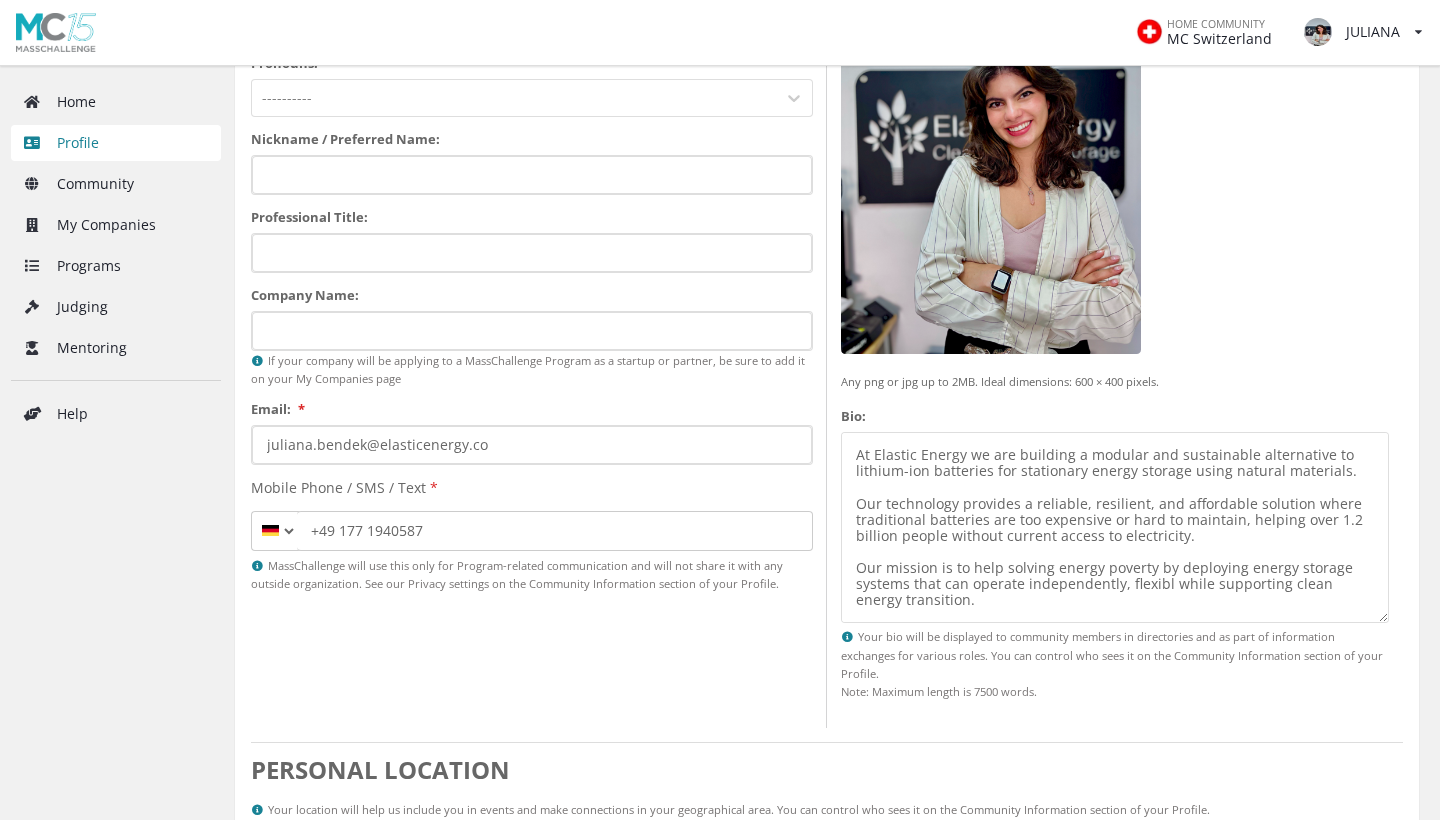 scroll, scrollTop: -4, scrollLeft: 0, axis: vertical 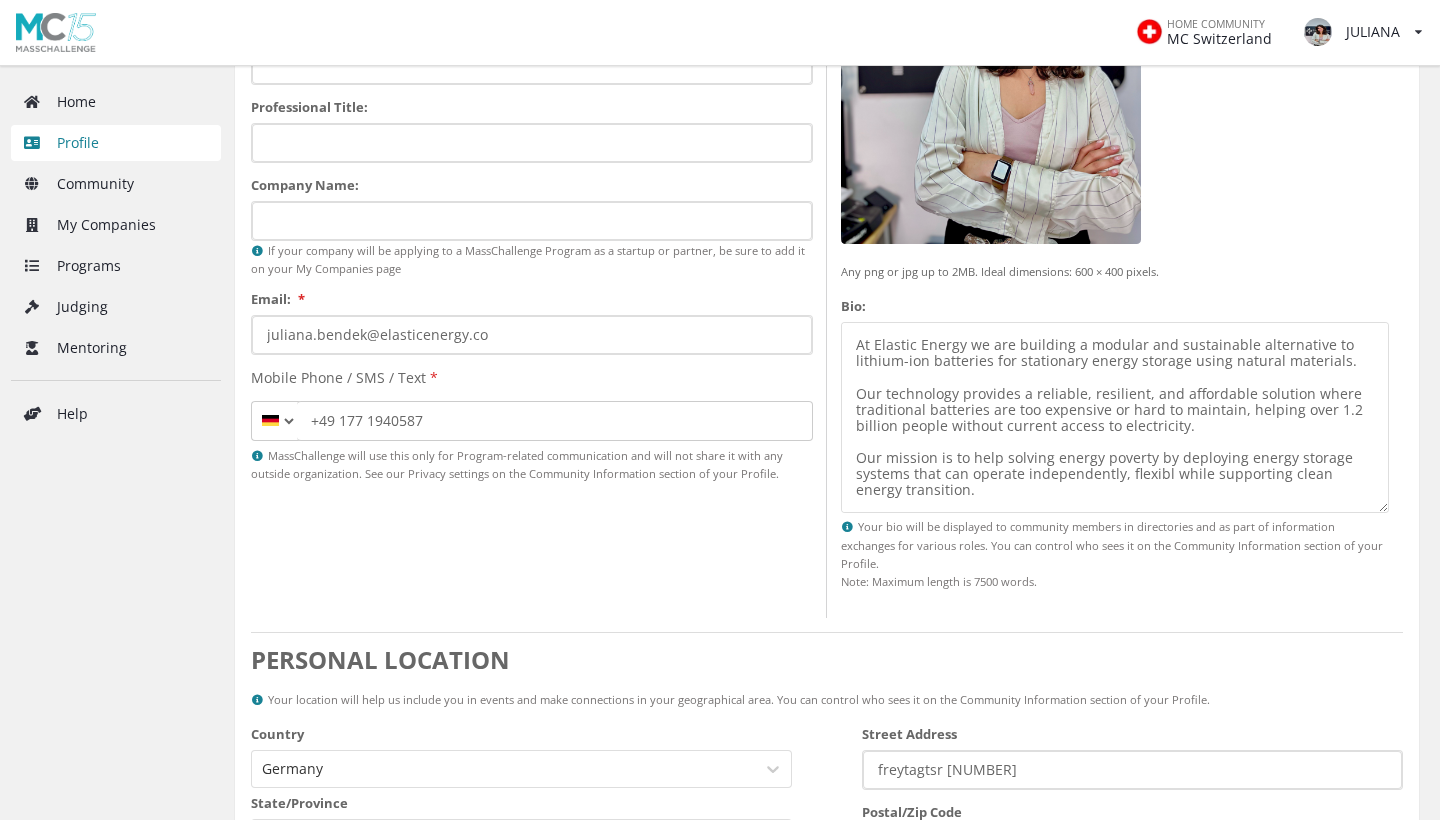 drag, startPoint x: 1236, startPoint y: 460, endPoint x: 850, endPoint y: 221, distance: 454.0011 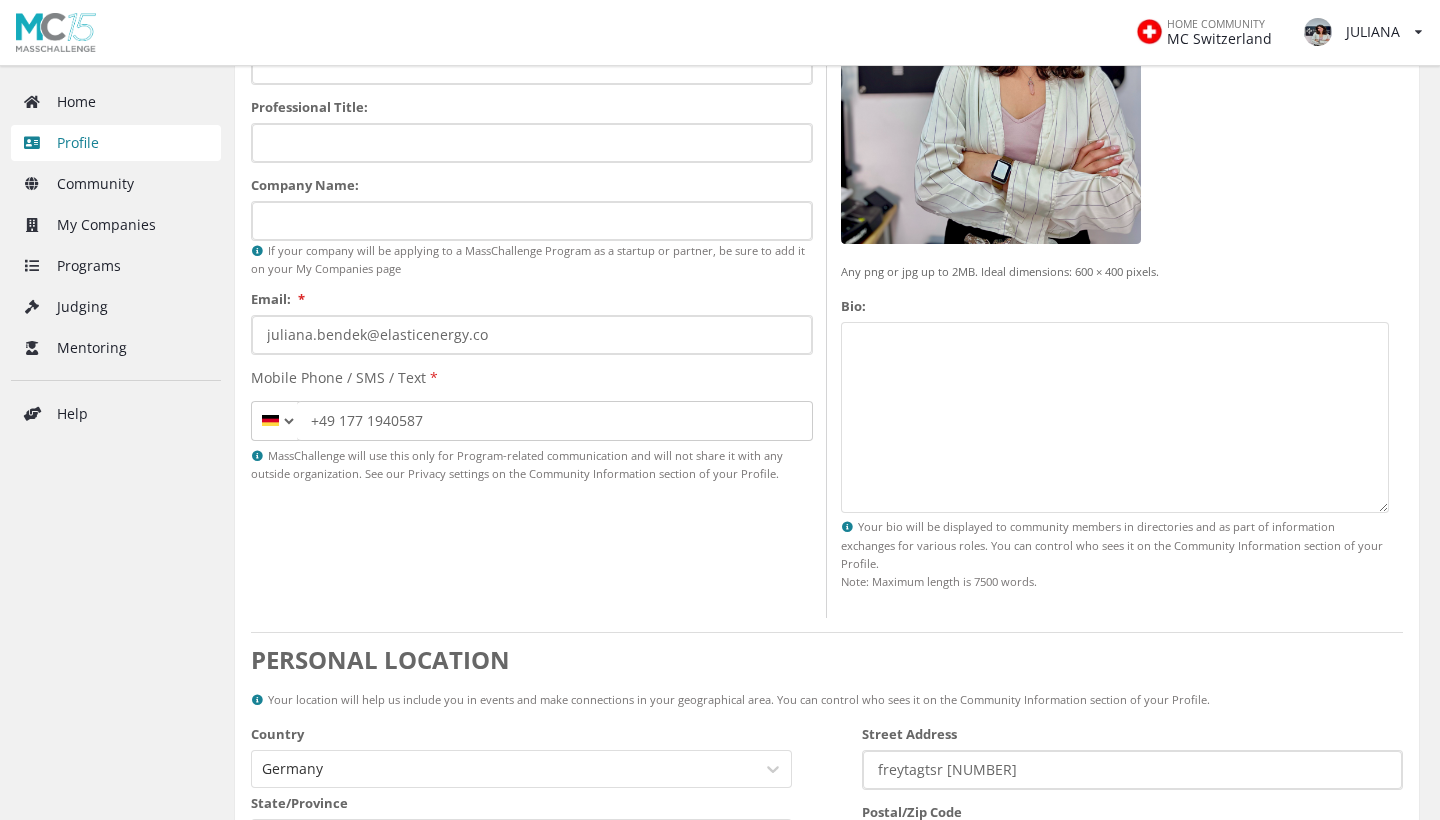 paste on "We're looking for guidance and strategic partnerships to accelerate the development of our technology and deliver it to the communities that need it most.
At Elastic Energy, we're building a modular and sustainable alternative to lithium-ion batteries for stationary energy storage, using natural materials.
Our solution is reliable, resilient, and affordable — ideal for regions where traditional batteries are too expensive or difficult to maintain. With this, we aim to impact the lives of over 1.2 billion people who still lack access to electricity.
Our mission is to tackle energy poverty by deploying independent, flexible storage systems that support the global clean energy transition." 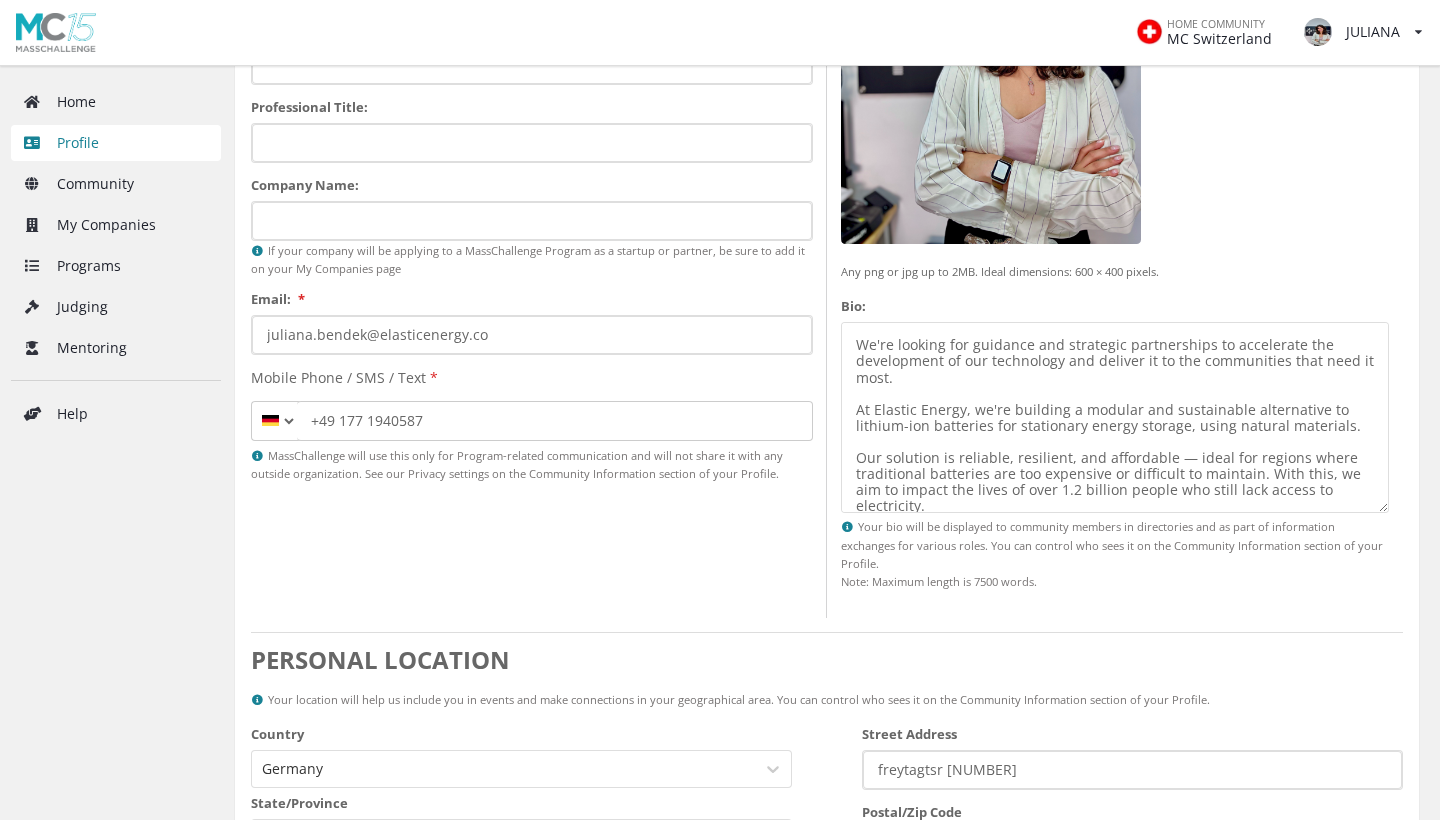 scroll, scrollTop: 0, scrollLeft: 0, axis: both 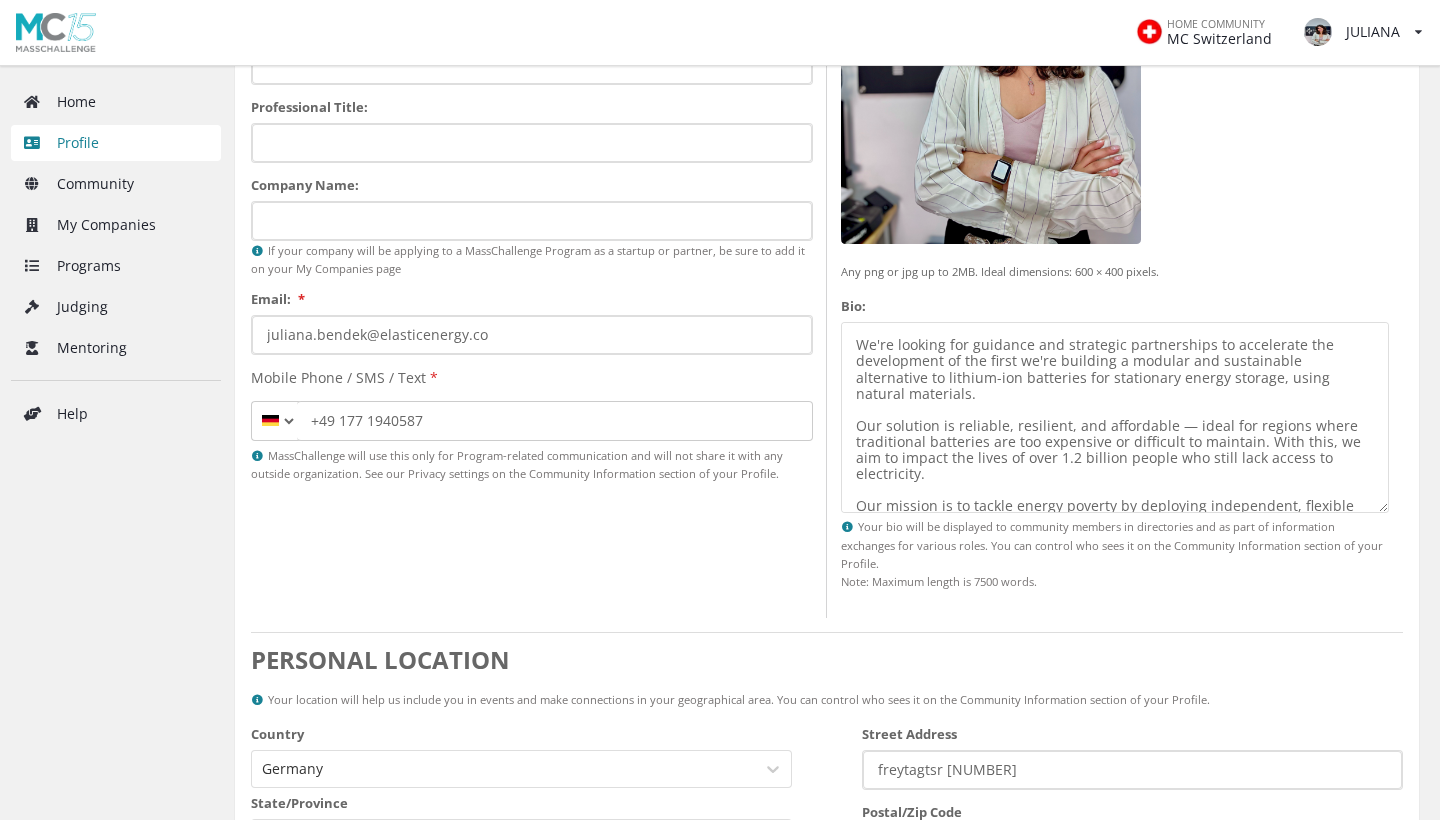 drag, startPoint x: 1114, startPoint y: 360, endPoint x: 1018, endPoint y: 360, distance: 96 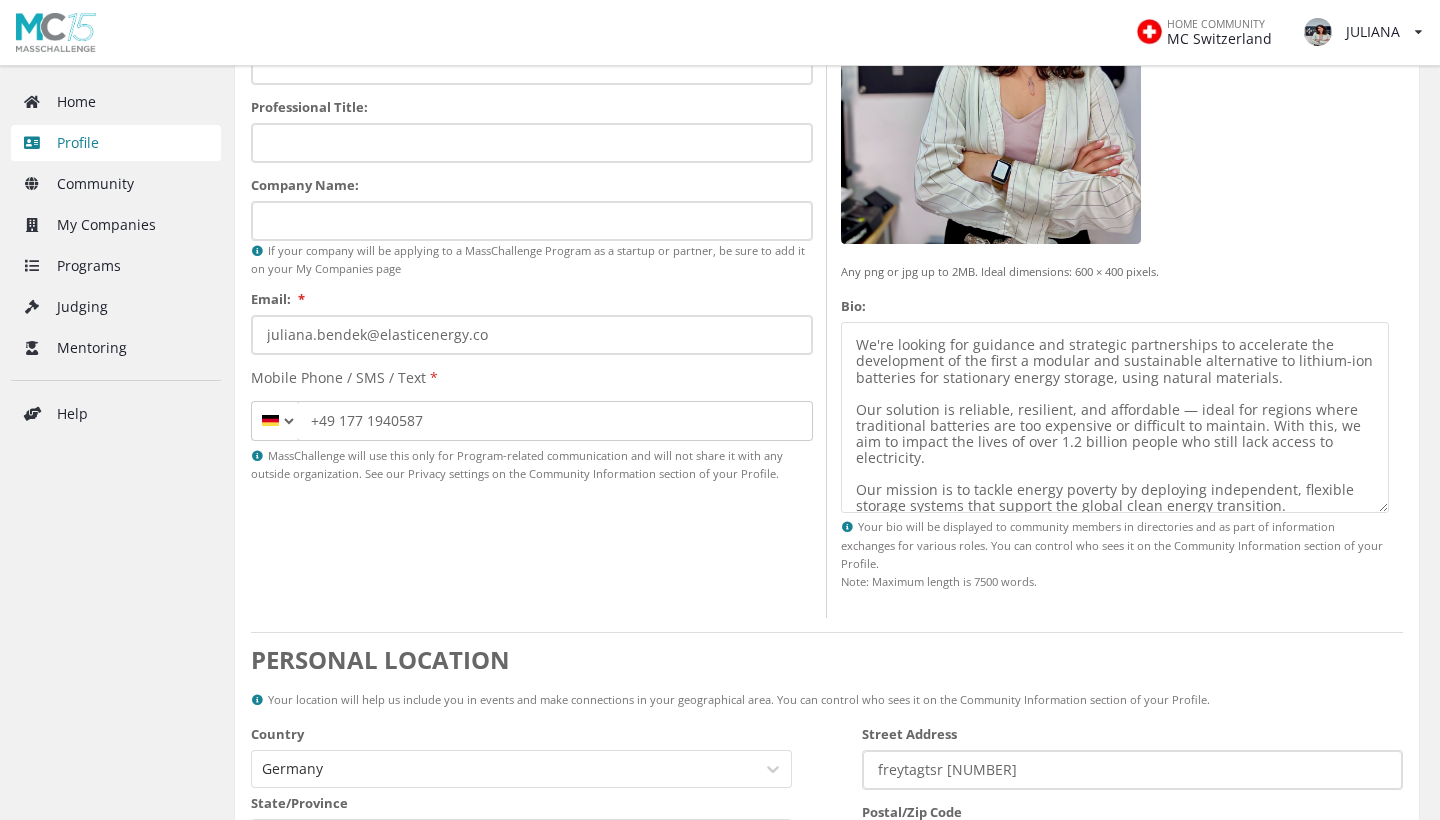 drag, startPoint x: 1019, startPoint y: 355, endPoint x: 1030, endPoint y: 356, distance: 11.045361 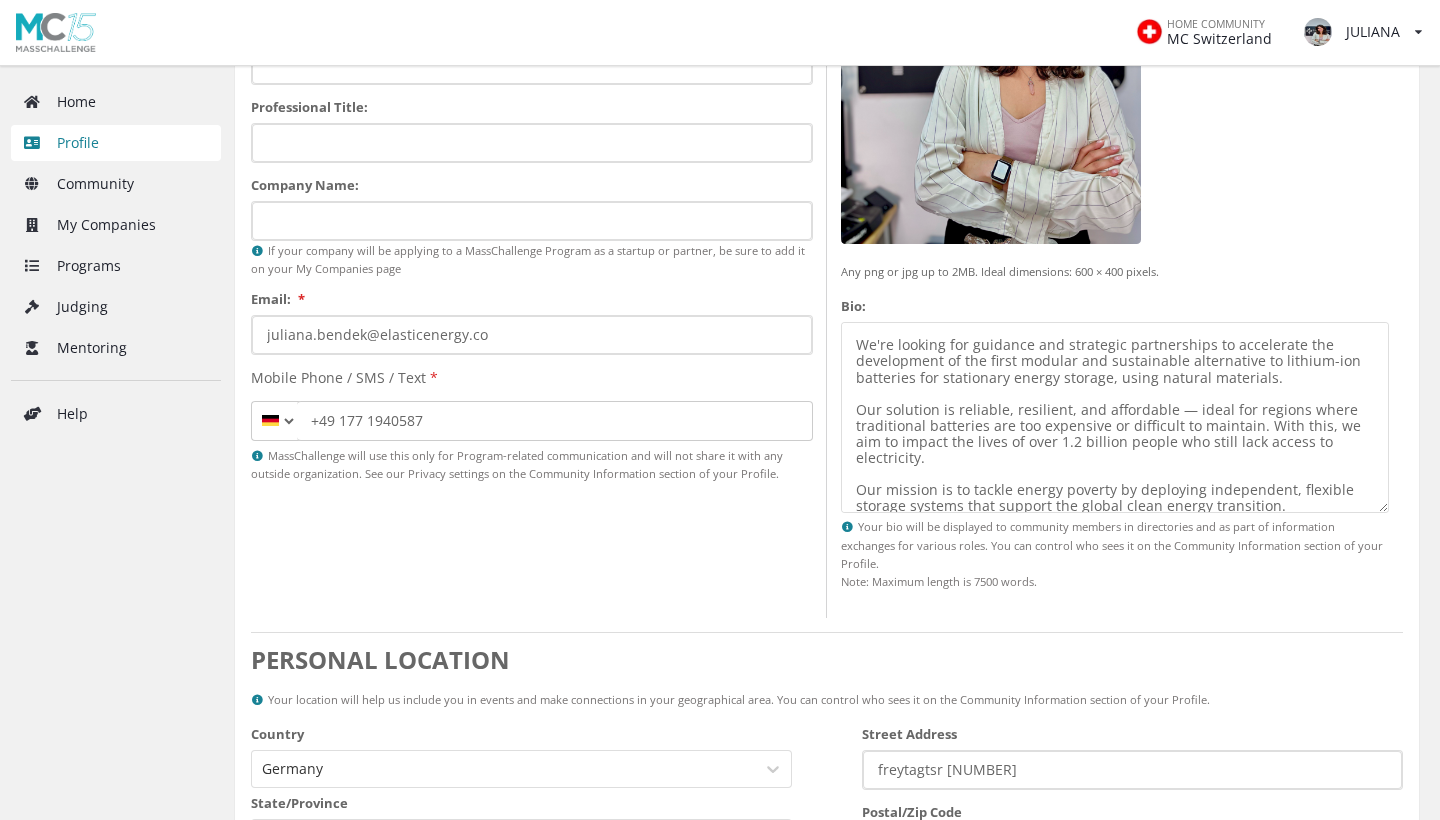 click on "We're looking for guidance and strategic partnerships to accelerate the development of the first modular and sustainable alternative to lithium-ion batteries for stationary energy storage, using natural materials.
Our solution is reliable, resilient, and affordable — ideal for regions where traditional batteries are too expensive or difficult to maintain. With this, we aim to impact the lives of over 1.2 billion people who still lack access to electricity.
Our mission is to tackle energy poverty by deploying independent, flexible storage systems that support the global clean energy transition." at bounding box center (1115, 417) 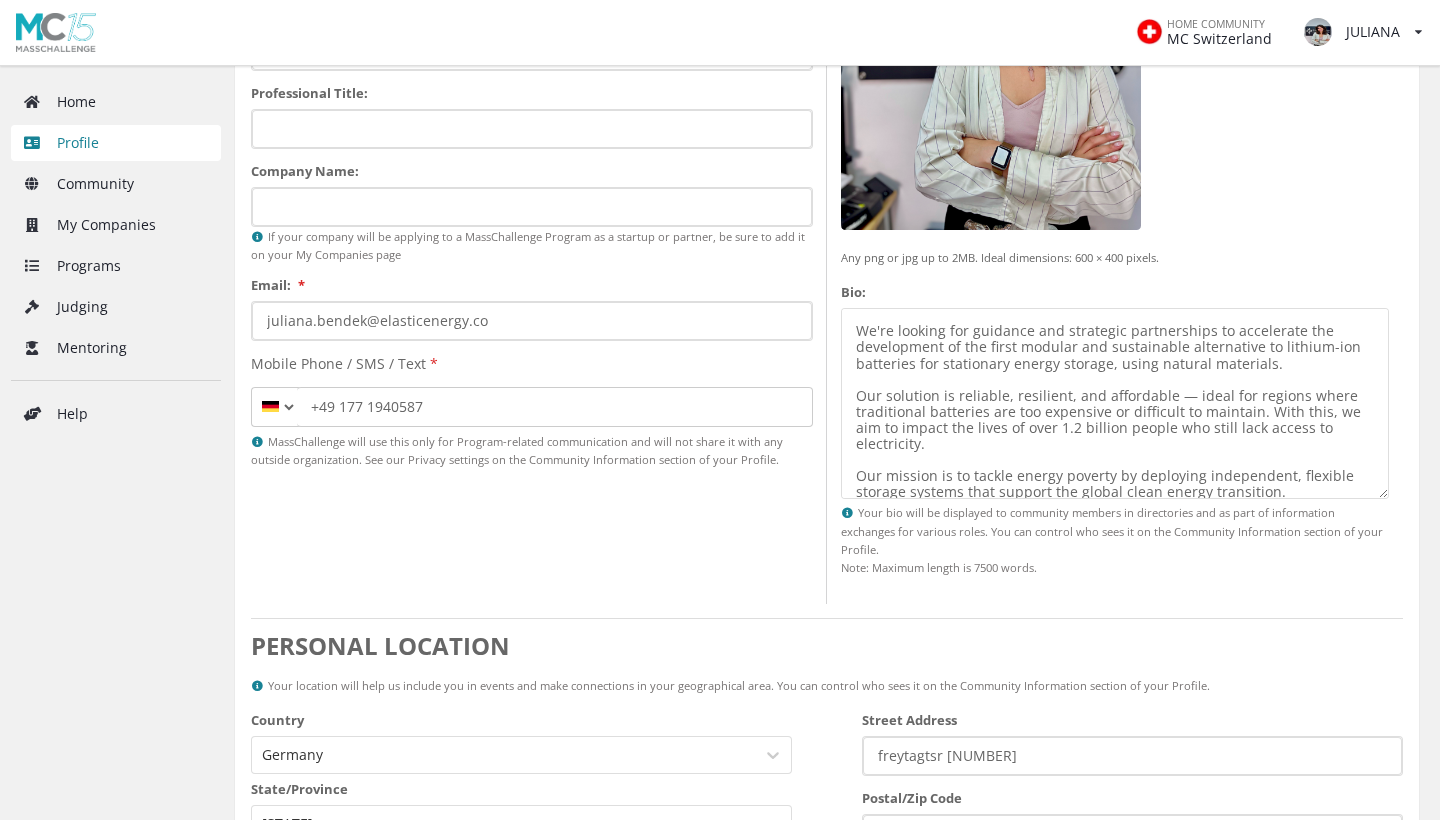 scroll, scrollTop: 631, scrollLeft: 0, axis: vertical 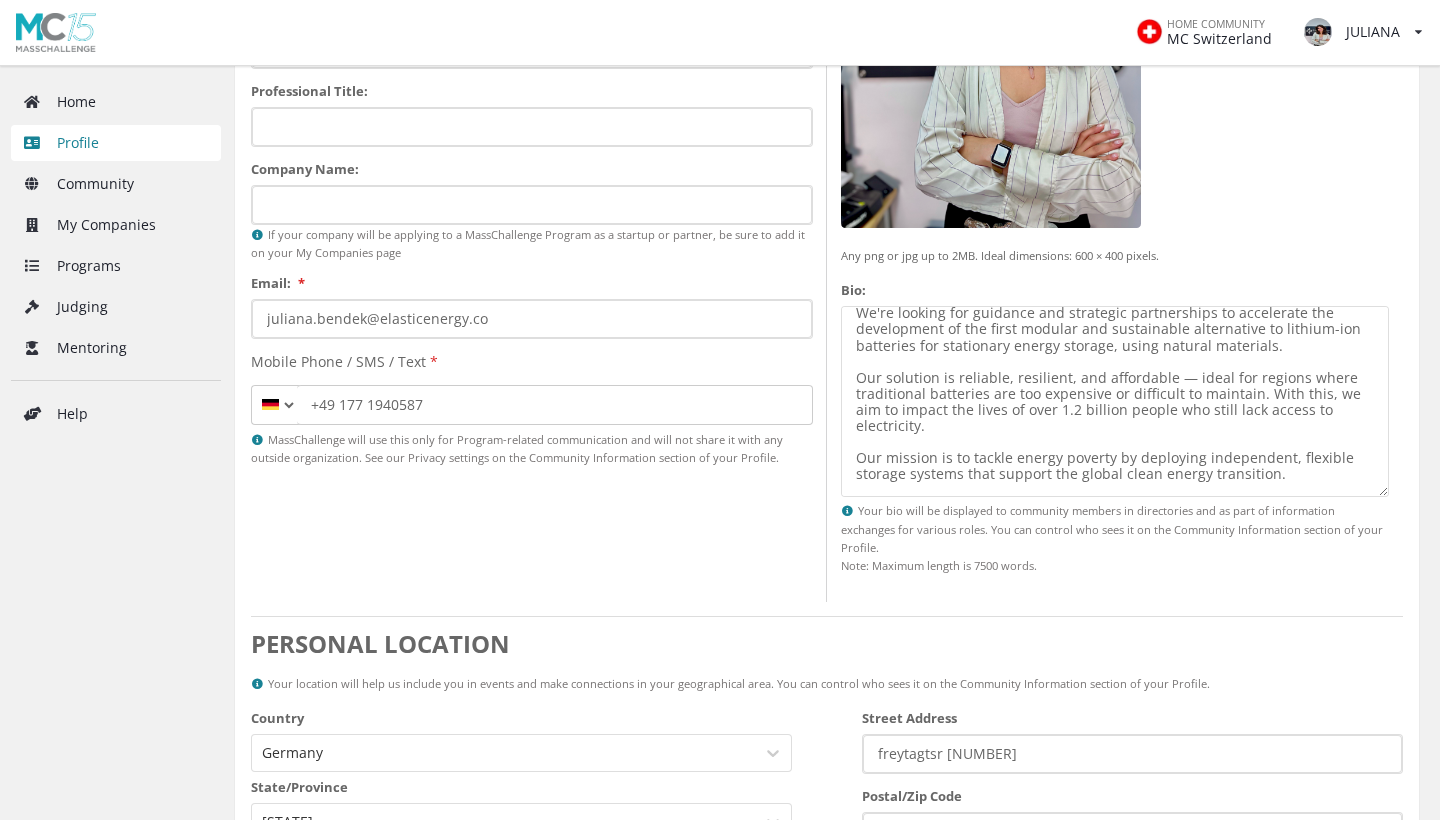 click on "We're looking for guidance and strategic partnerships to accelerate the development of the first modular and sustainable alternative to lithium-ion batteries for stationary energy storage, using natural materials.
Our solution is reliable, resilient, and affordable — ideal for regions where traditional batteries are too expensive or difficult to maintain. With this, we aim to impact the lives of over 1.2 billion people who still lack access to electricity.
Our mission is to tackle energy poverty by deploying independent, flexible storage systems that support the global clean energy transition." at bounding box center [1115, 401] 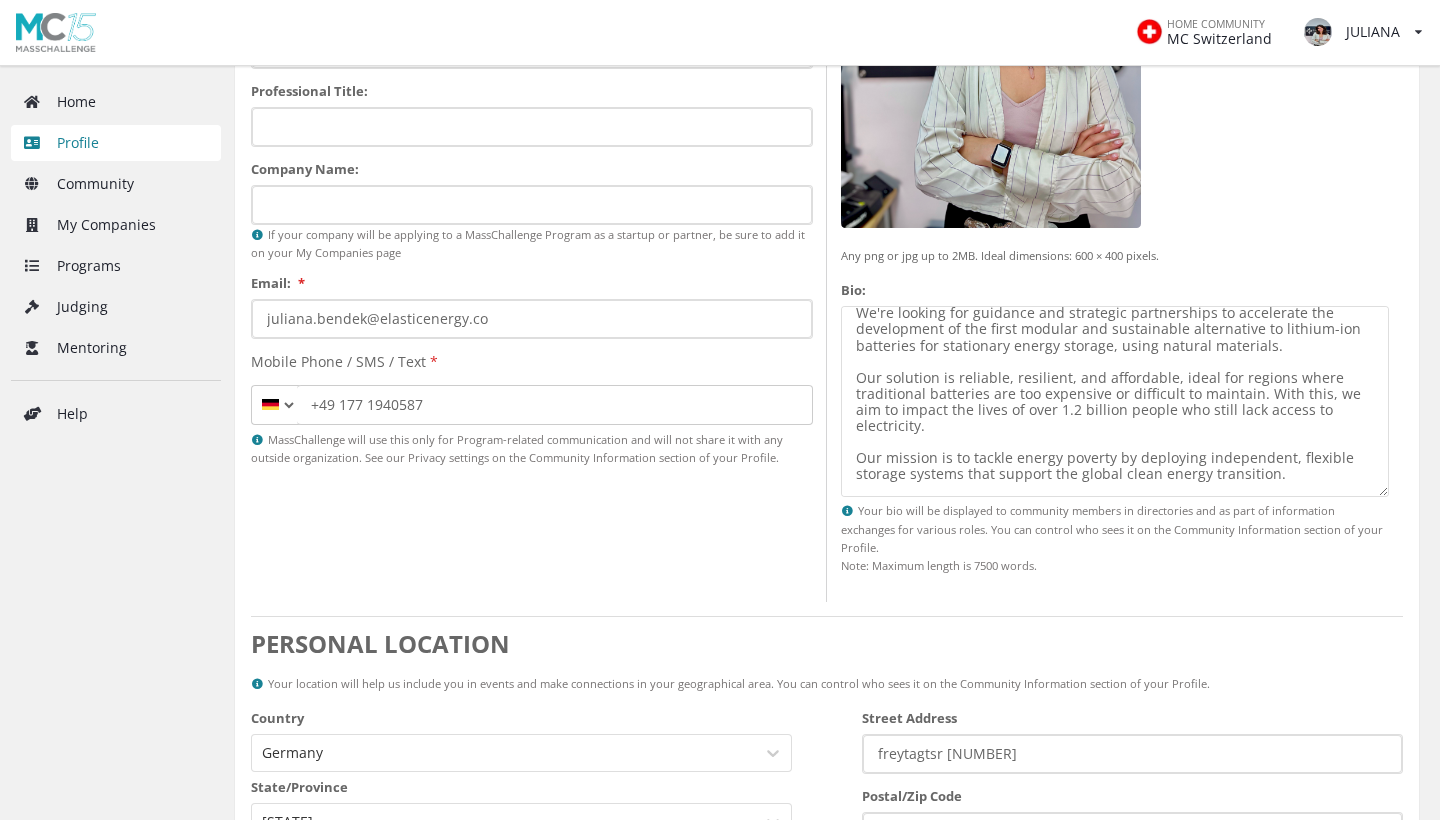 scroll, scrollTop: 80, scrollLeft: 0, axis: vertical 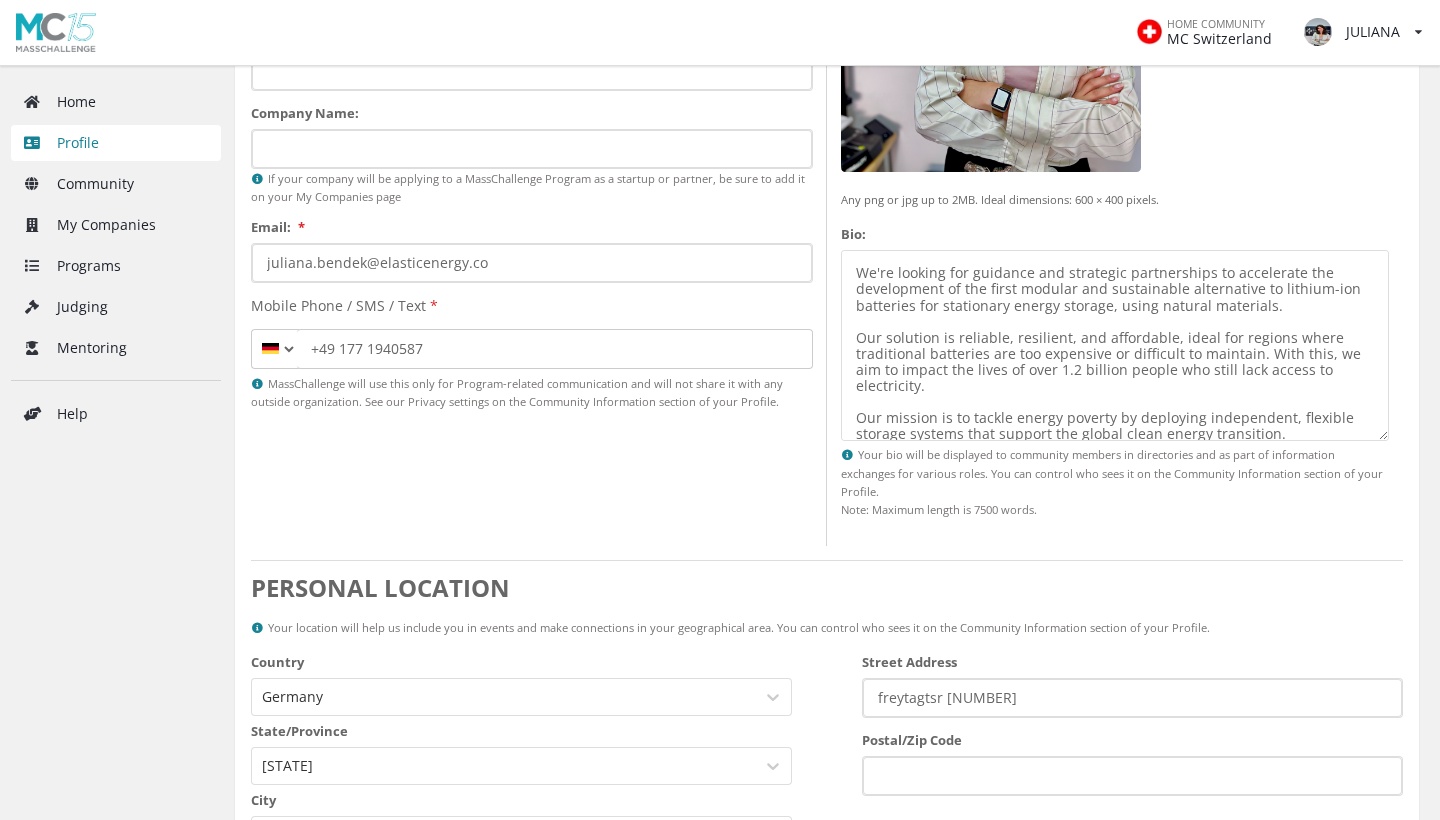 drag, startPoint x: 1310, startPoint y: 388, endPoint x: 1044, endPoint y: 212, distance: 318.95453 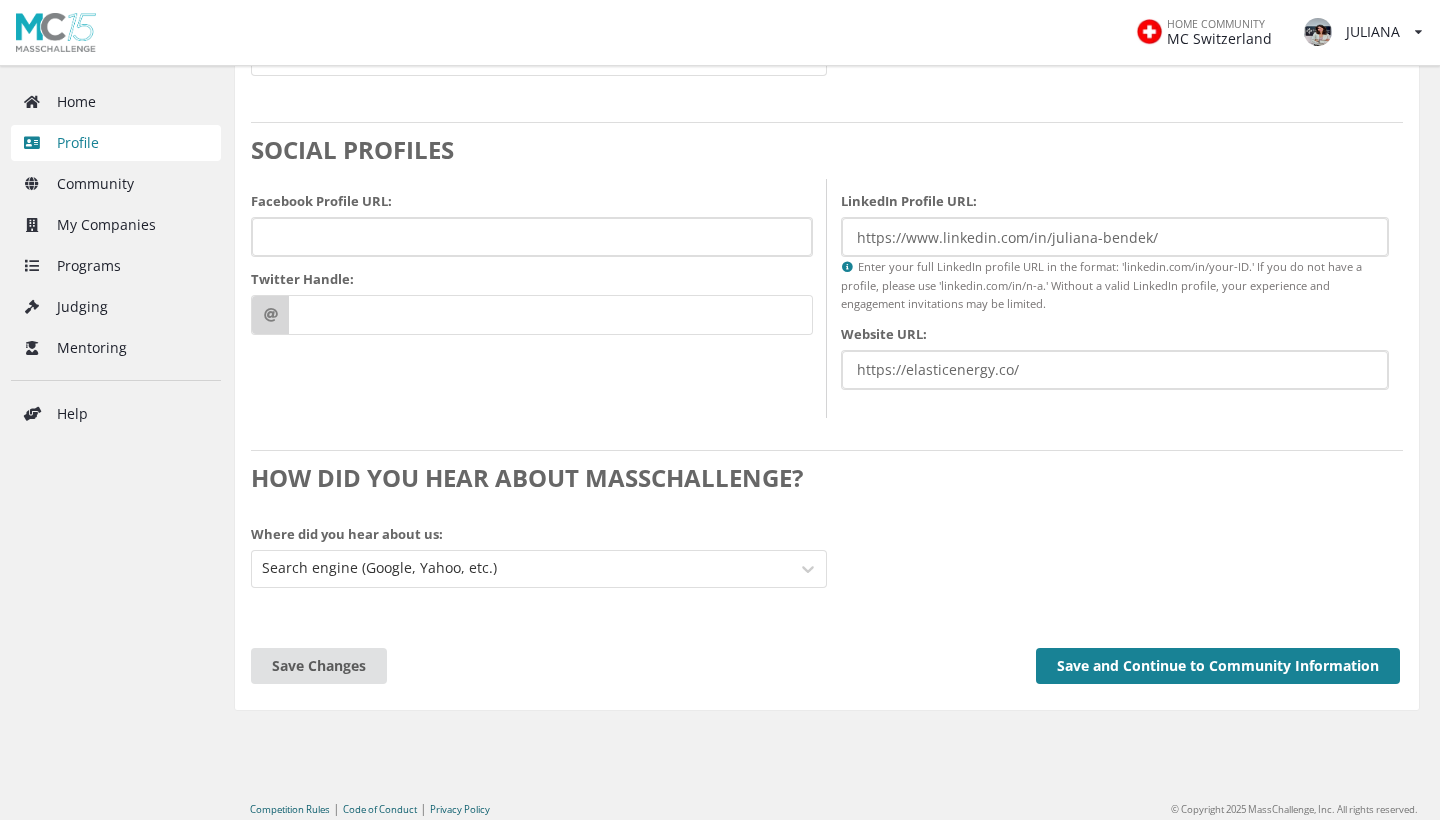 scroll, scrollTop: 2080, scrollLeft: 0, axis: vertical 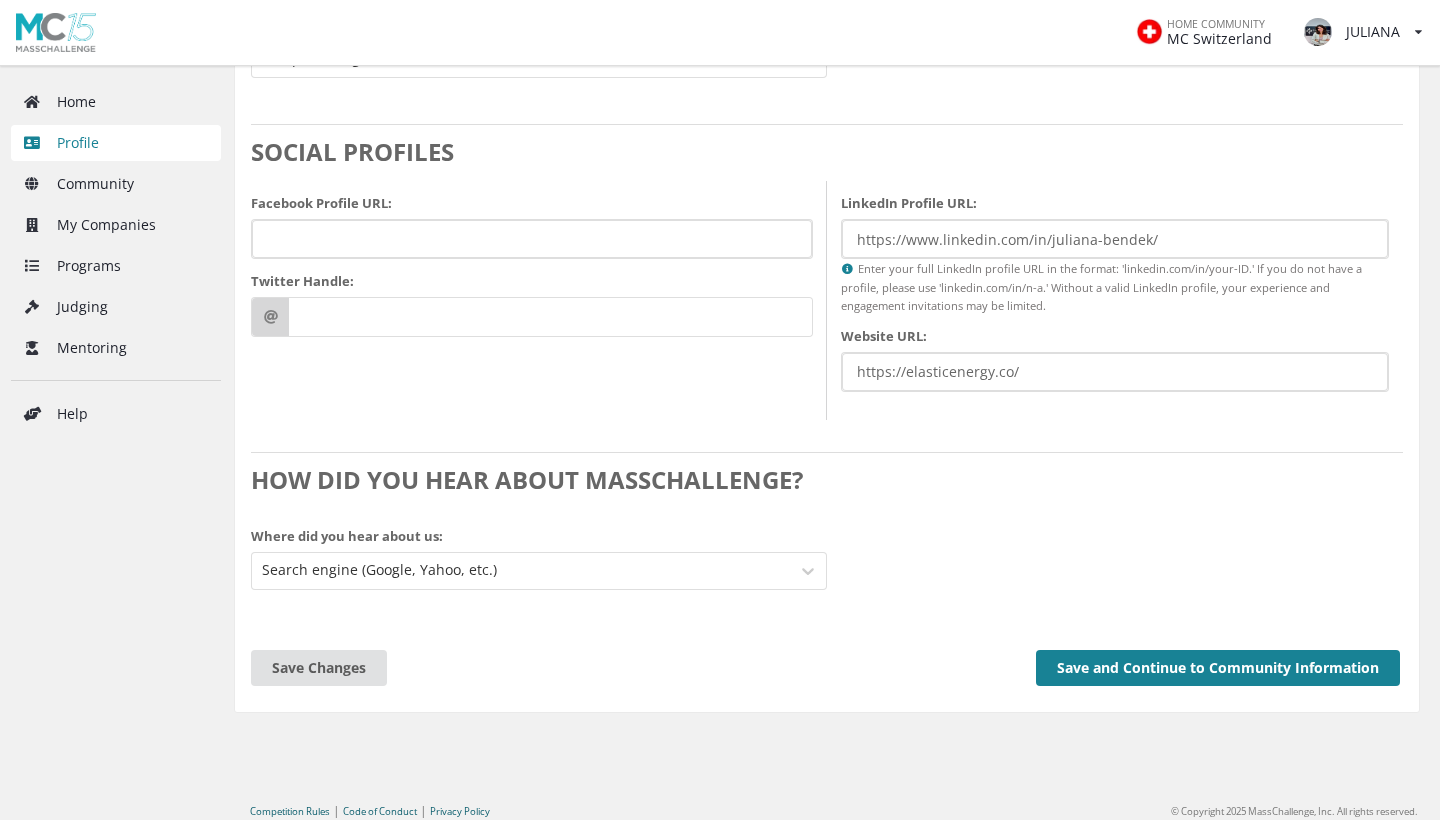 type on "We're looking for guidance and strategic partnerships to accelerate the development of the first modular and sustainable alternative to lithium-ion batteries for stationary energy storage, using natural materials.
Our solution is reliable, resilient, and affordable, ideal for regions where traditional batteries are too expensive or difficult to maintain. With this, we aim to impact the lives of over 1.2 billion people who still lack access to electricity.
Our mission is to tackle energy poverty by deploying independent, flexible storage systems that support the global clean energy transition." 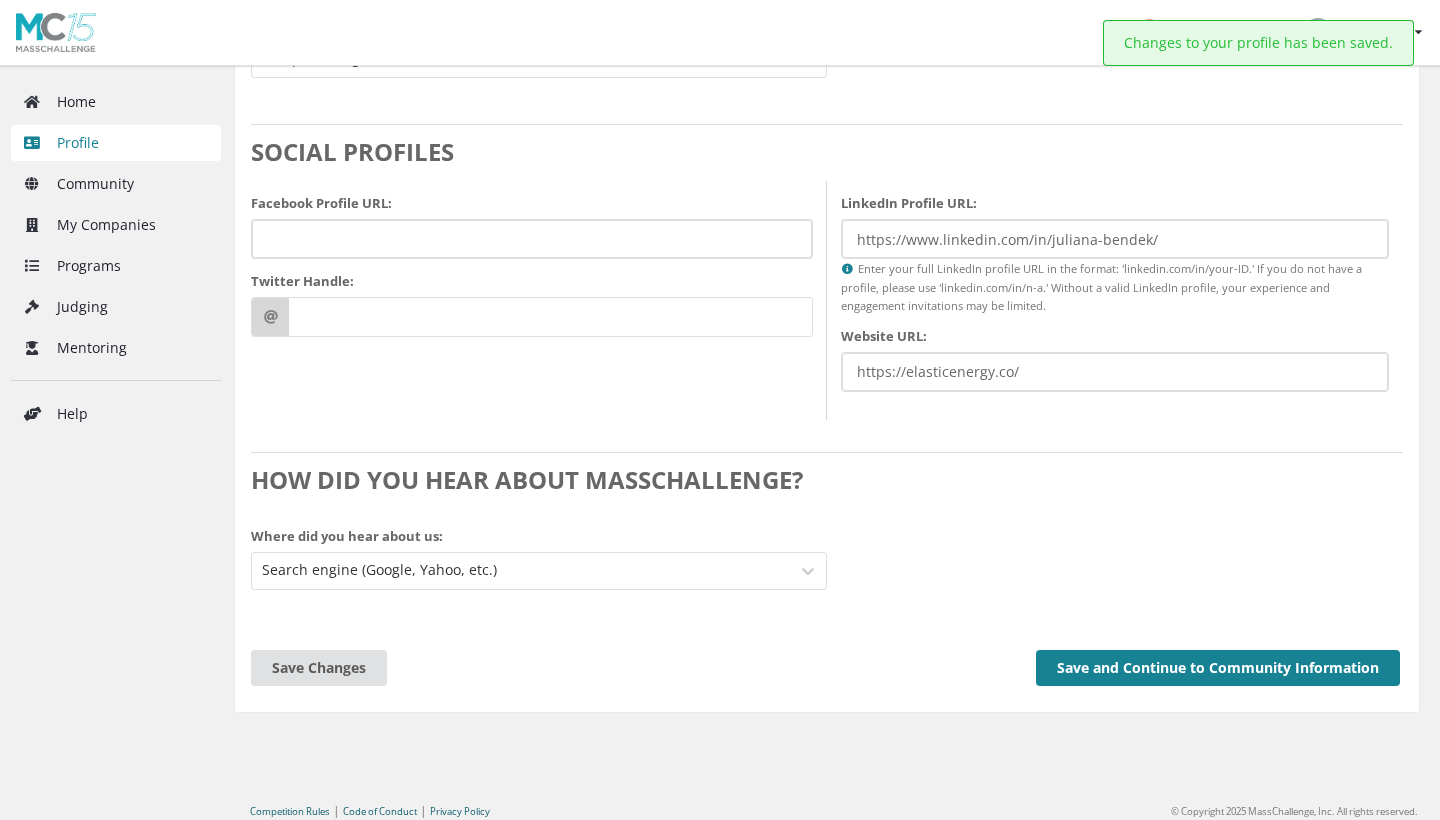 scroll, scrollTop: 1974, scrollLeft: 0, axis: vertical 